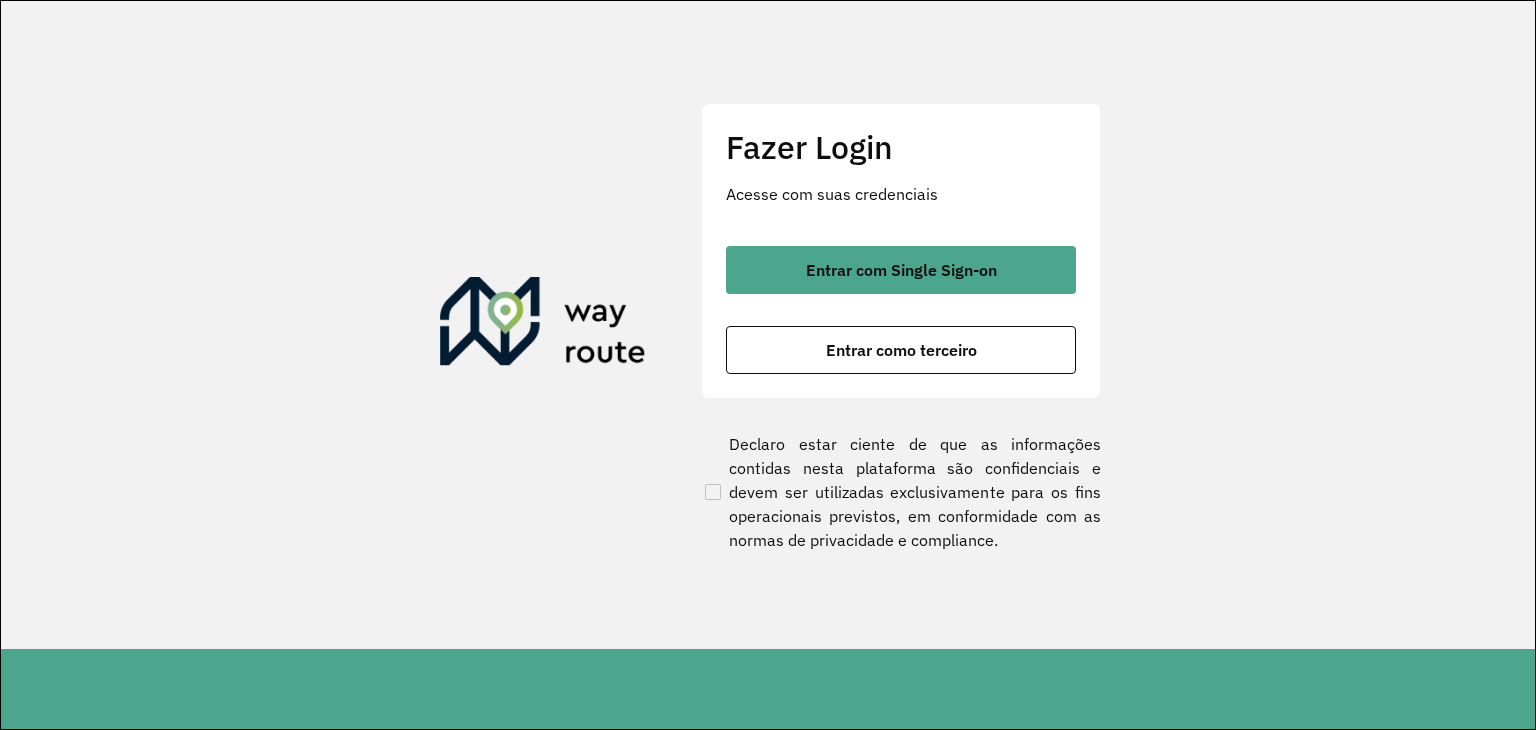 scroll, scrollTop: 0, scrollLeft: 0, axis: both 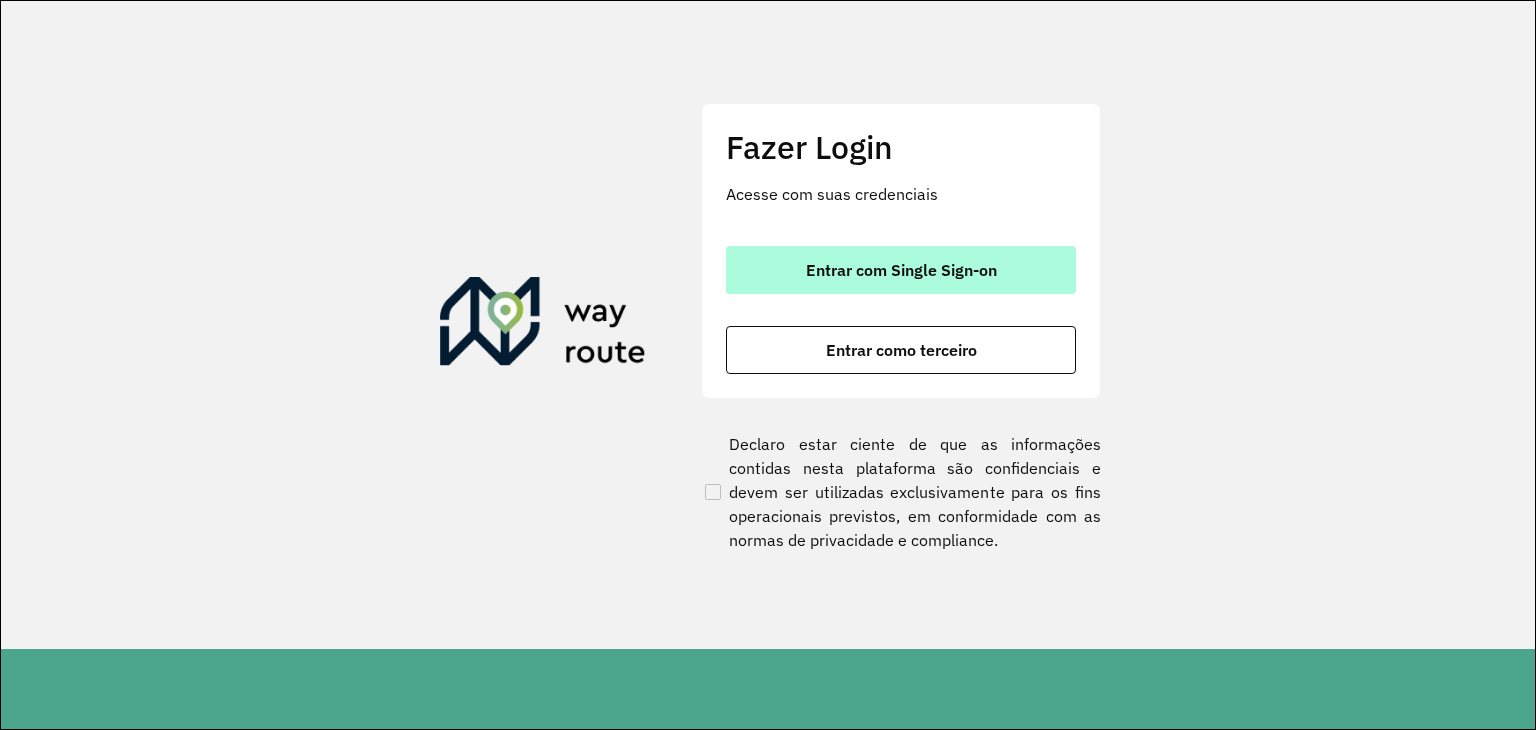 click on "Entrar com Single Sign-on" at bounding box center (901, 270) 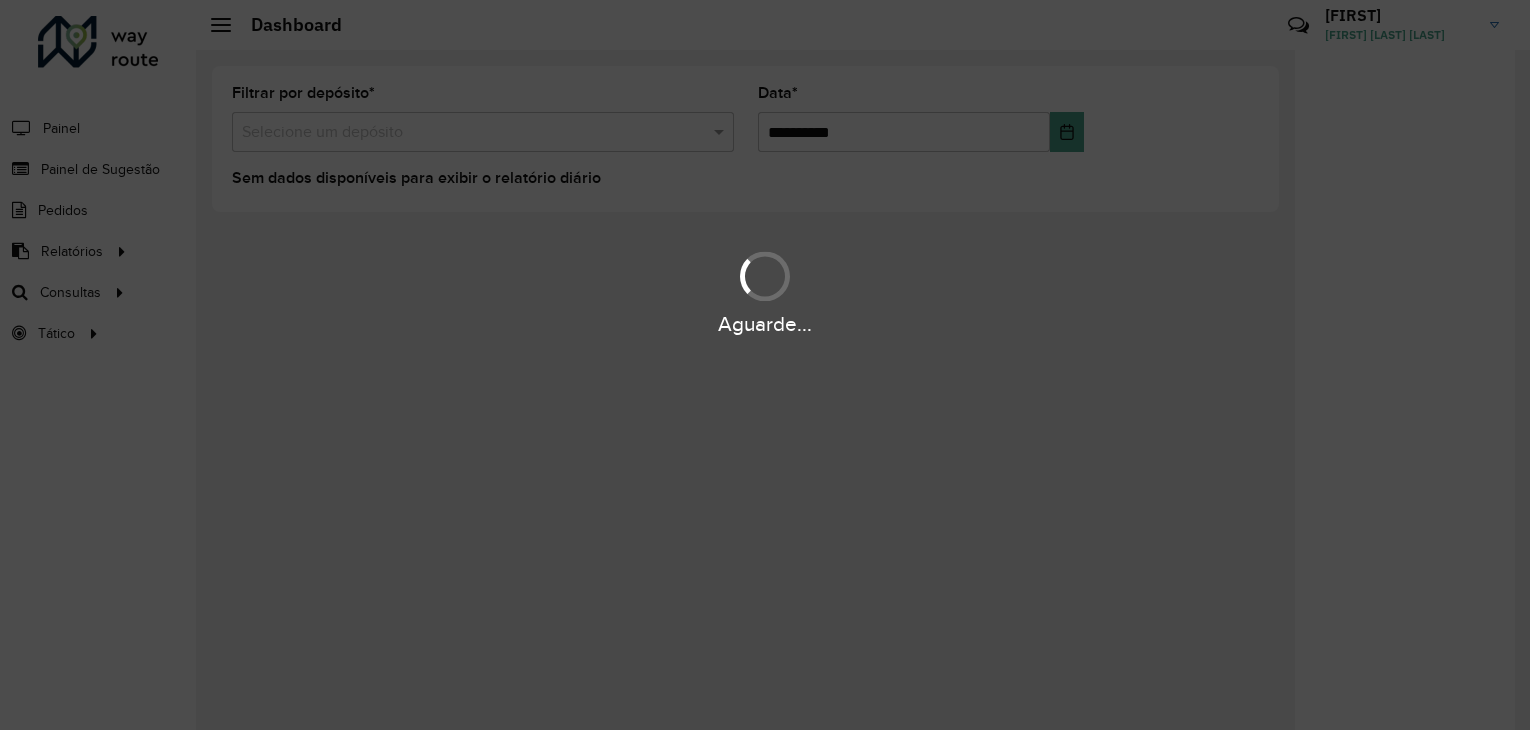 scroll, scrollTop: 0, scrollLeft: 0, axis: both 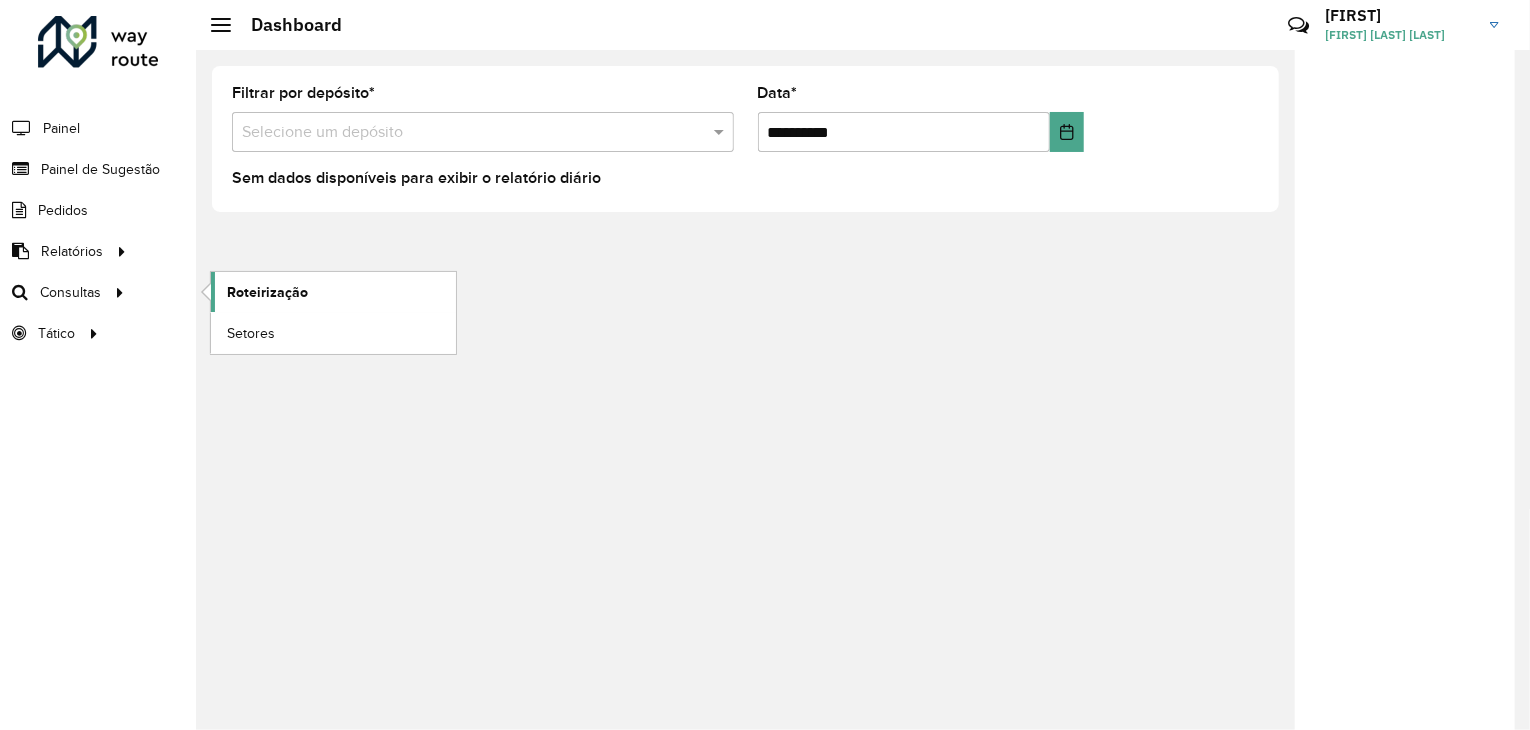 click on "Roteirização" 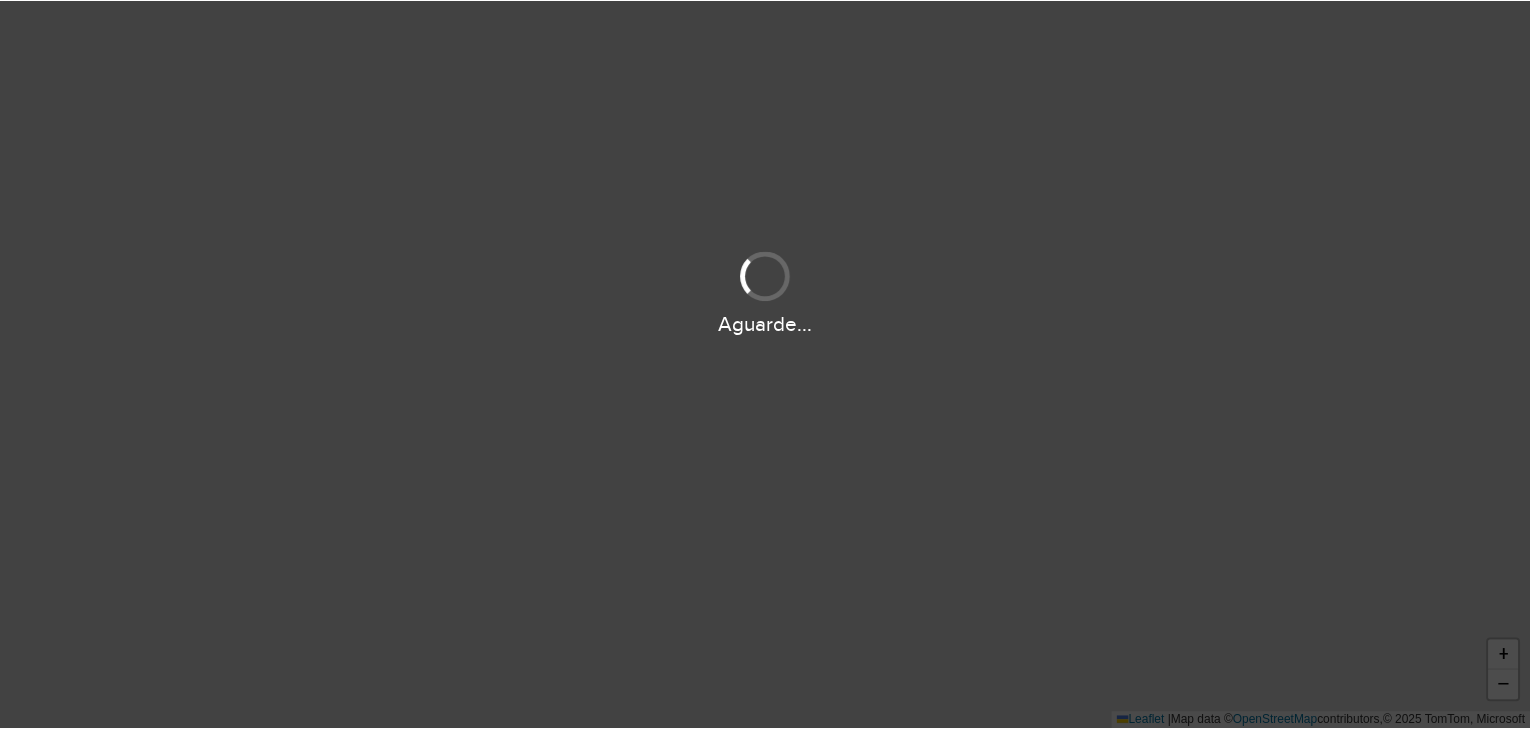 scroll, scrollTop: 0, scrollLeft: 0, axis: both 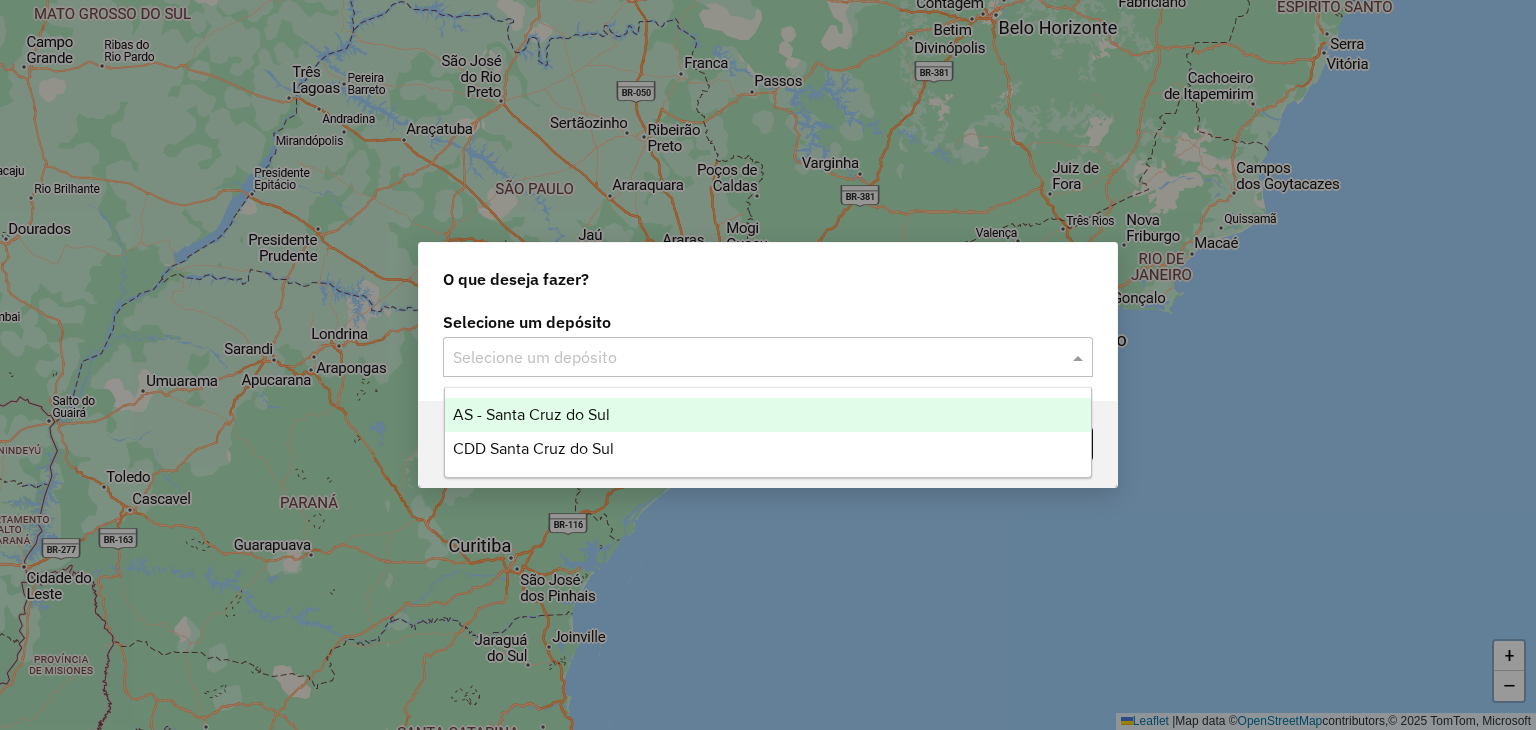 click 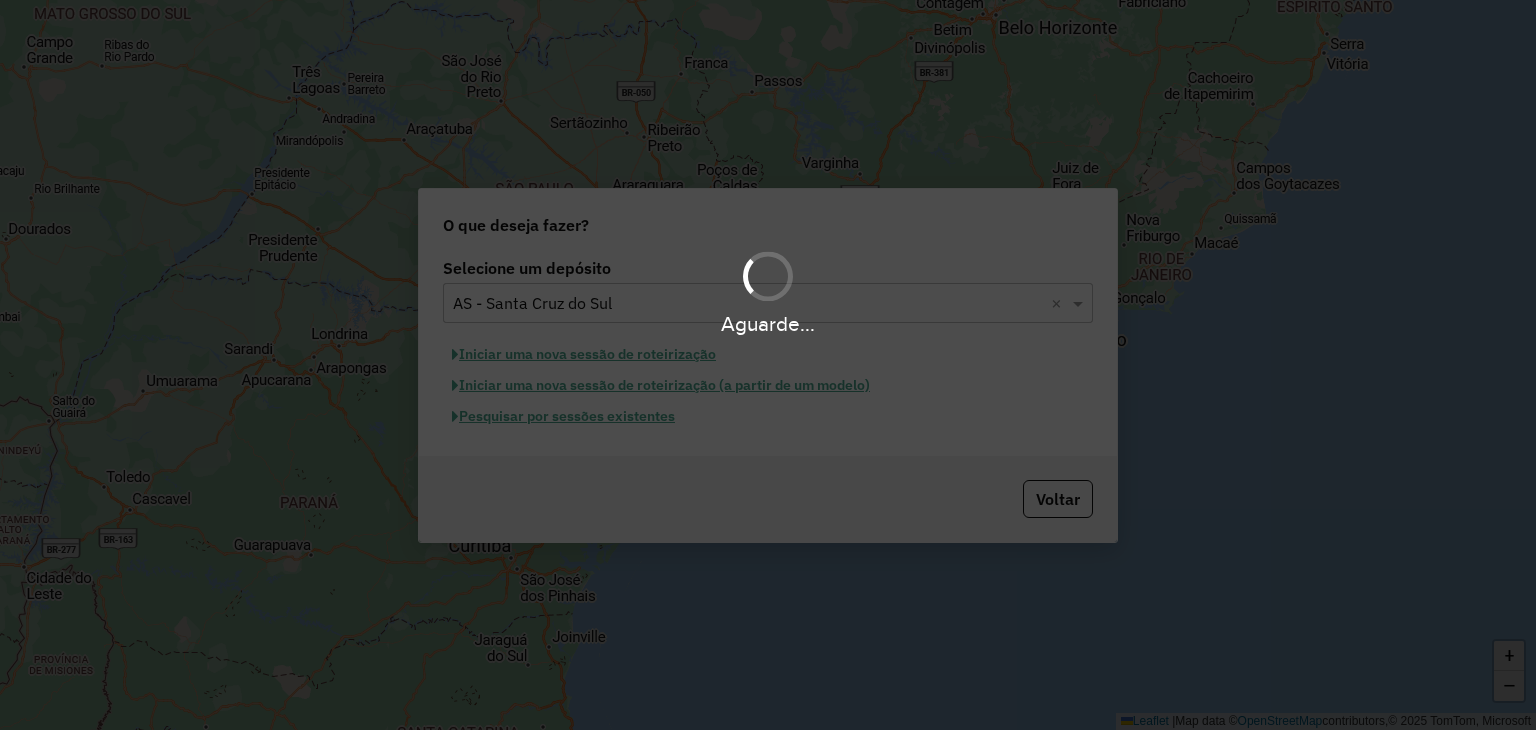 click on "Aguarde..." at bounding box center [768, 323] 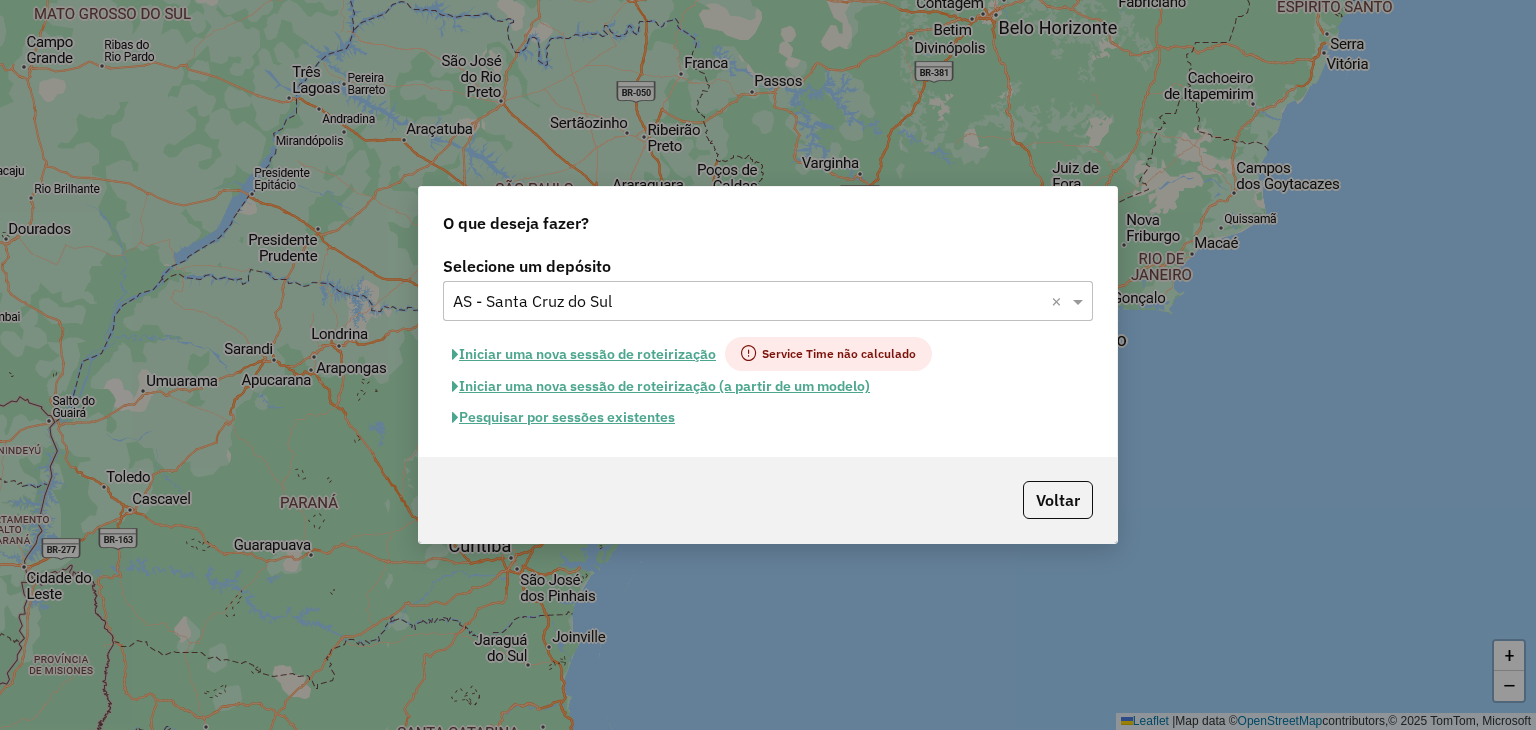 click 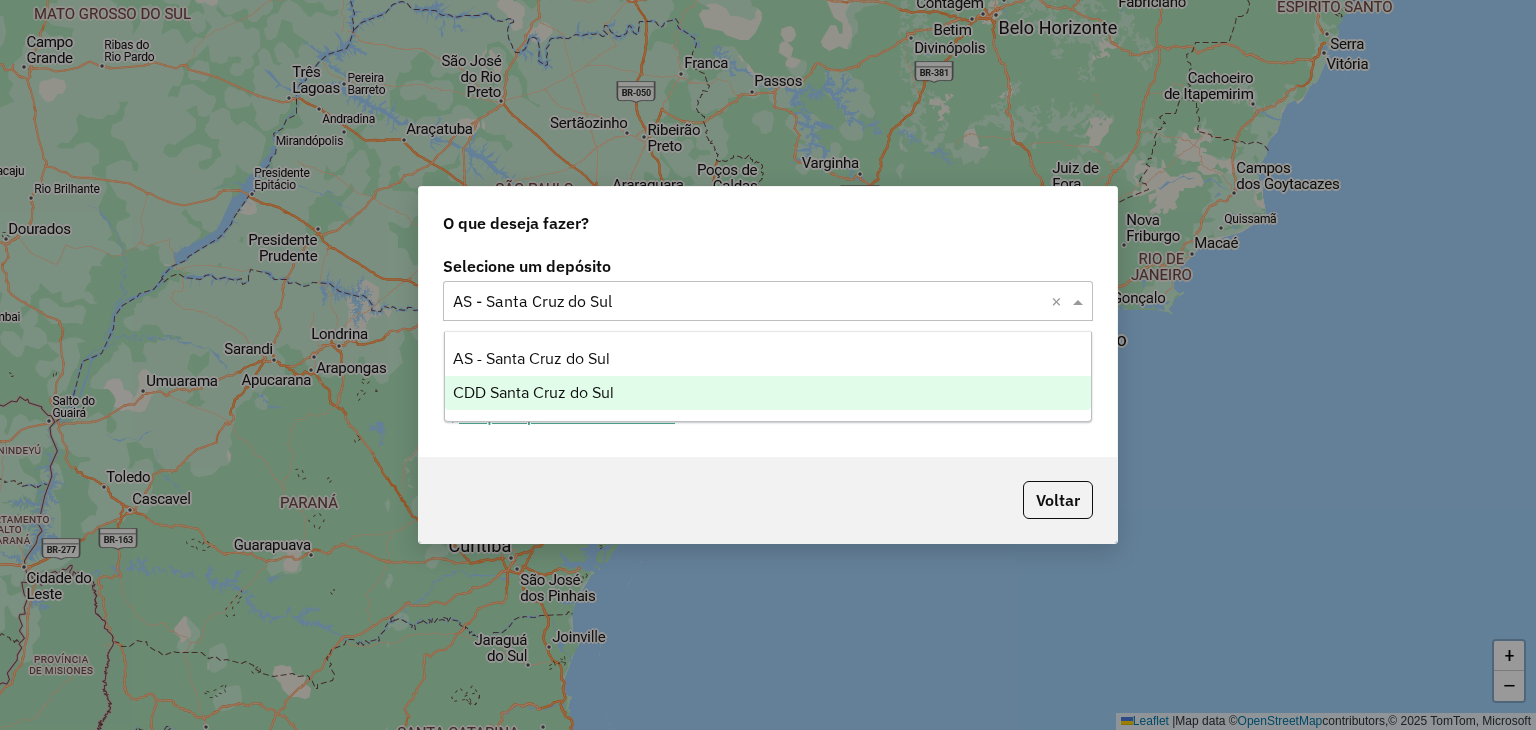 click on "CDD Santa Cruz do Sul" at bounding box center [533, 392] 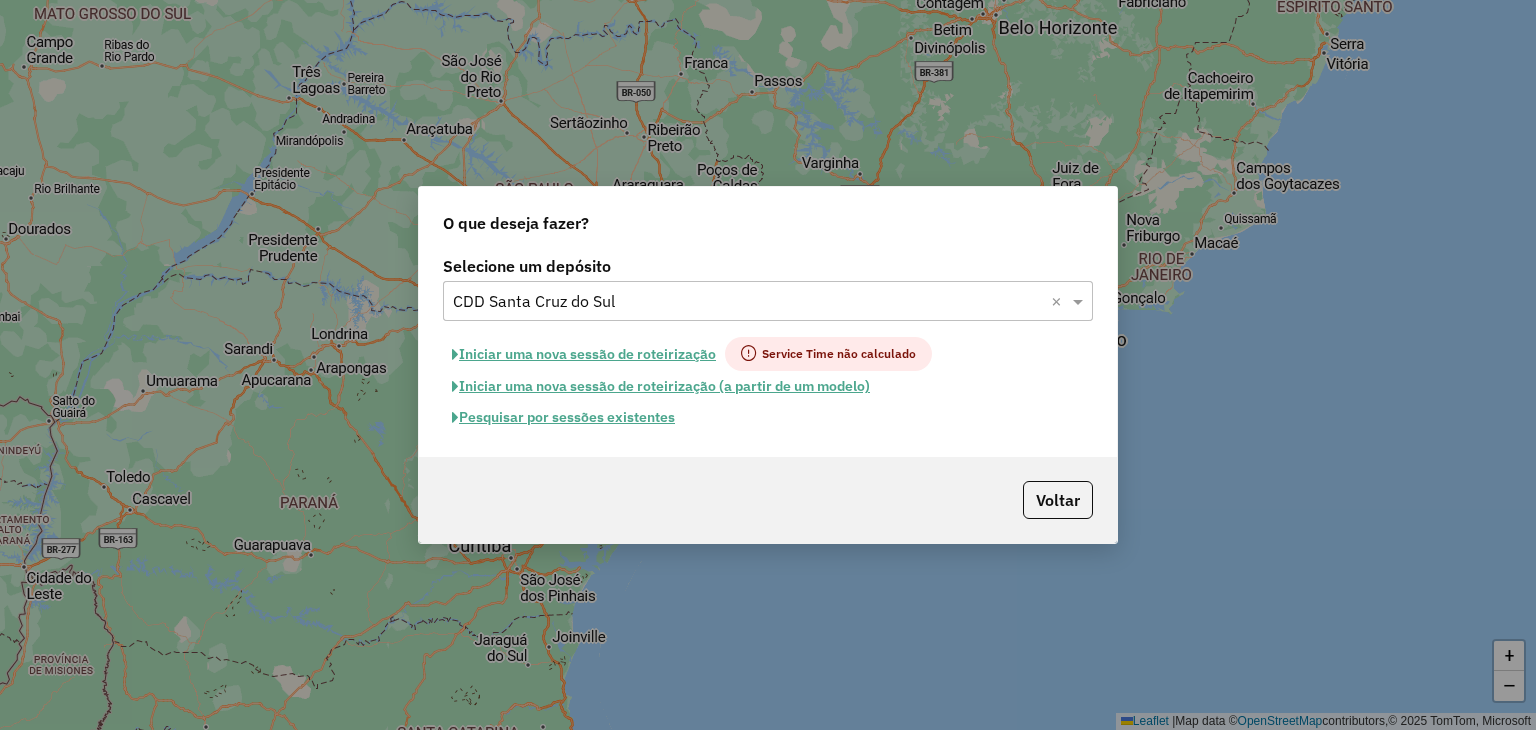 click on "Iniciar uma nova sessão de roteirização" 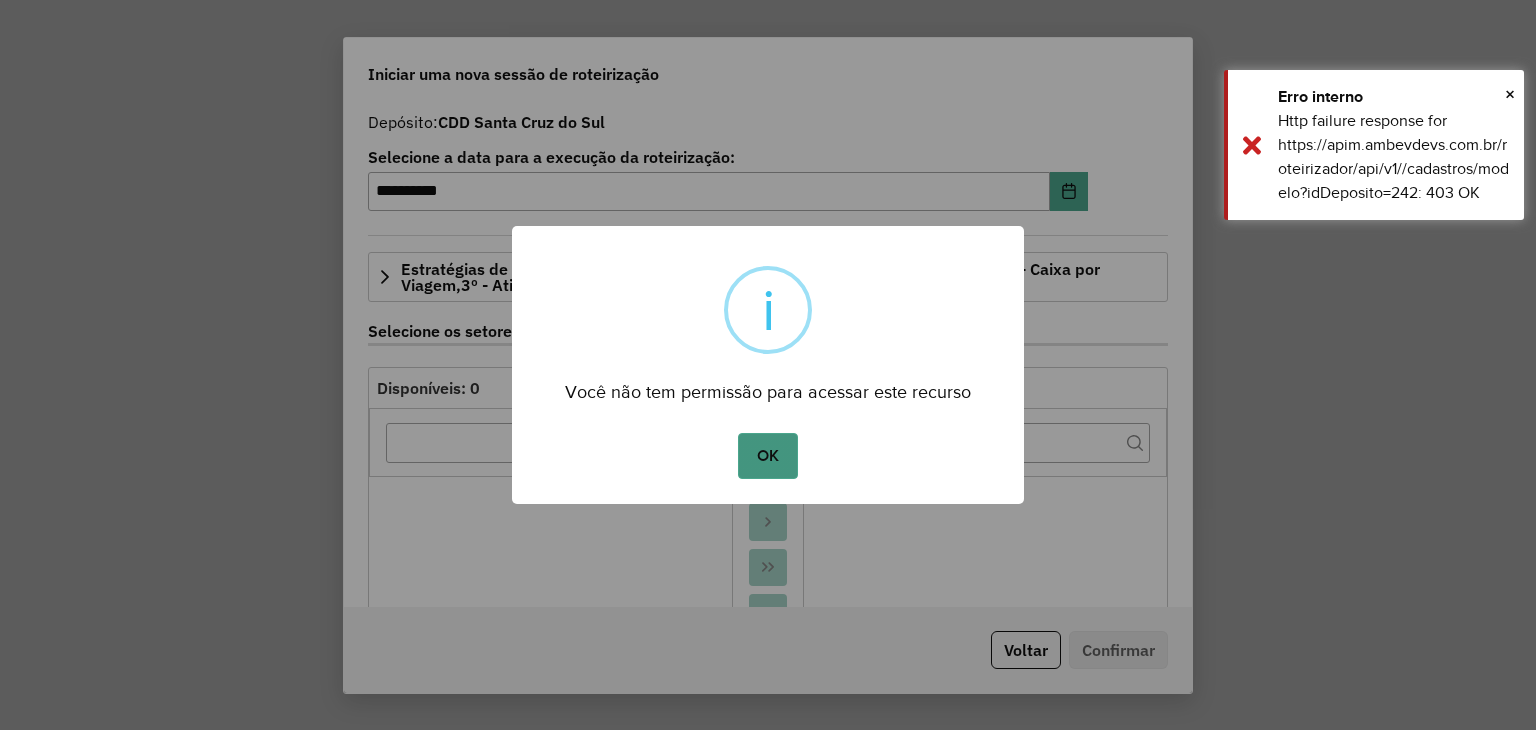 click on "OK" at bounding box center (767, 456) 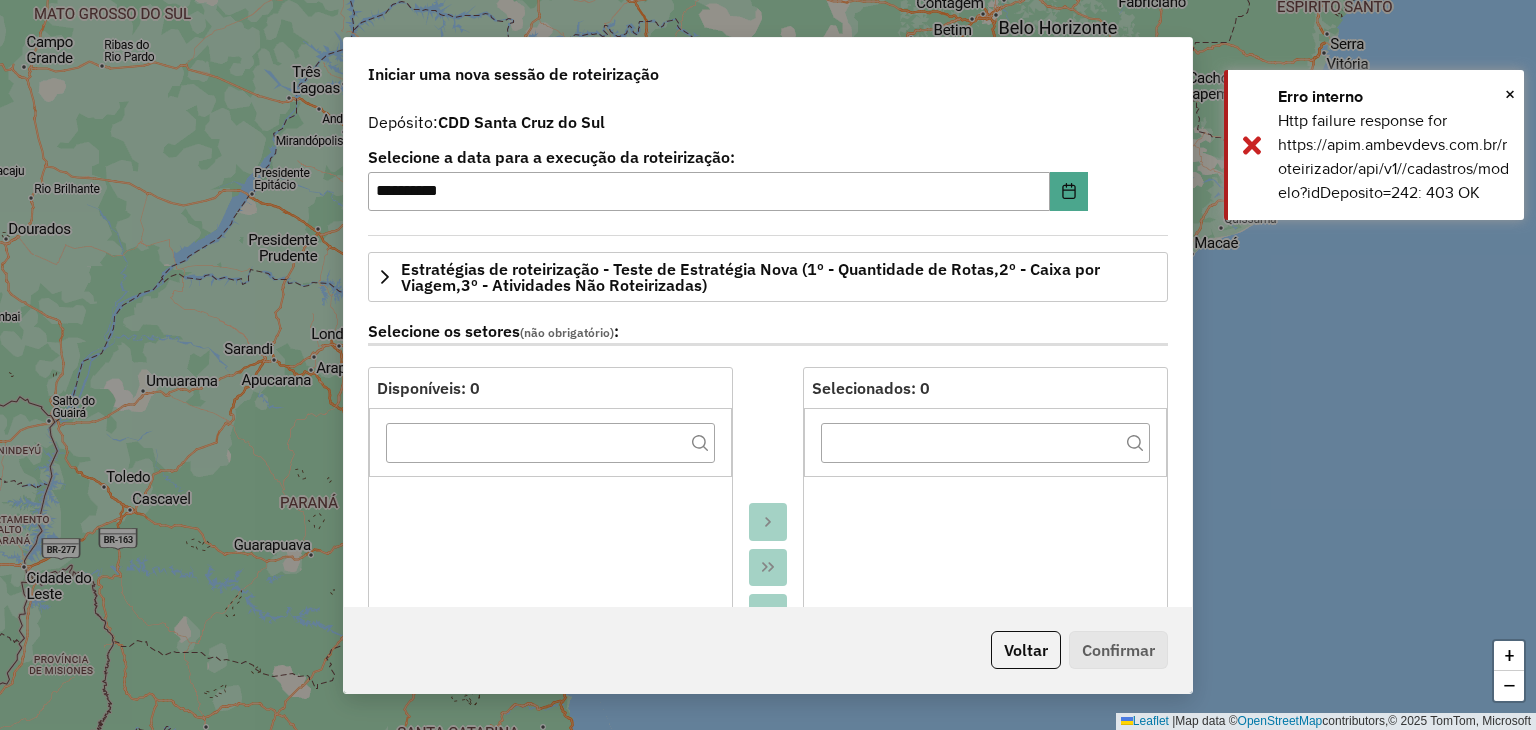click on "Voltar   Confirmar" 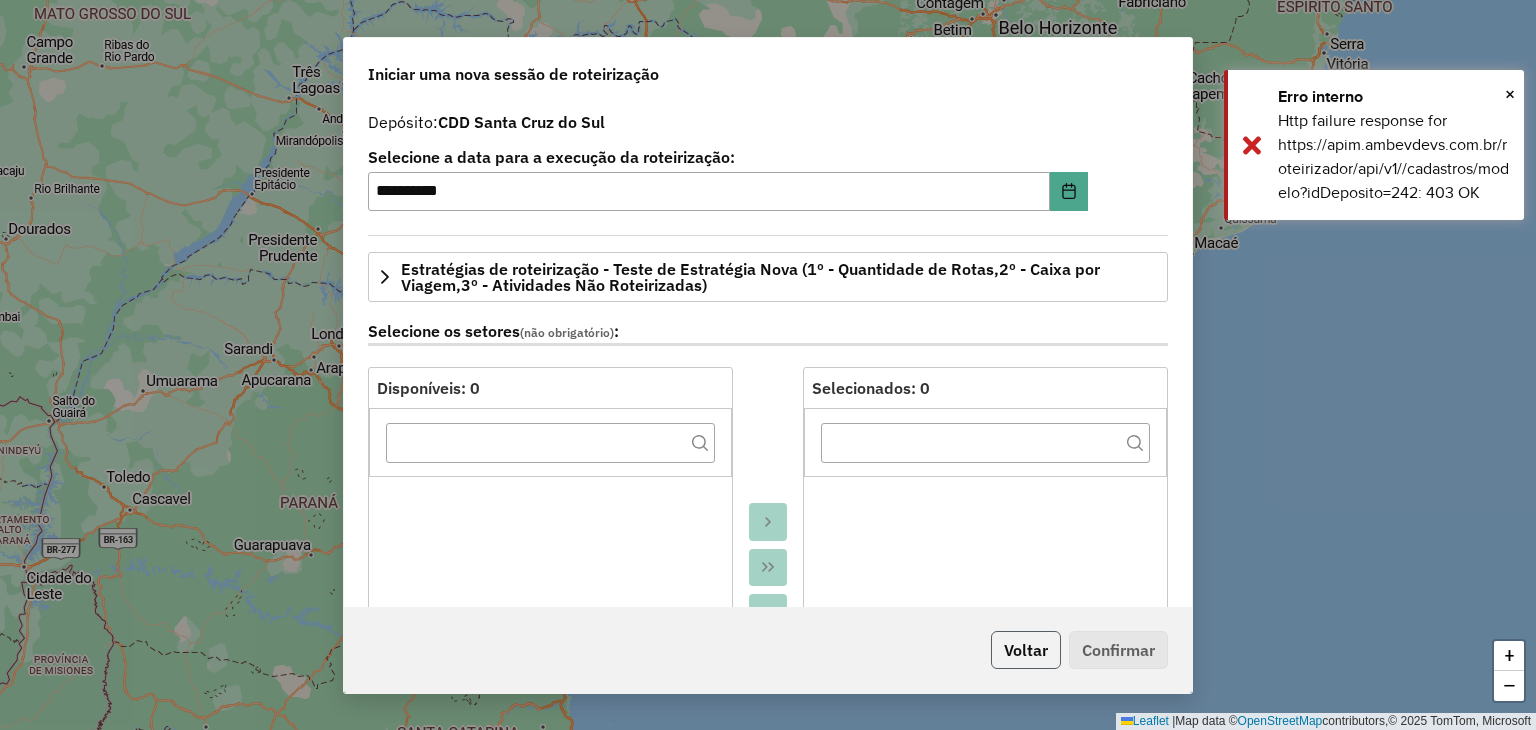 click on "Voltar" 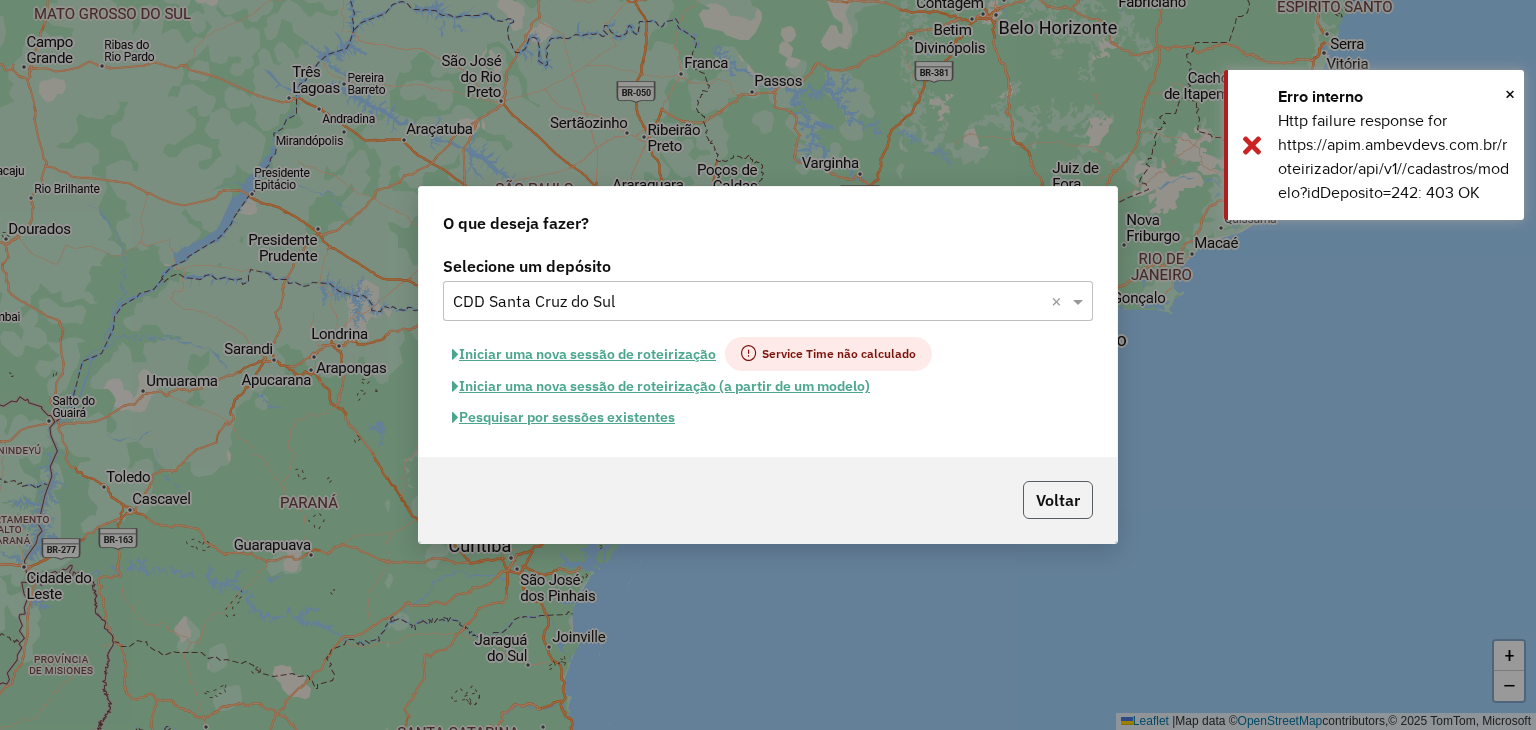 click on "Voltar" 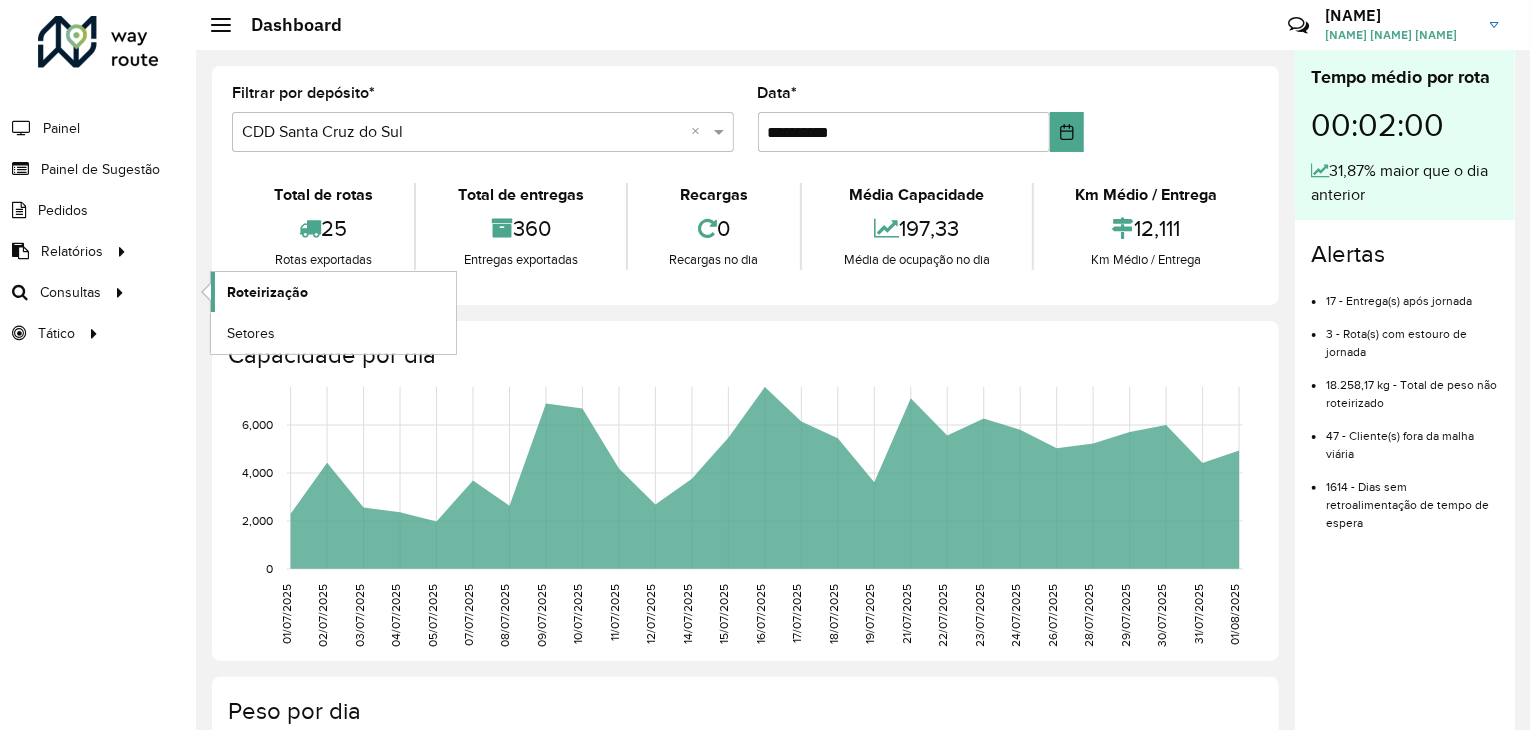 click on "Roteirização" 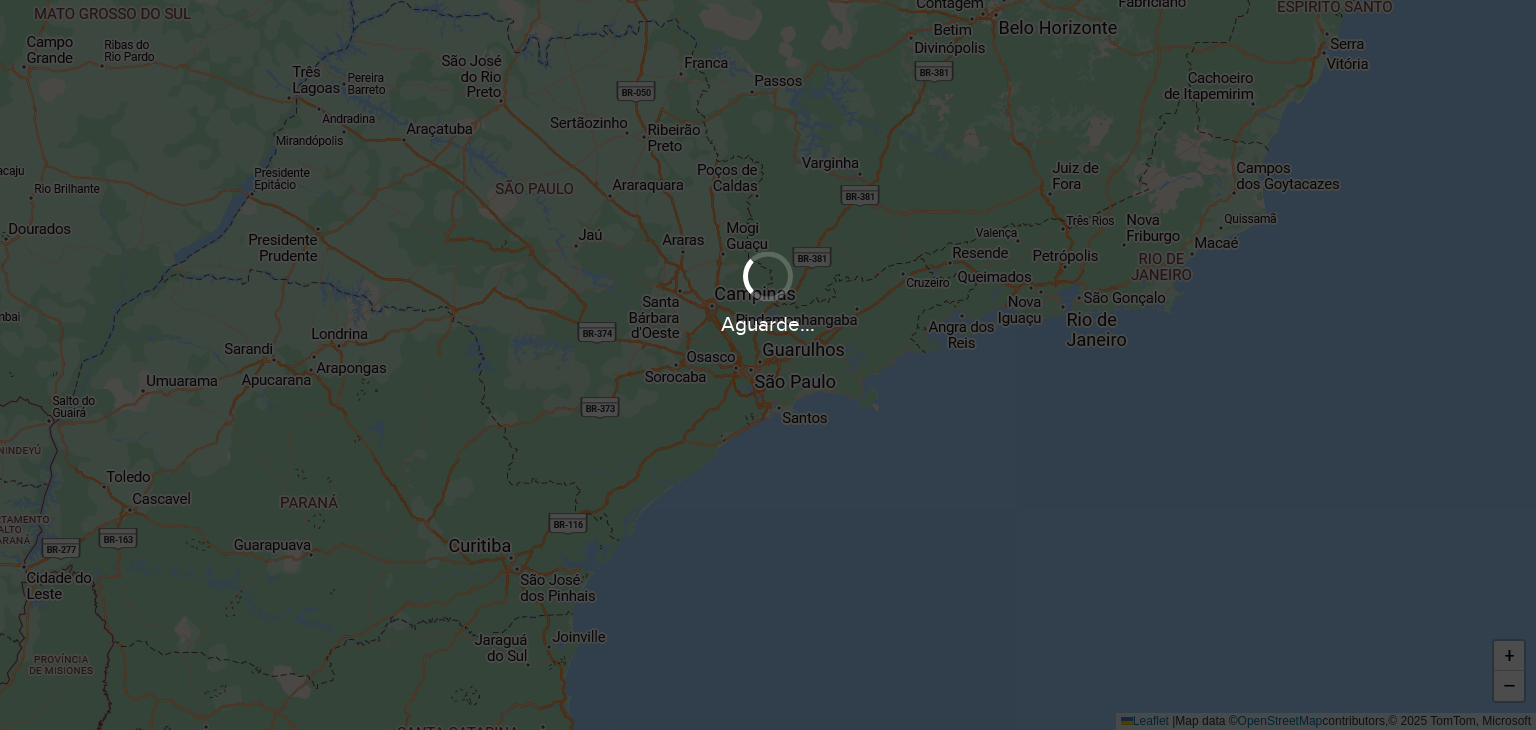 scroll, scrollTop: 0, scrollLeft: 0, axis: both 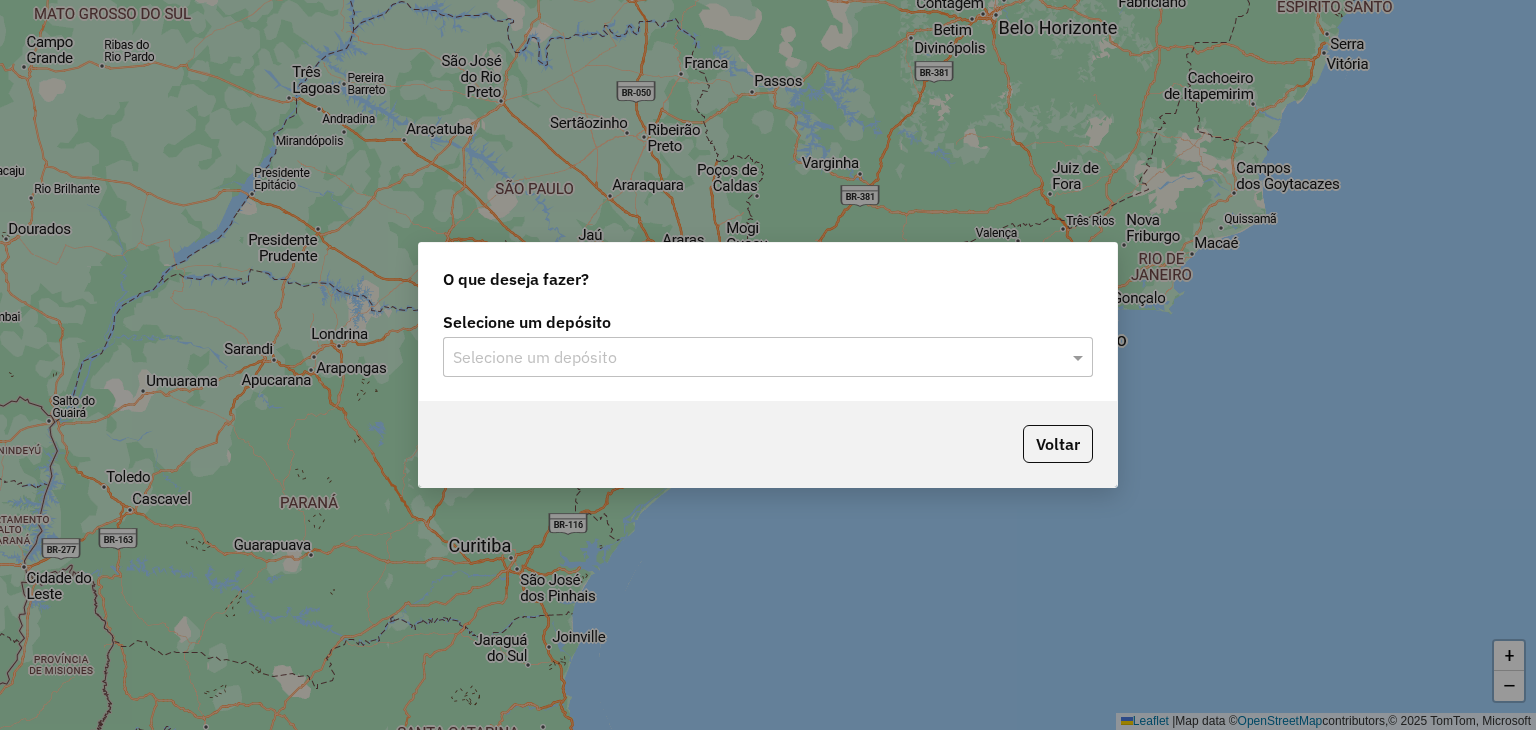 click 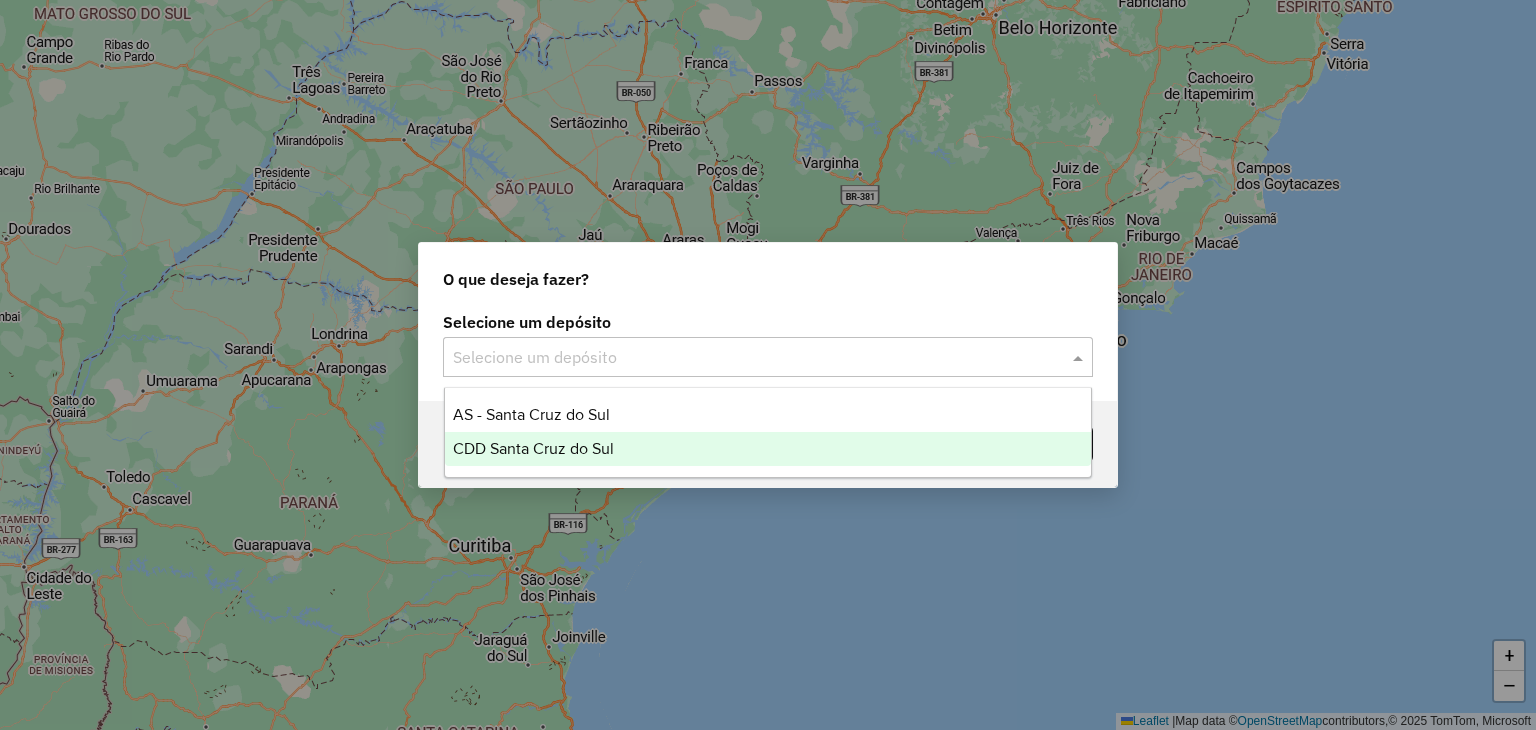 click on "CDD Santa Cruz do Sul" at bounding box center [768, 449] 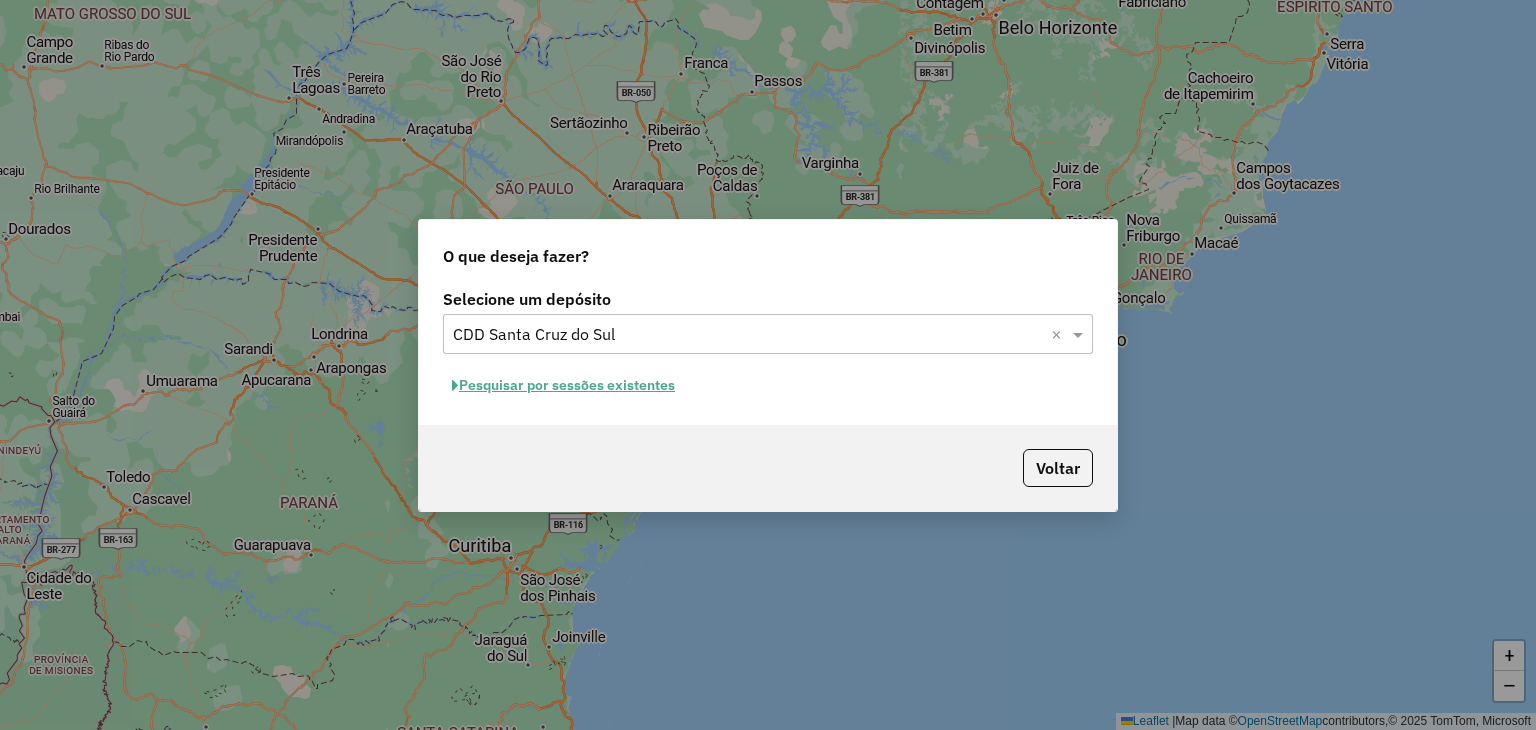 click on "Pesquisar por sessões existentes" 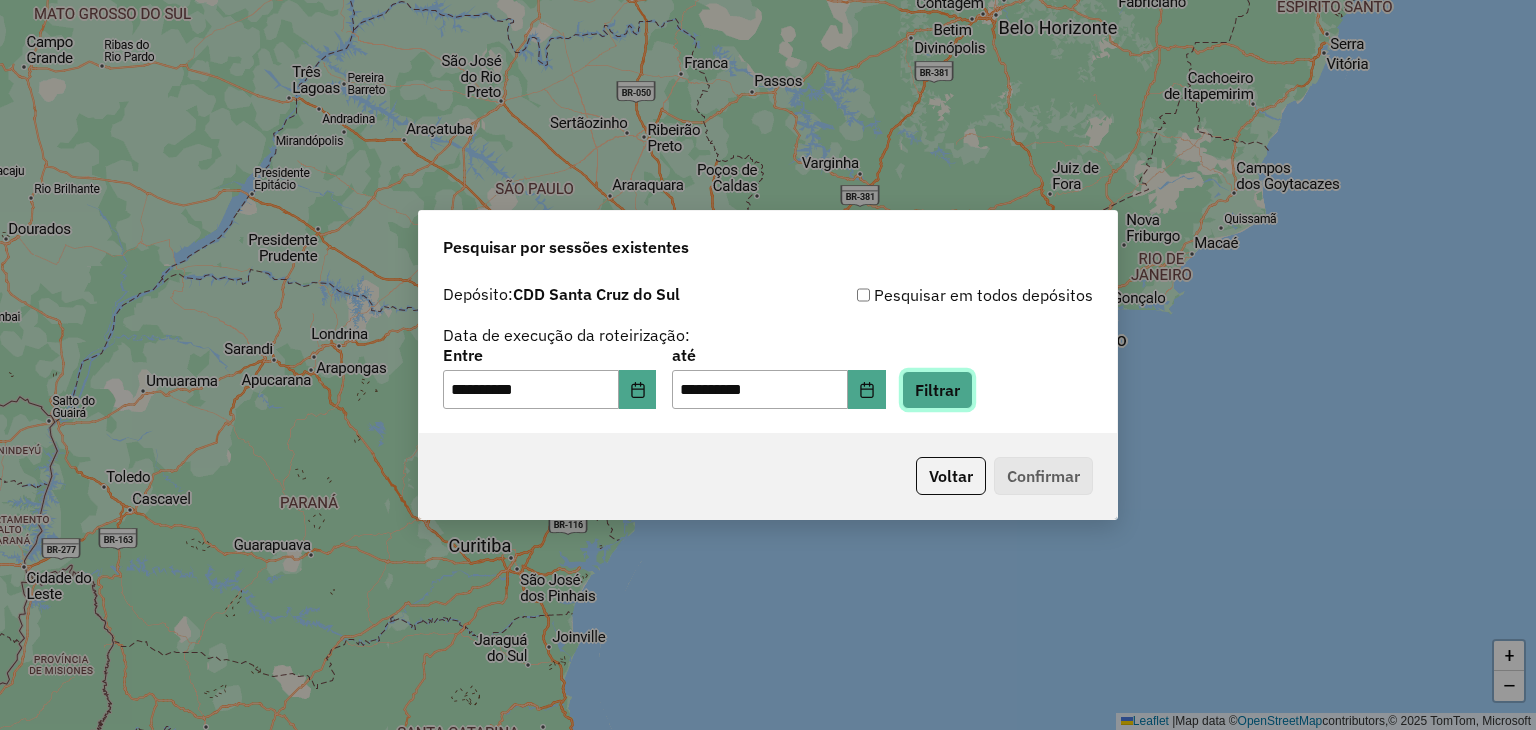 click on "Filtrar" 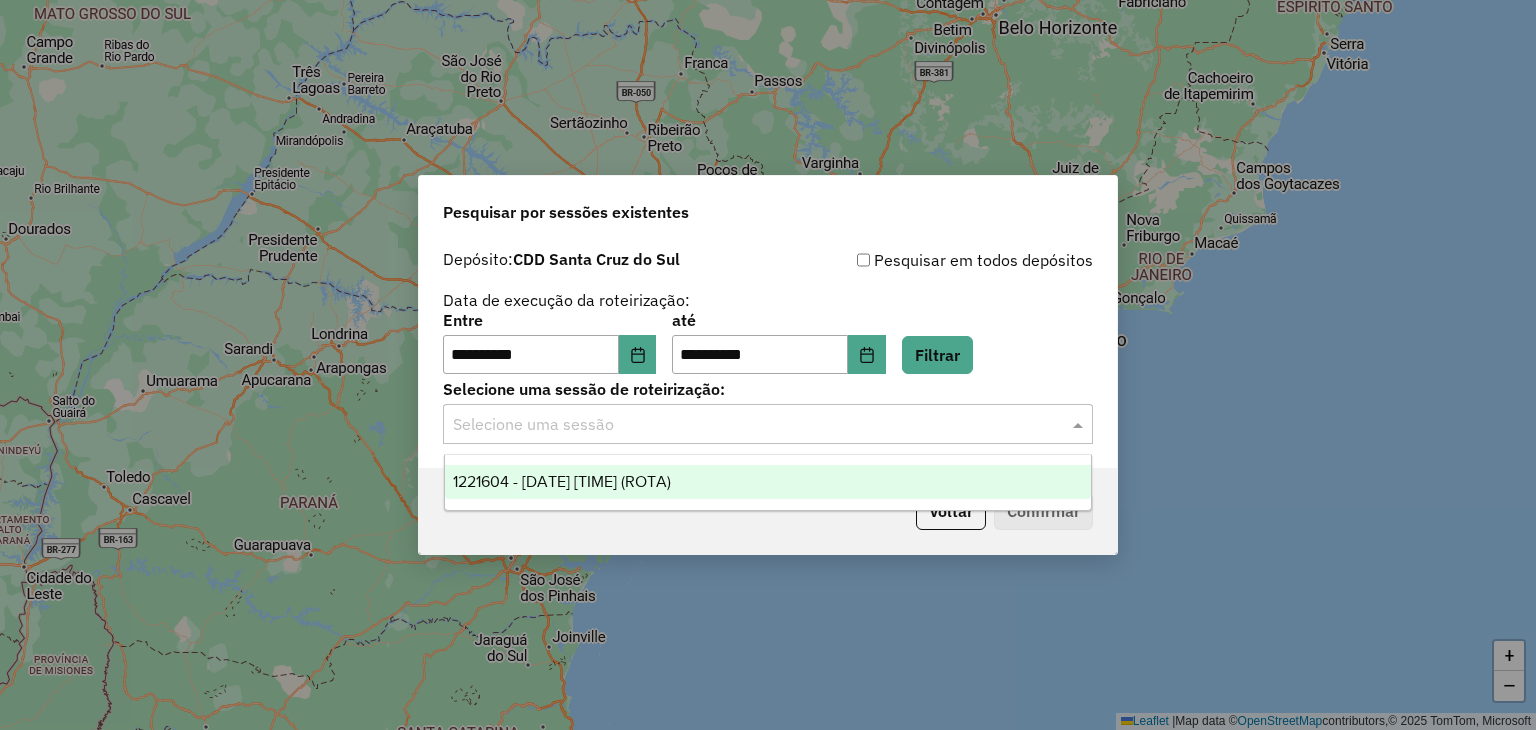 click 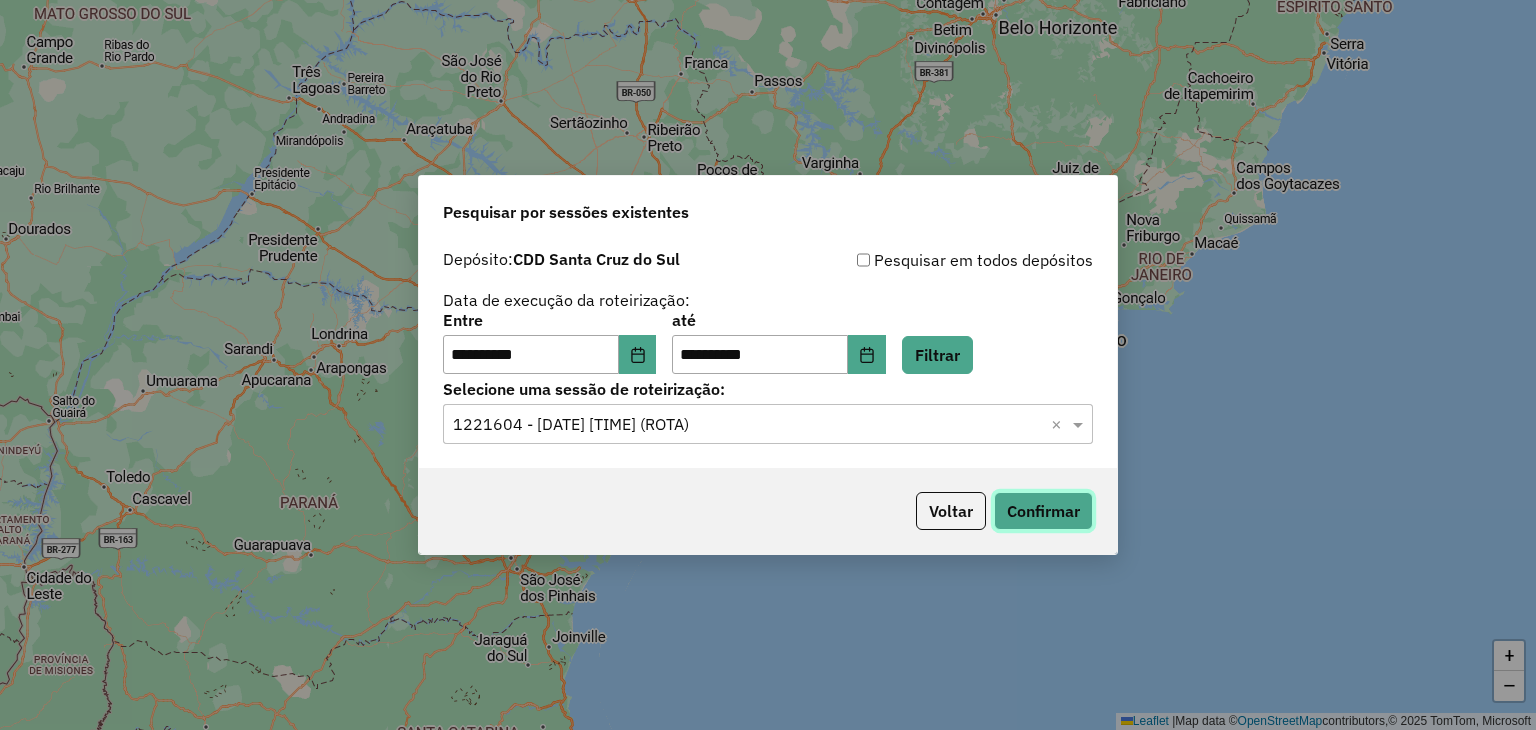 click on "Confirmar" 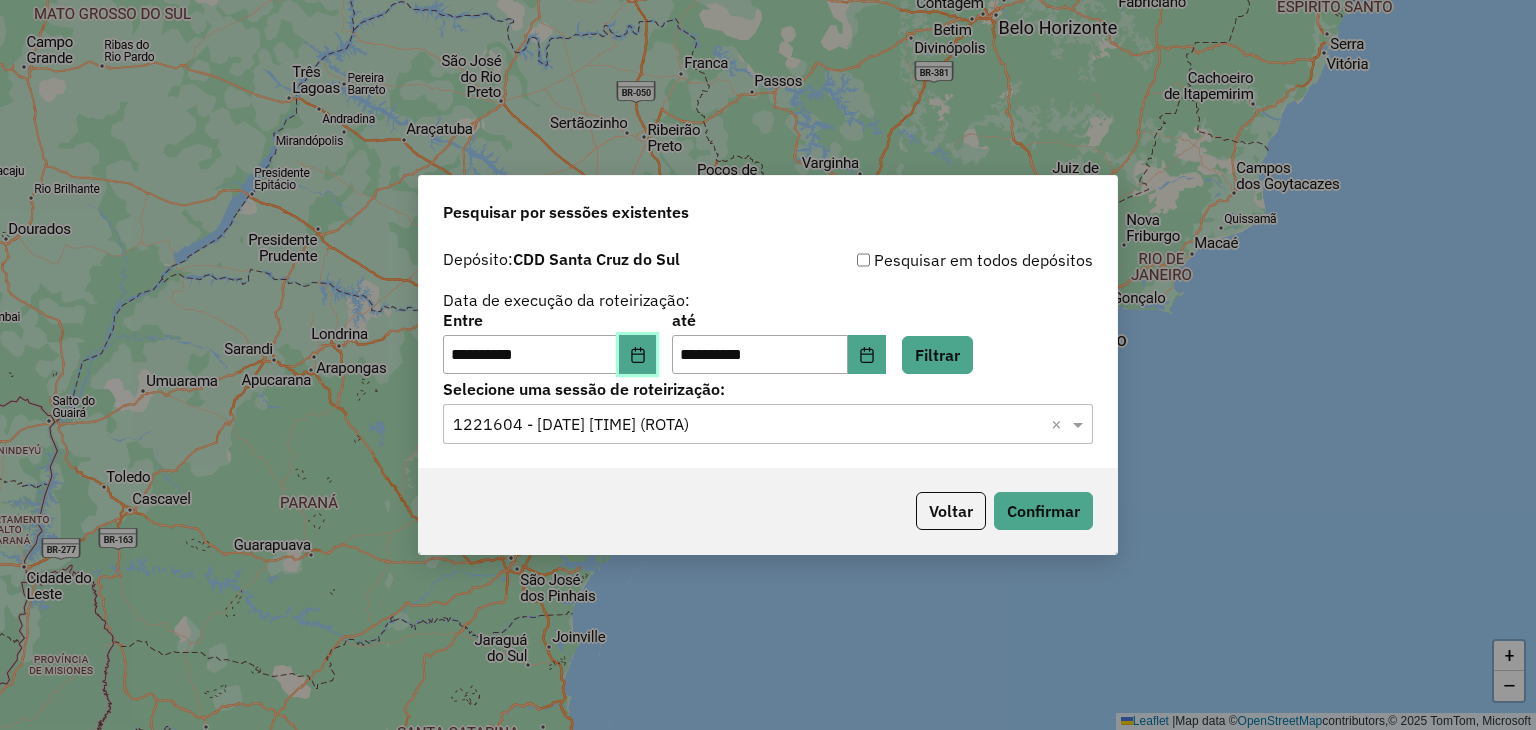 click at bounding box center (638, 355) 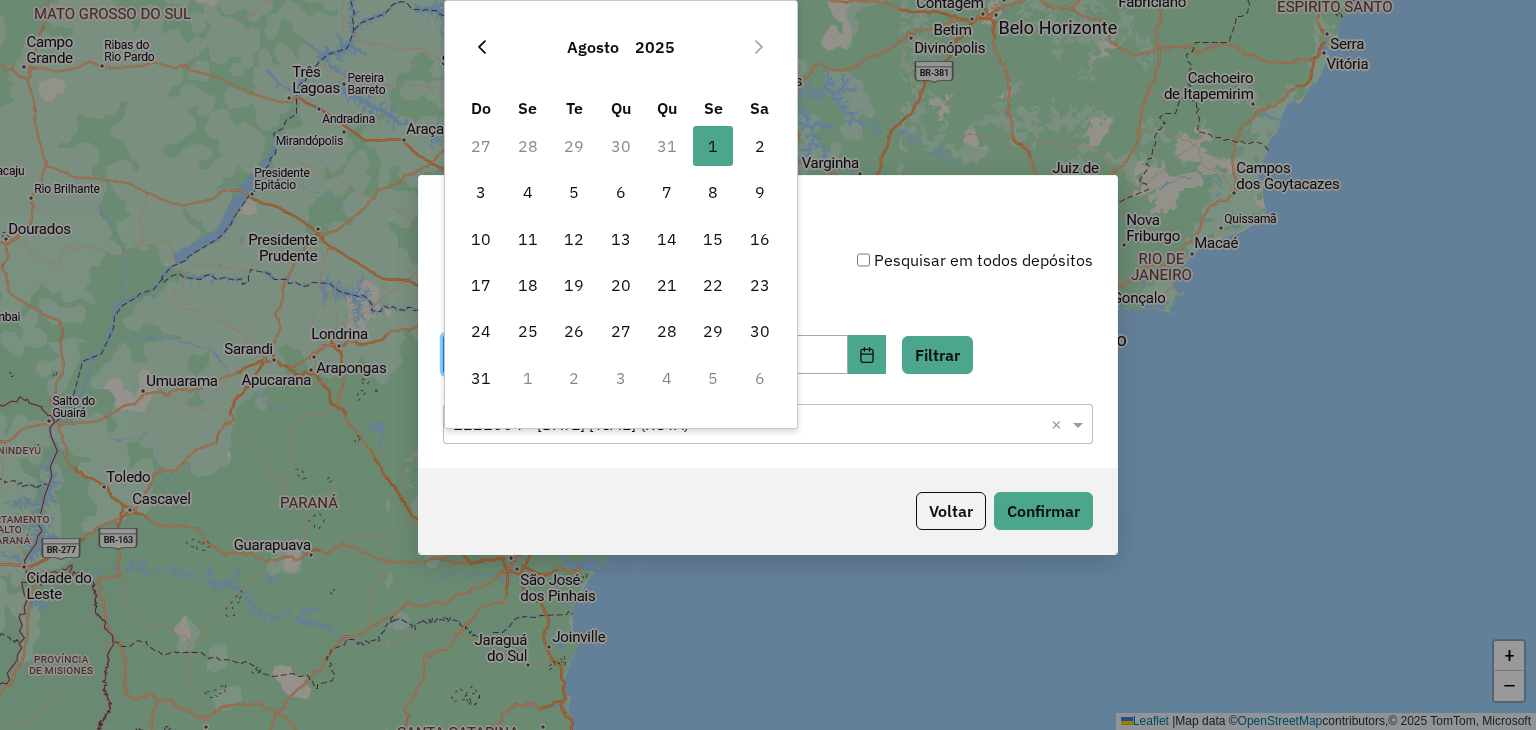 click 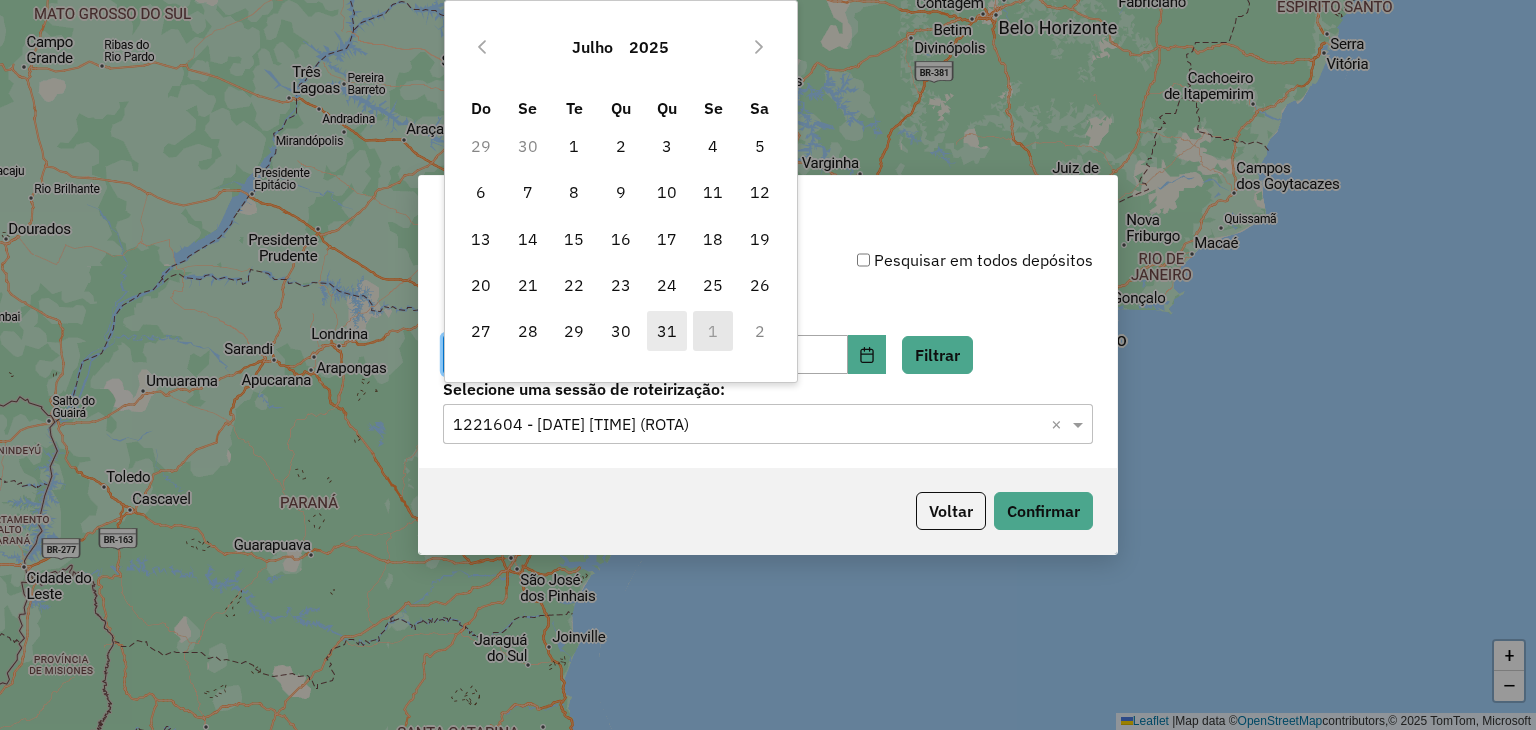 click on "31" at bounding box center [667, 331] 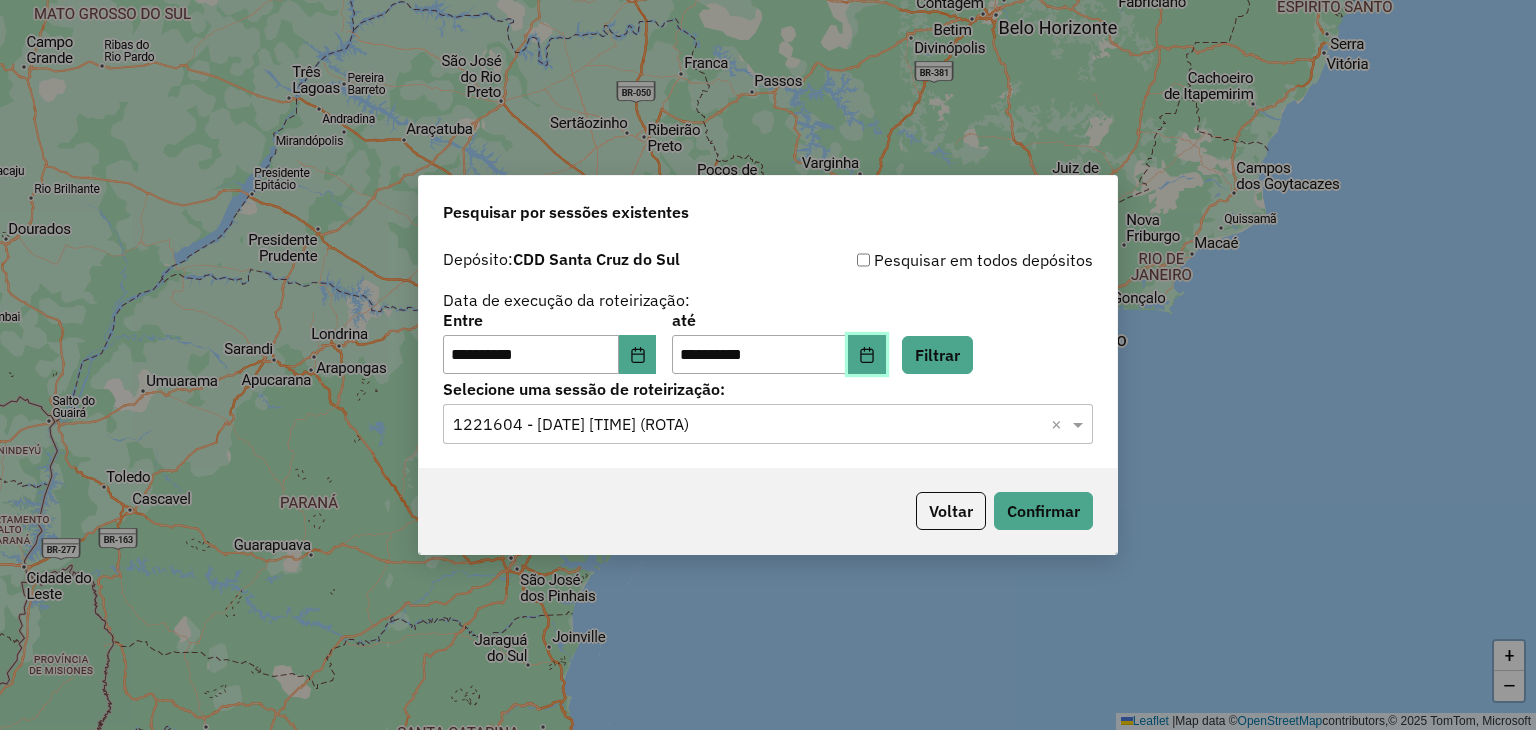 click at bounding box center [867, 355] 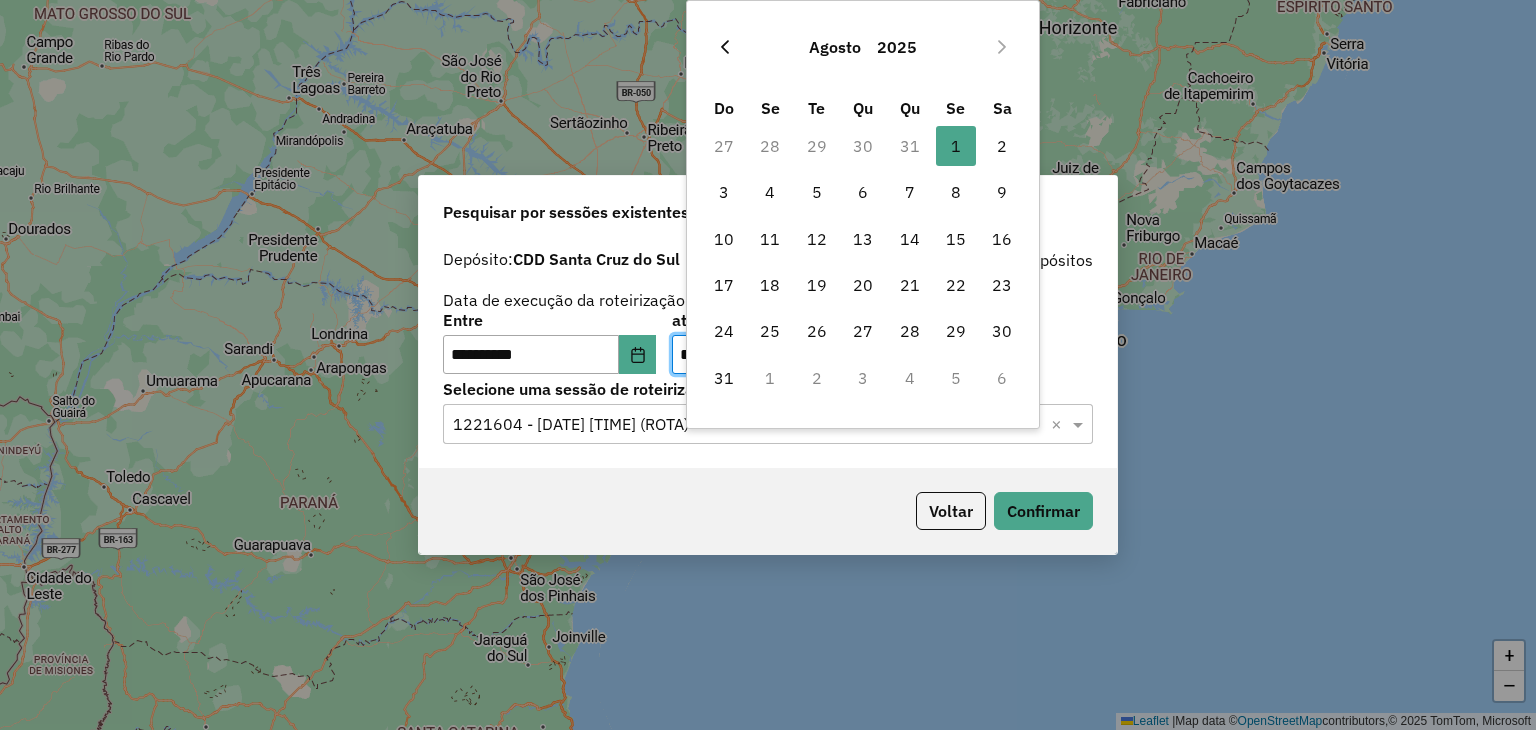 click at bounding box center [725, 47] 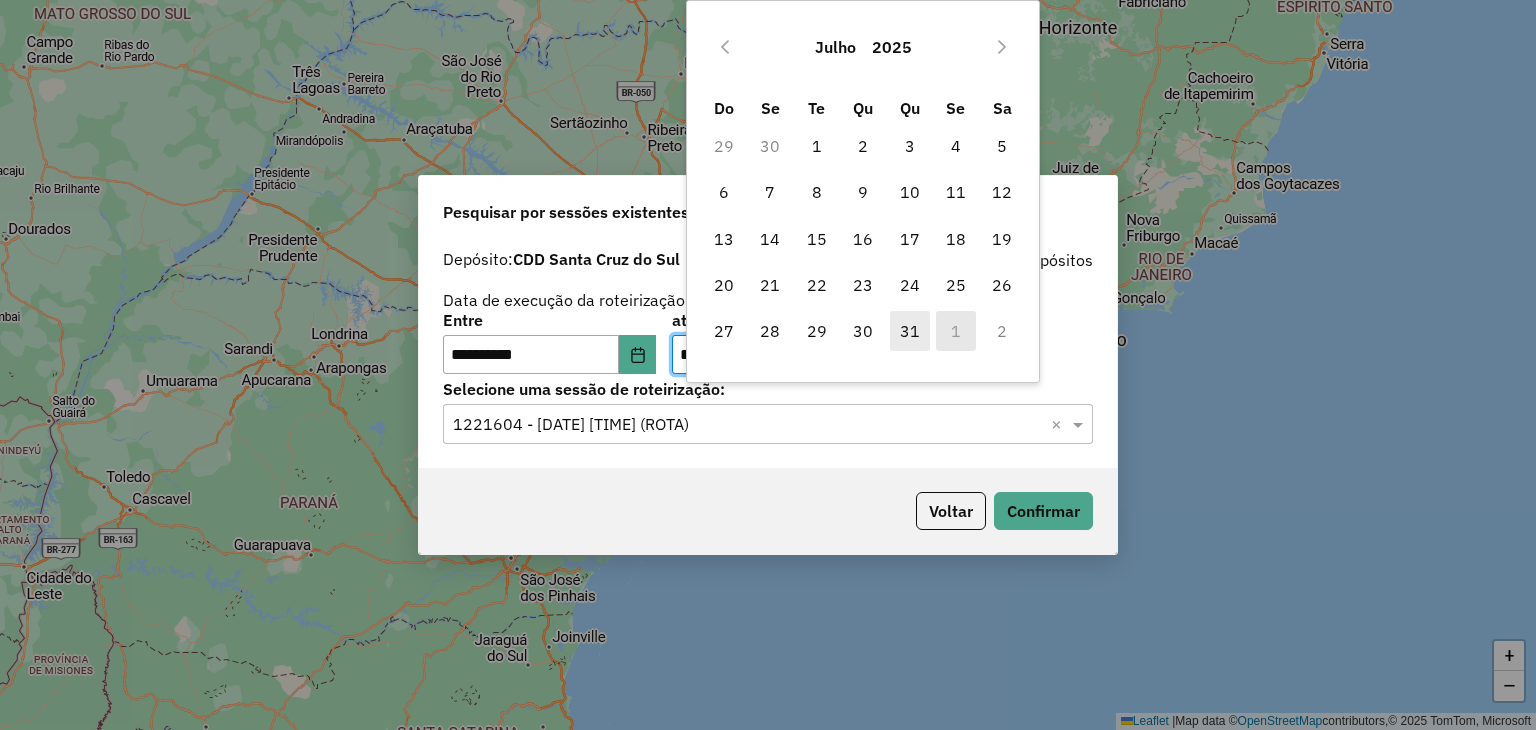 click on "31" at bounding box center [910, 331] 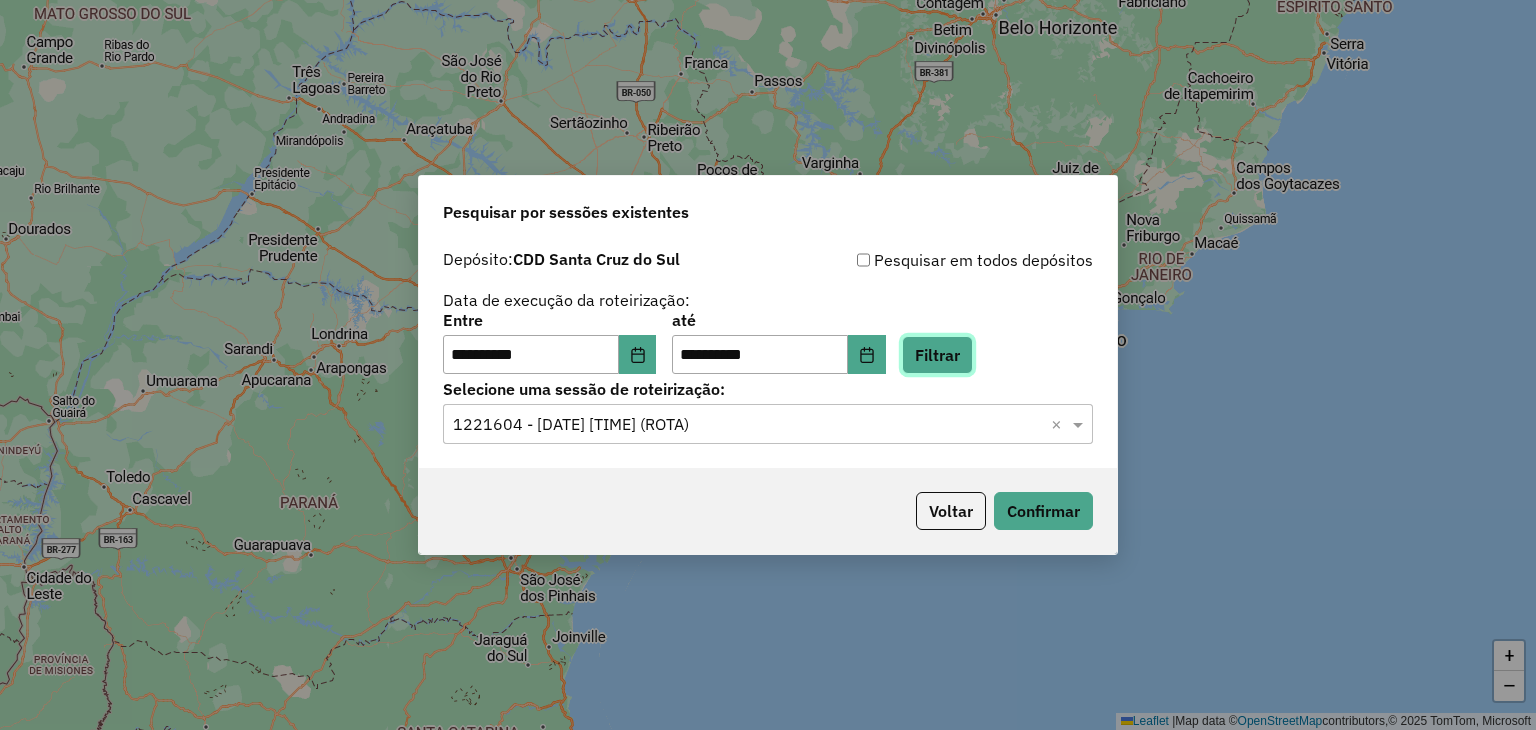 click on "Filtrar" 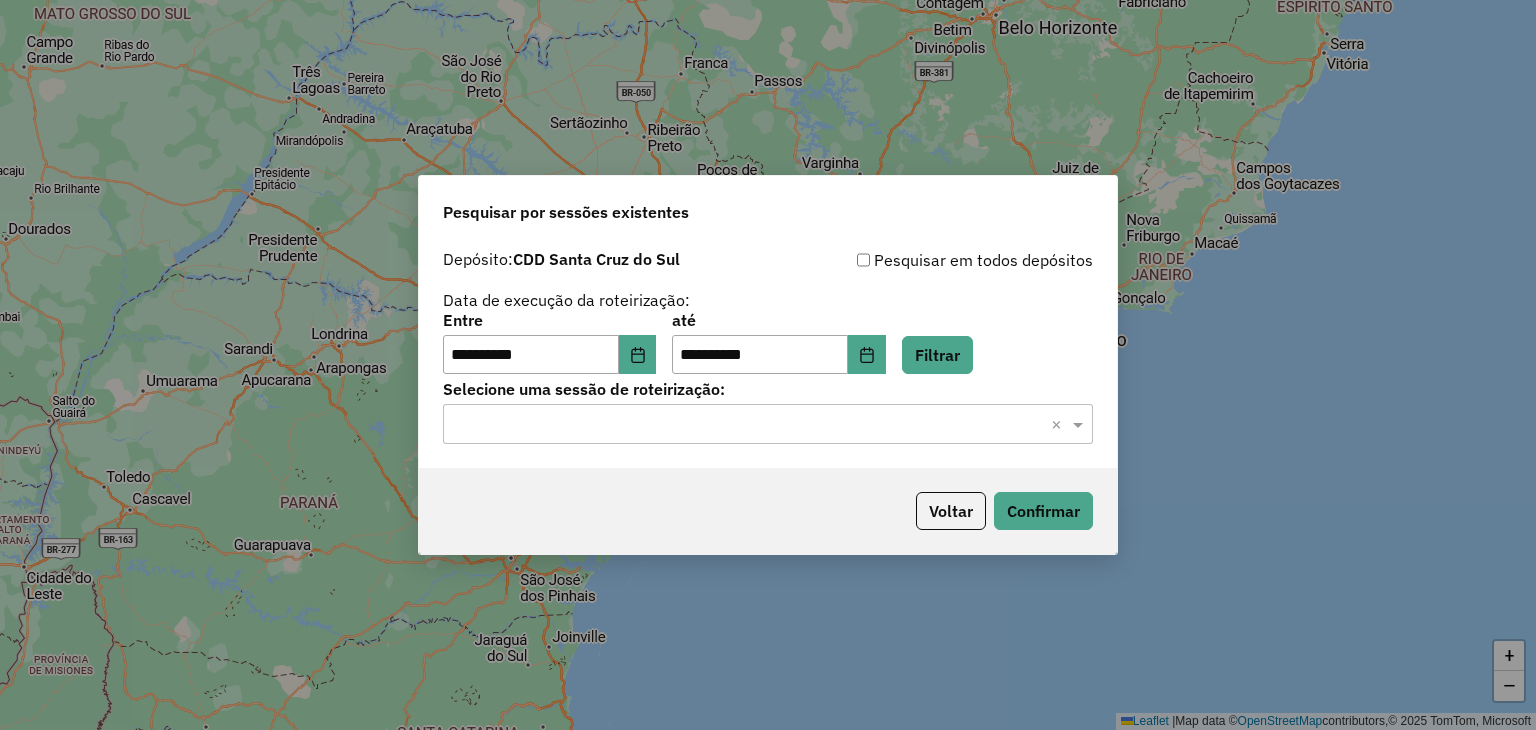 click 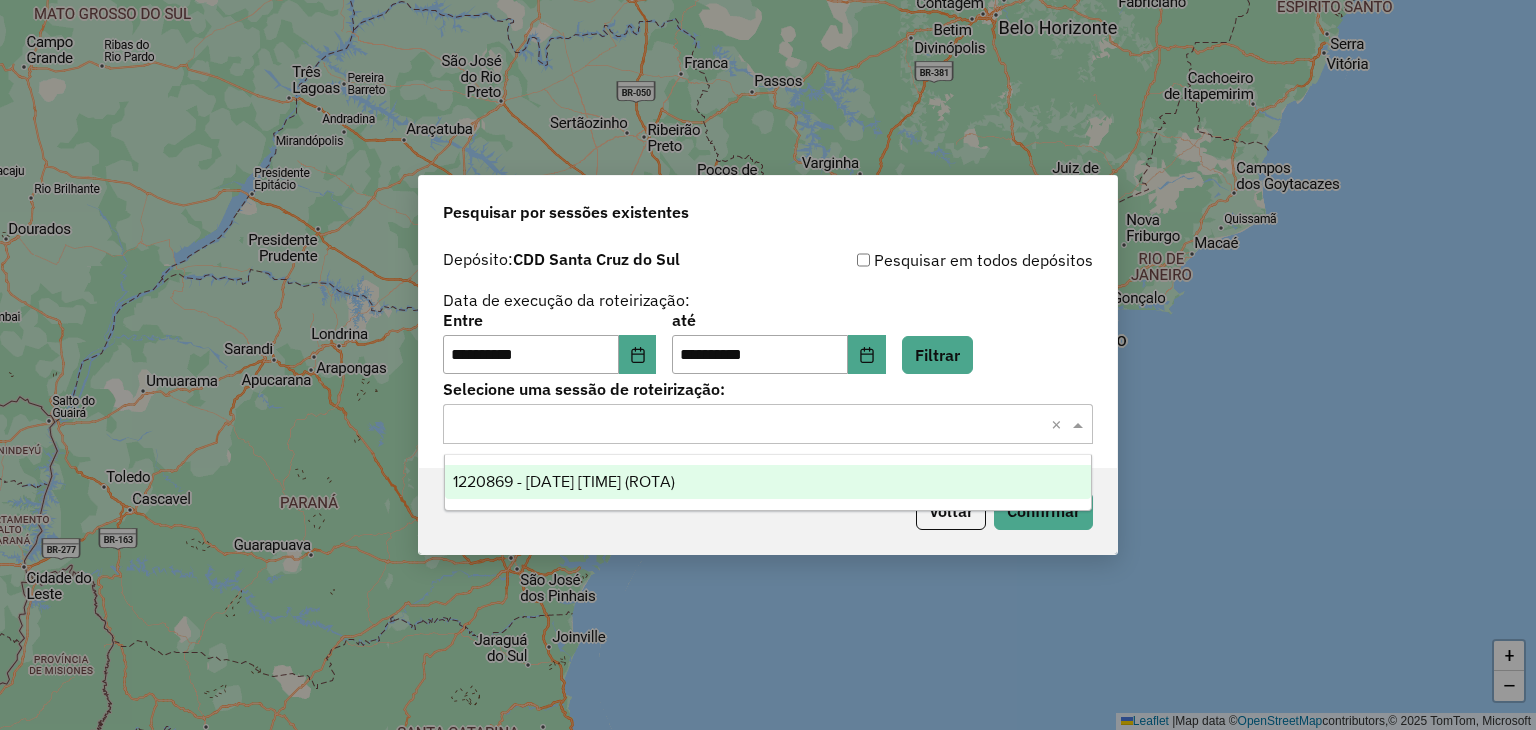 click on "1220869 - [DATE] [TIME] (ROTA)" at bounding box center [768, 482] 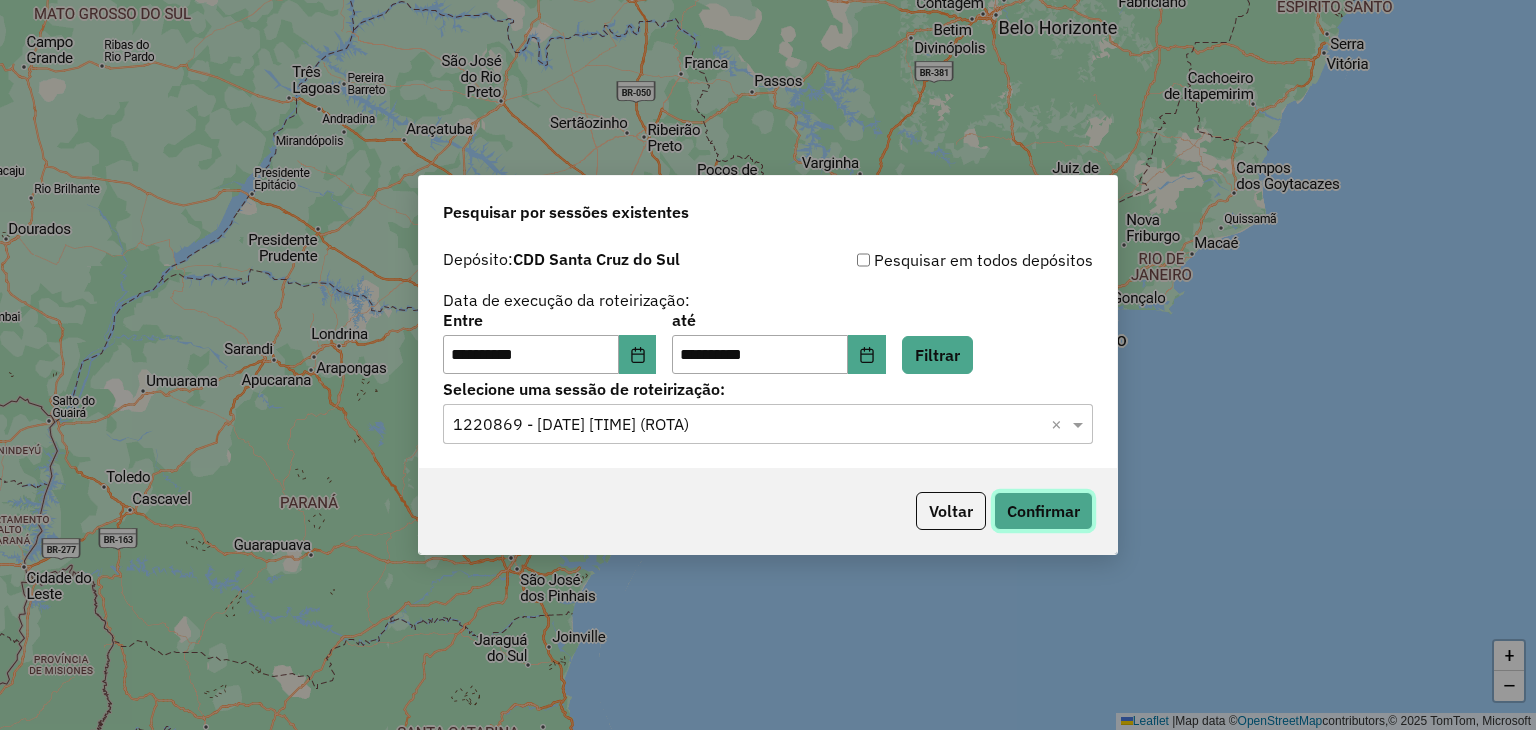 click on "Confirmar" 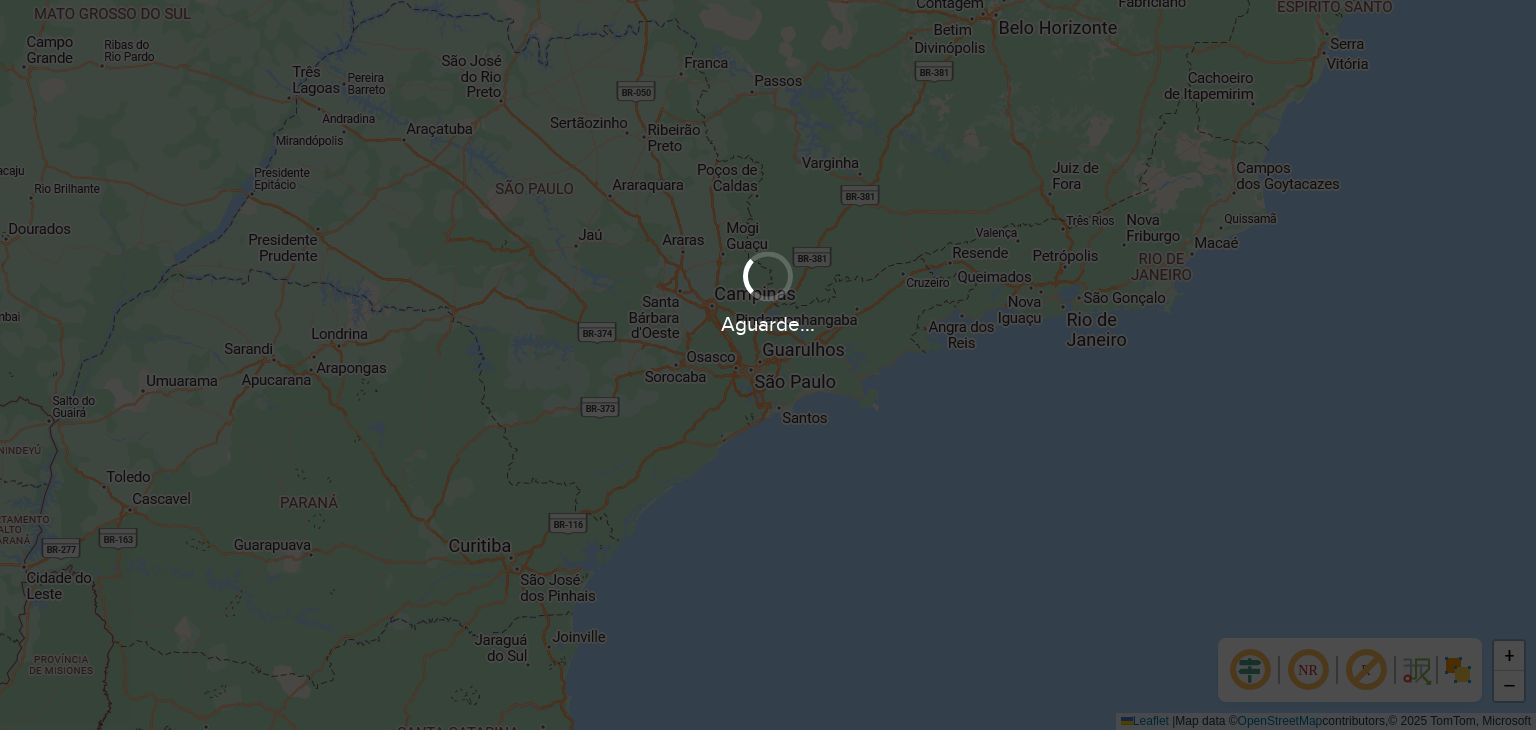 scroll, scrollTop: 0, scrollLeft: 0, axis: both 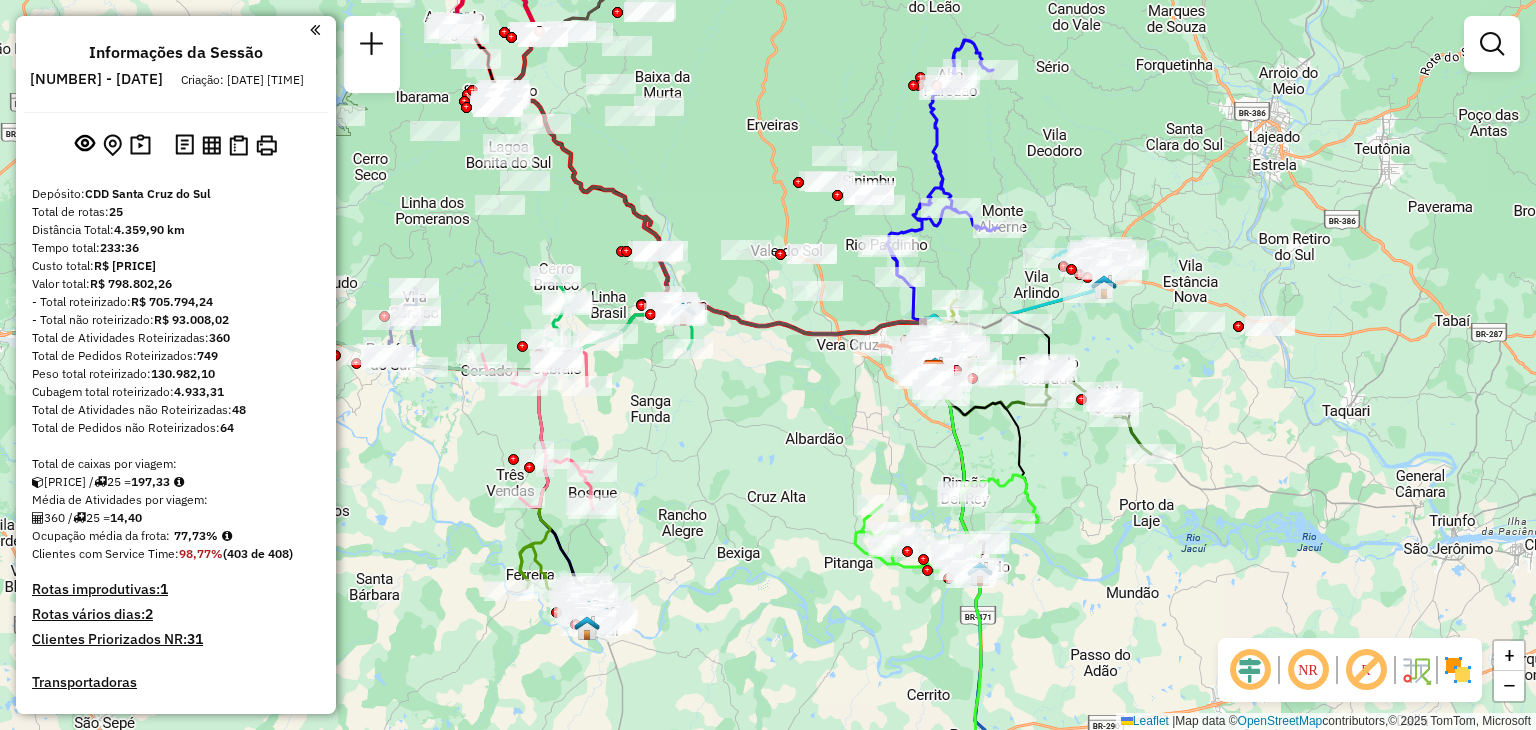 drag, startPoint x: 628, startPoint y: 446, endPoint x: 826, endPoint y: 449, distance: 198.02272 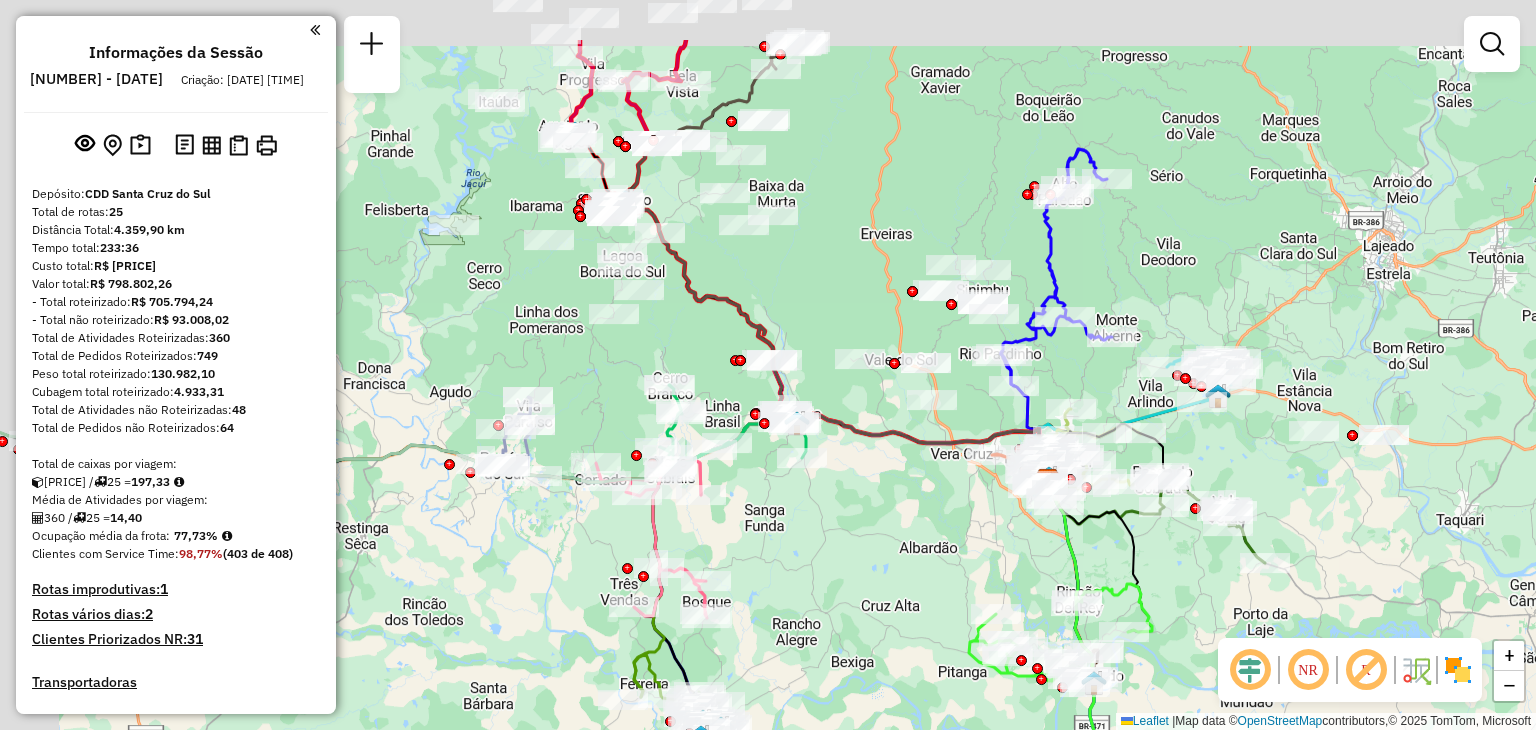 drag, startPoint x: 839, startPoint y: 428, endPoint x: 921, endPoint y: 541, distance: 139.61734 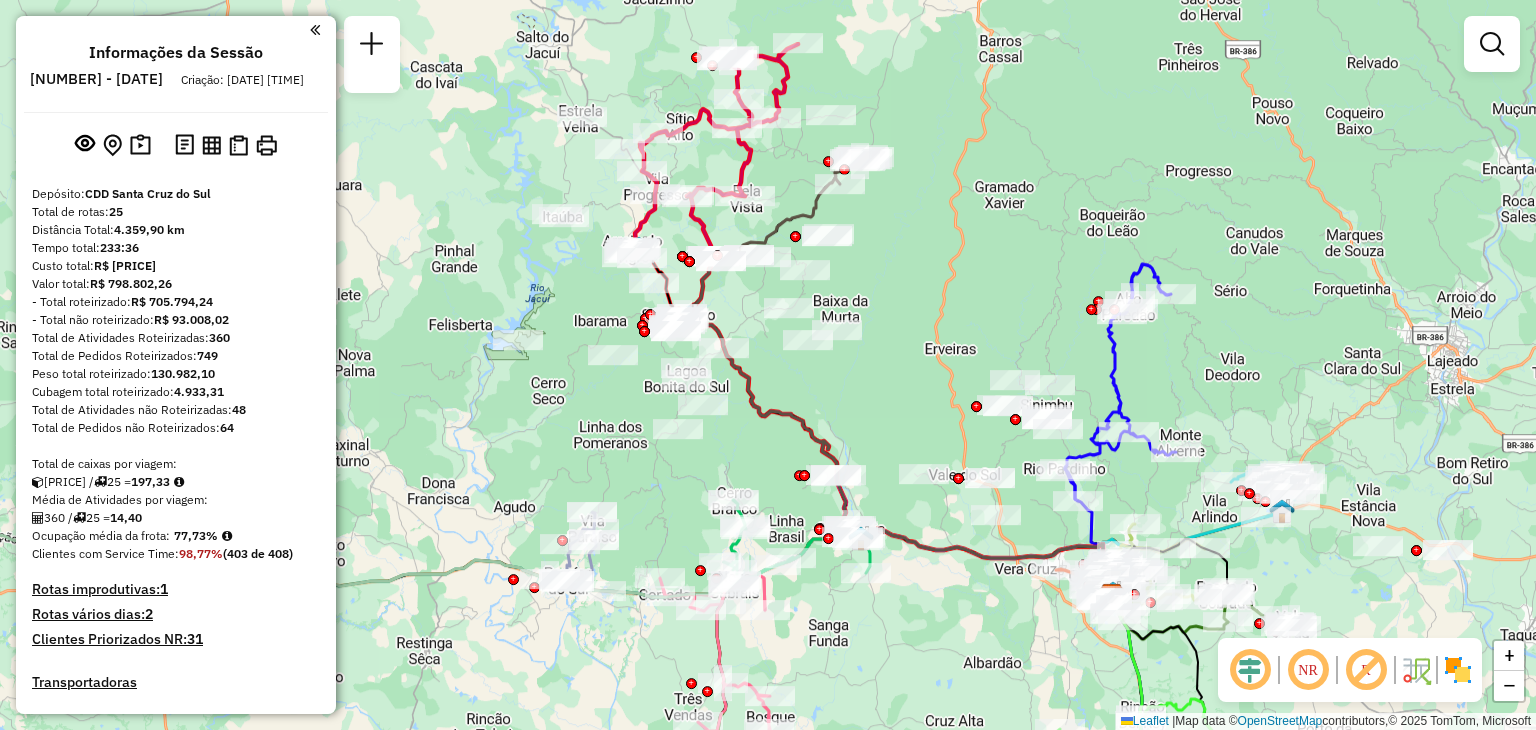 drag, startPoint x: 782, startPoint y: 274, endPoint x: 846, endPoint y: 389, distance: 131.60927 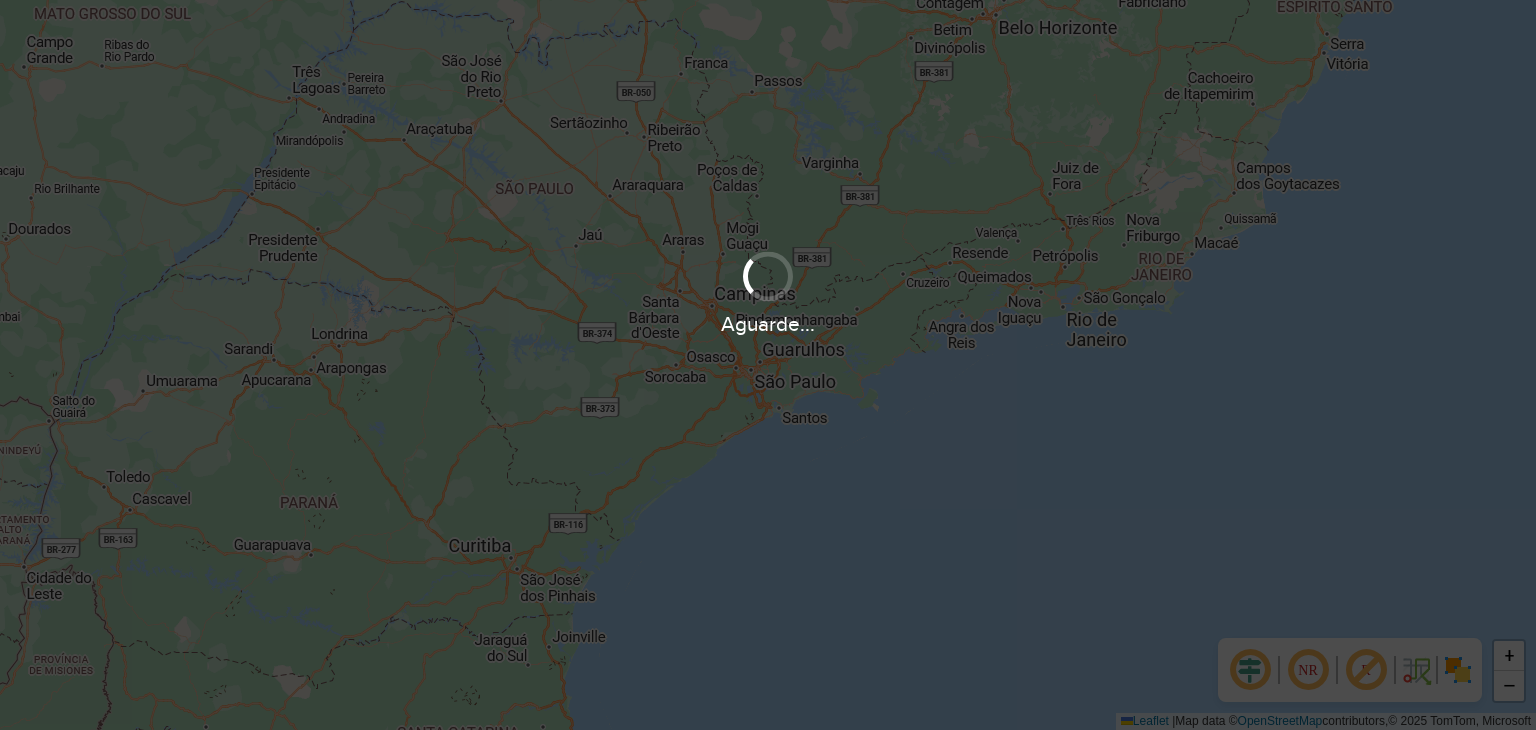 scroll, scrollTop: 0, scrollLeft: 0, axis: both 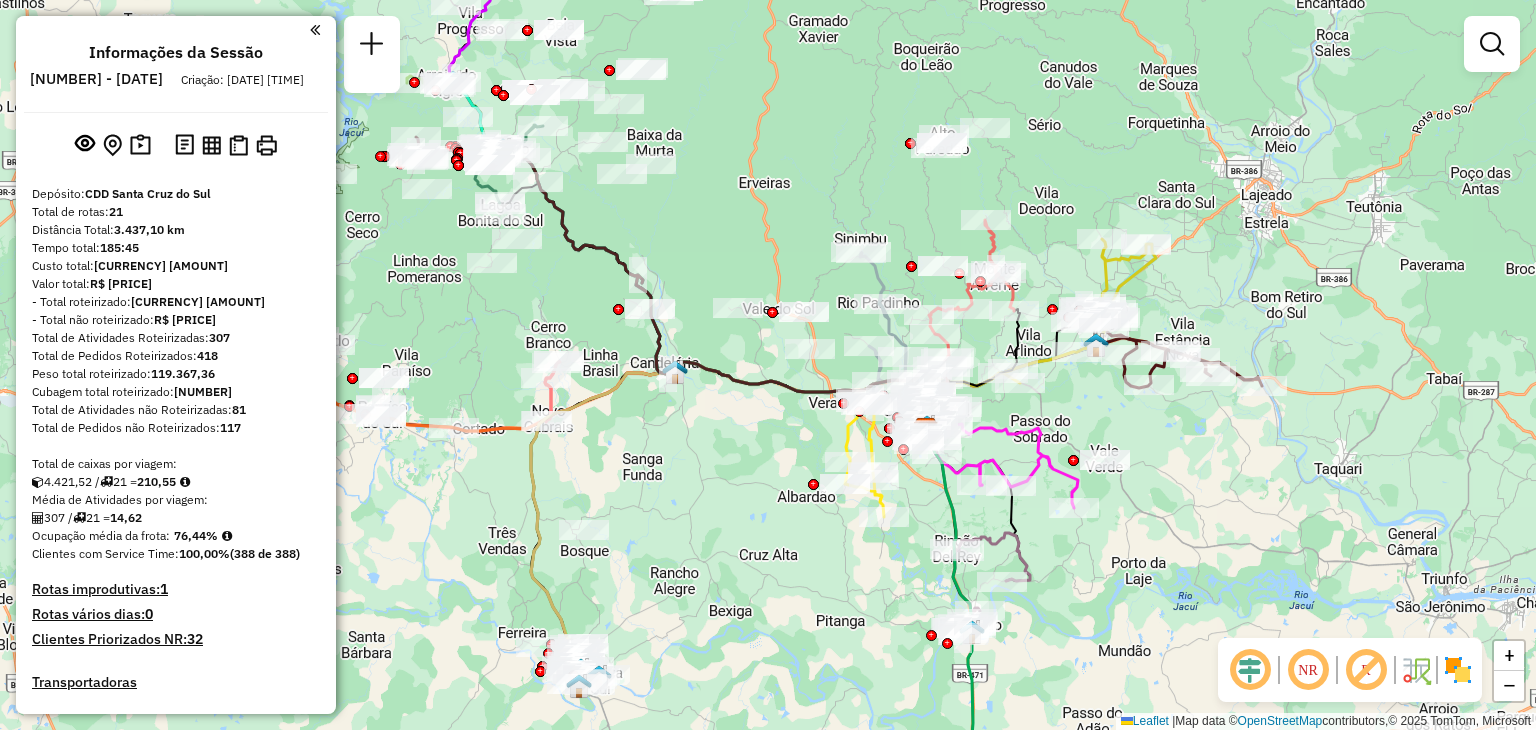 drag, startPoint x: 556, startPoint y: 433, endPoint x: 809, endPoint y: 534, distance: 272.41513 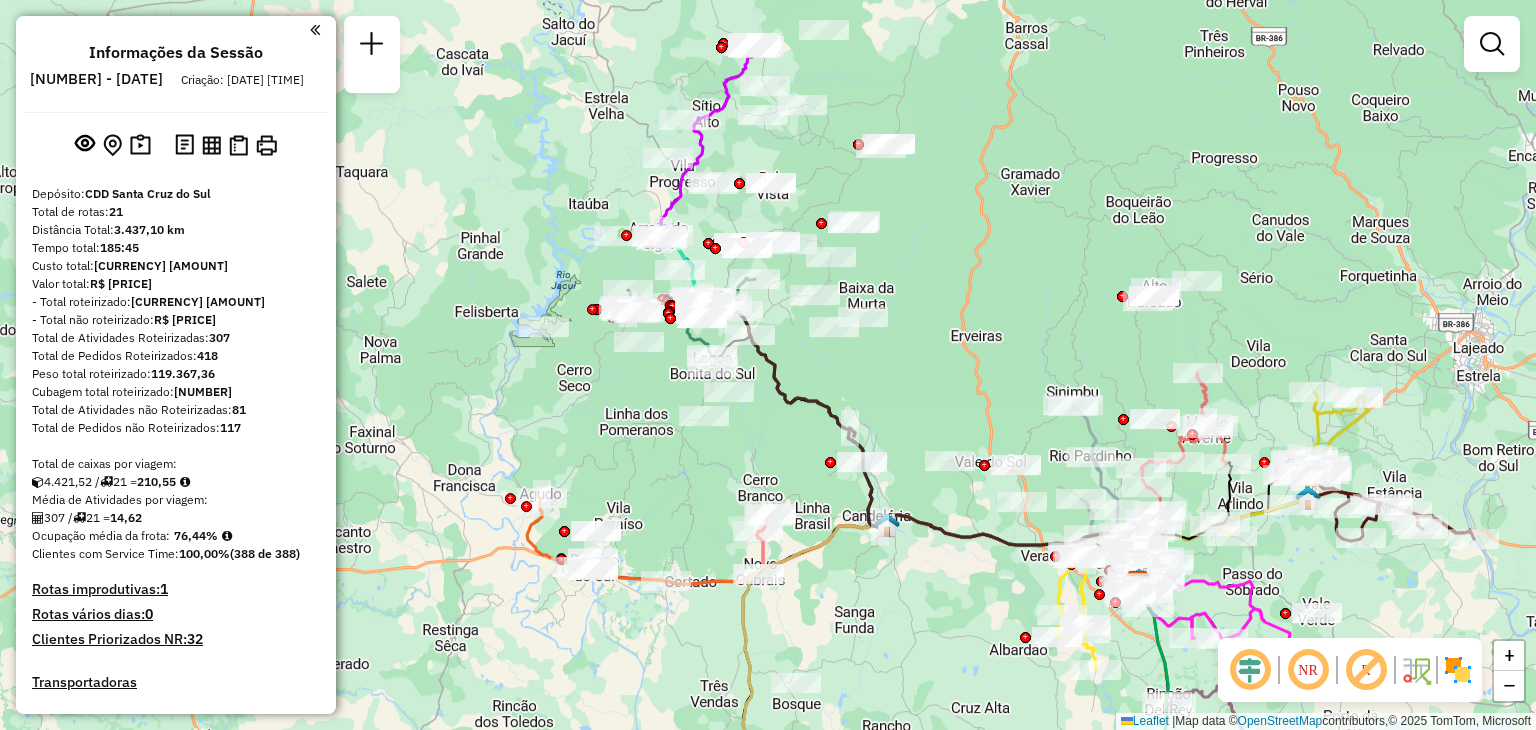 drag, startPoint x: 723, startPoint y: 257, endPoint x: 844, endPoint y: 378, distance: 171.11984 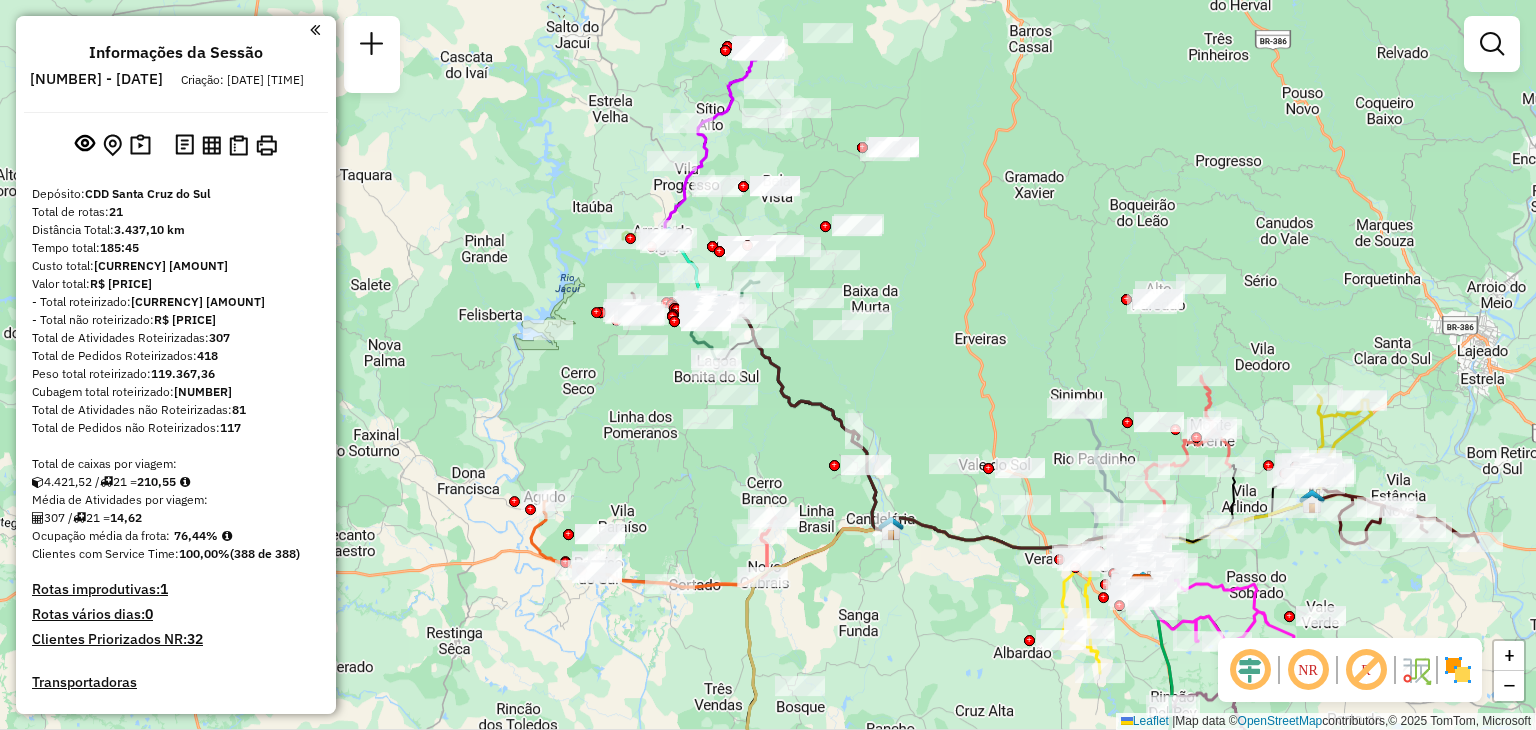 click 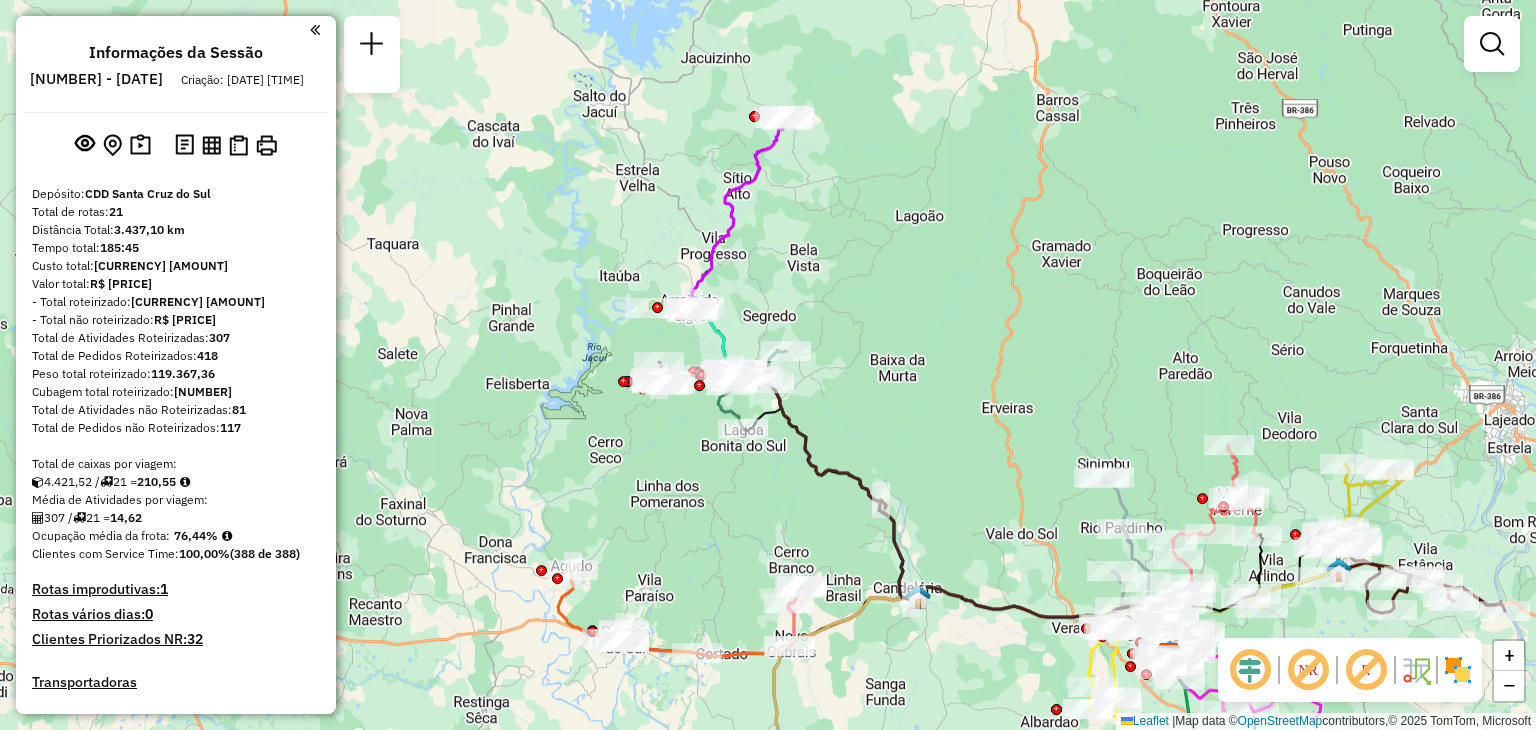 drag, startPoint x: 747, startPoint y: 353, endPoint x: 771, endPoint y: 418, distance: 69.289246 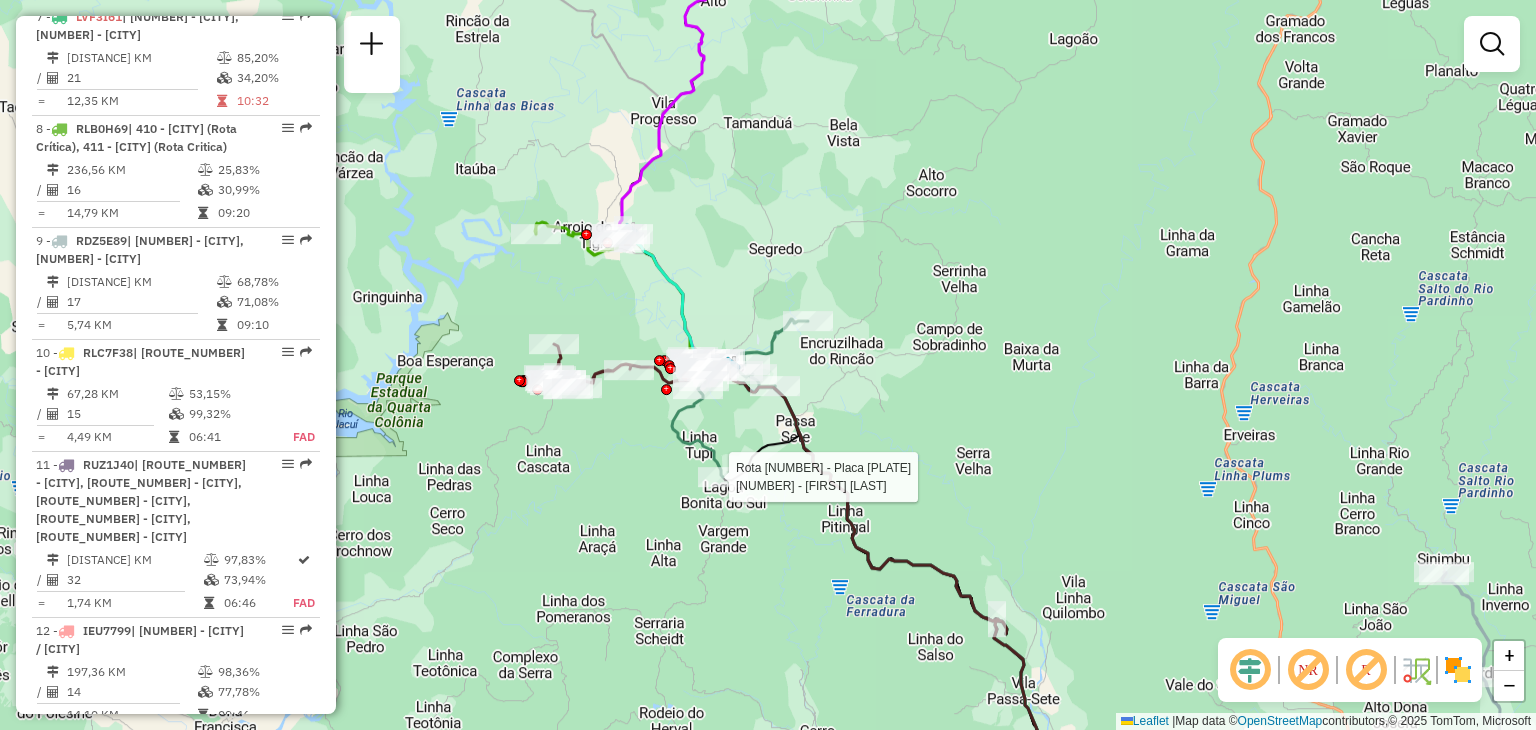 select on "**********" 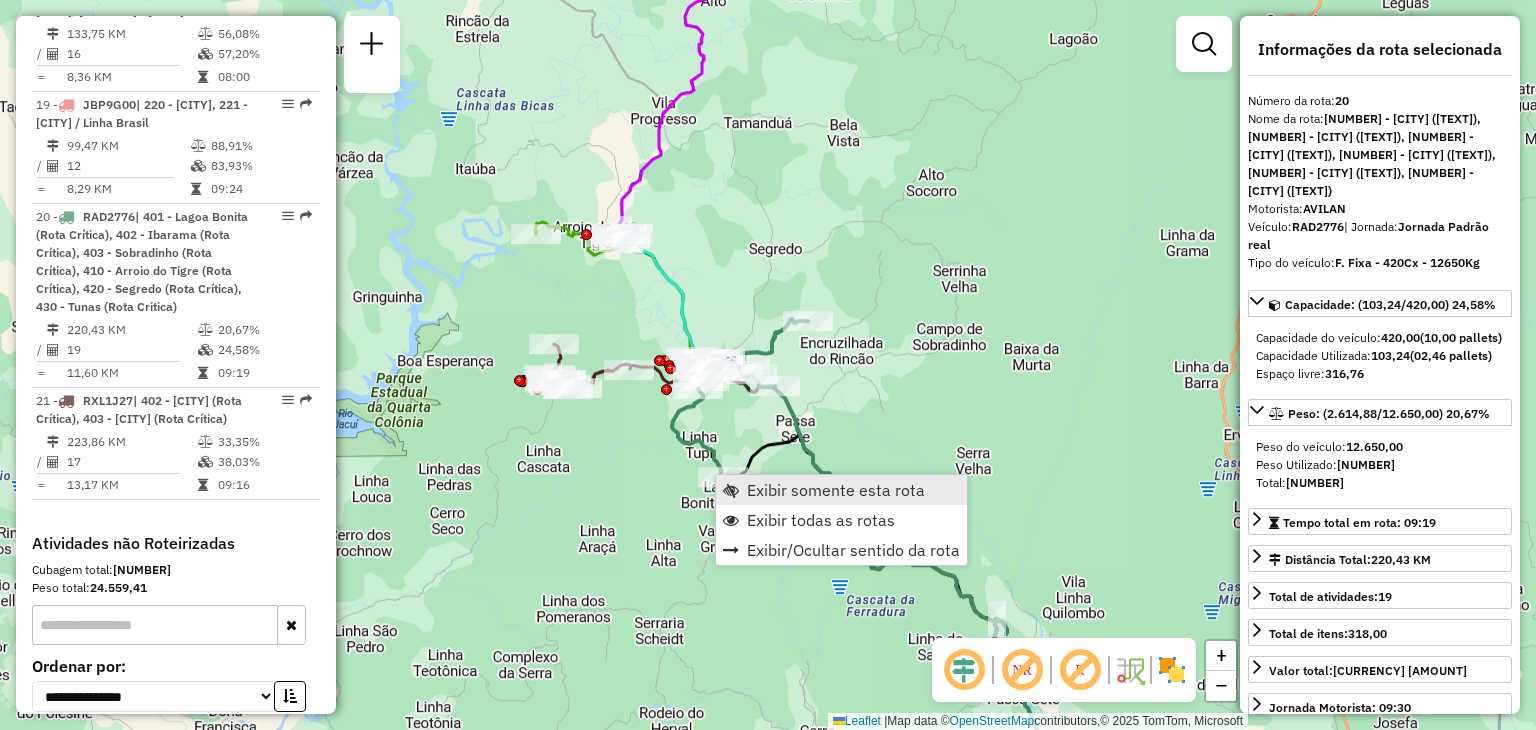 scroll, scrollTop: 2955, scrollLeft: 0, axis: vertical 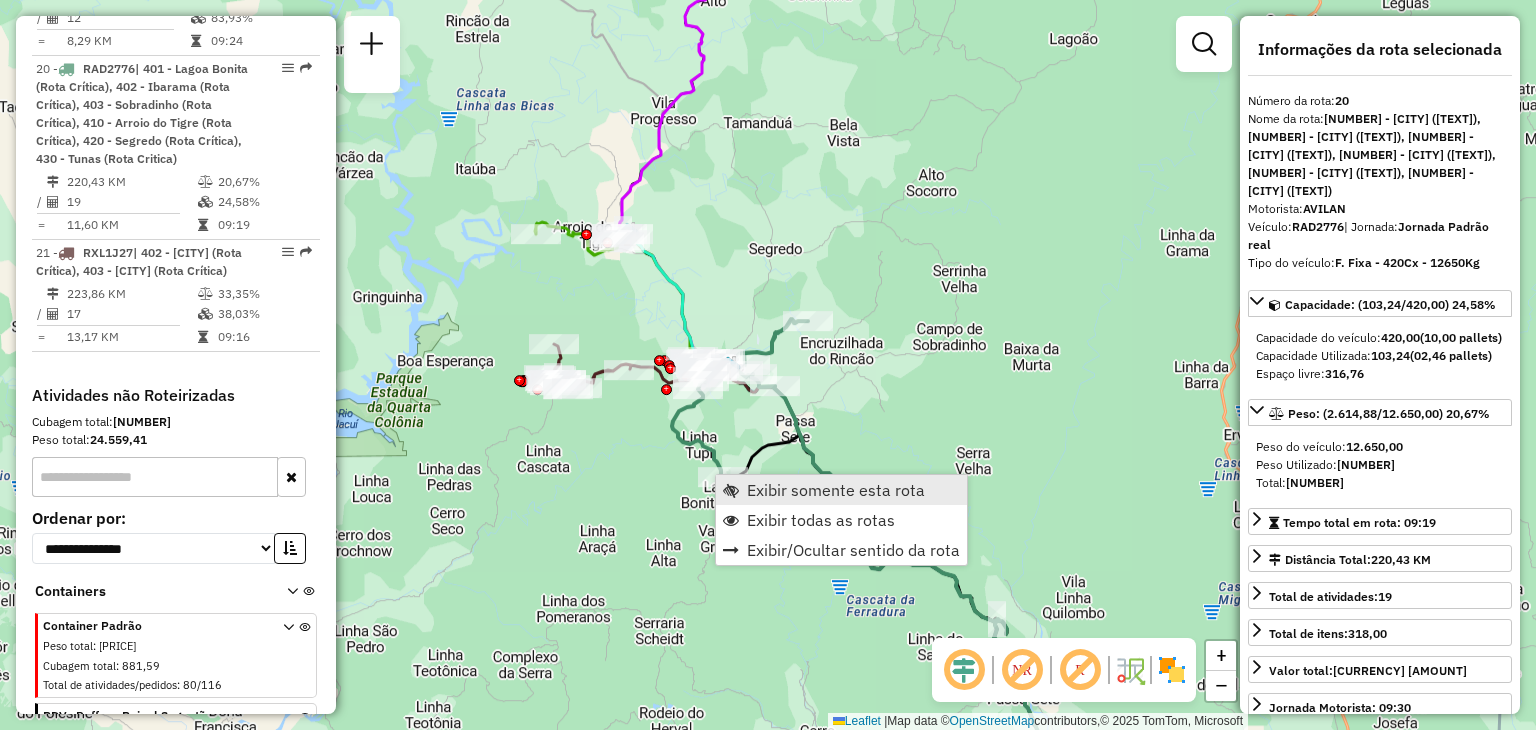 click on "Exibir somente esta rota" at bounding box center (836, 490) 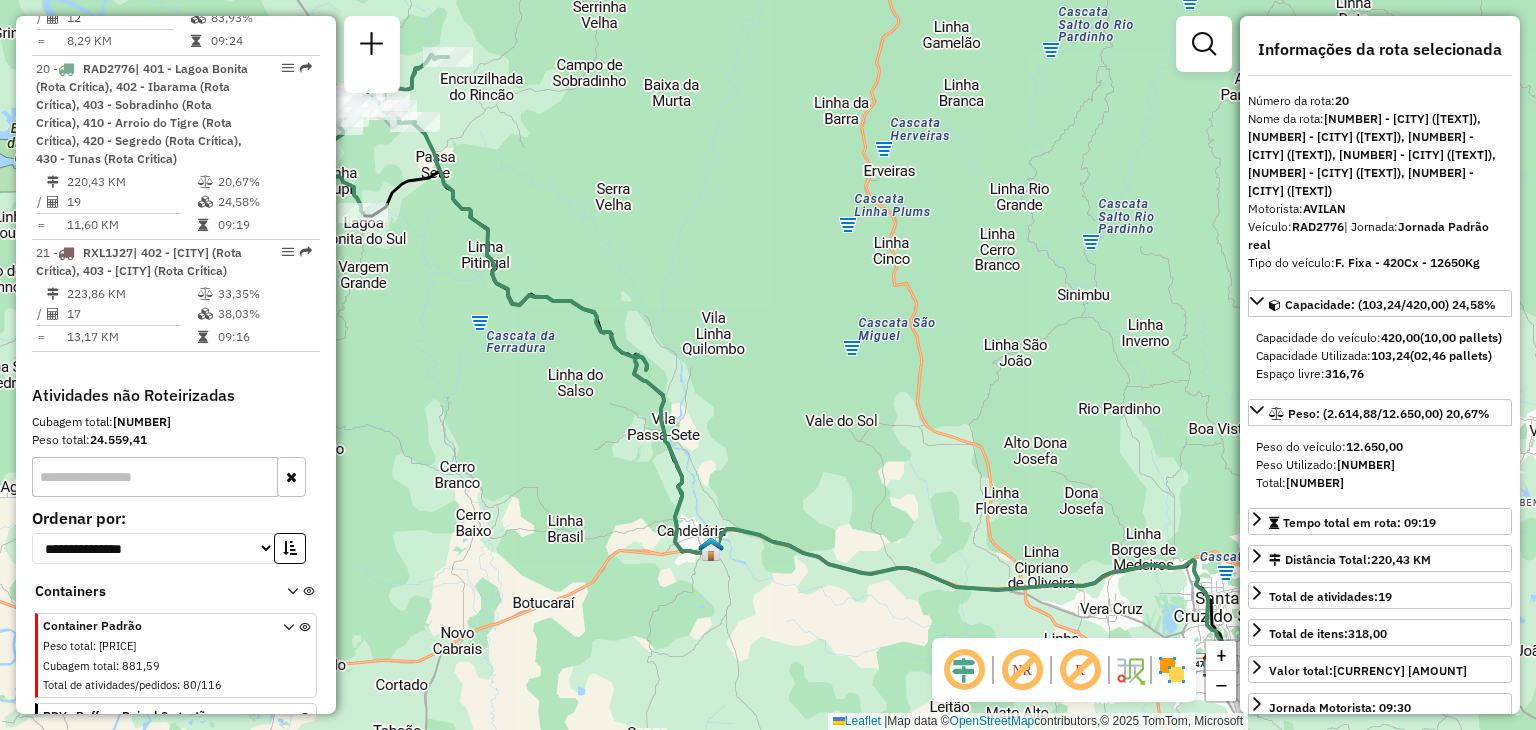 drag, startPoint x: 760, startPoint y: 465, endPoint x: 826, endPoint y: 452, distance: 67.26812 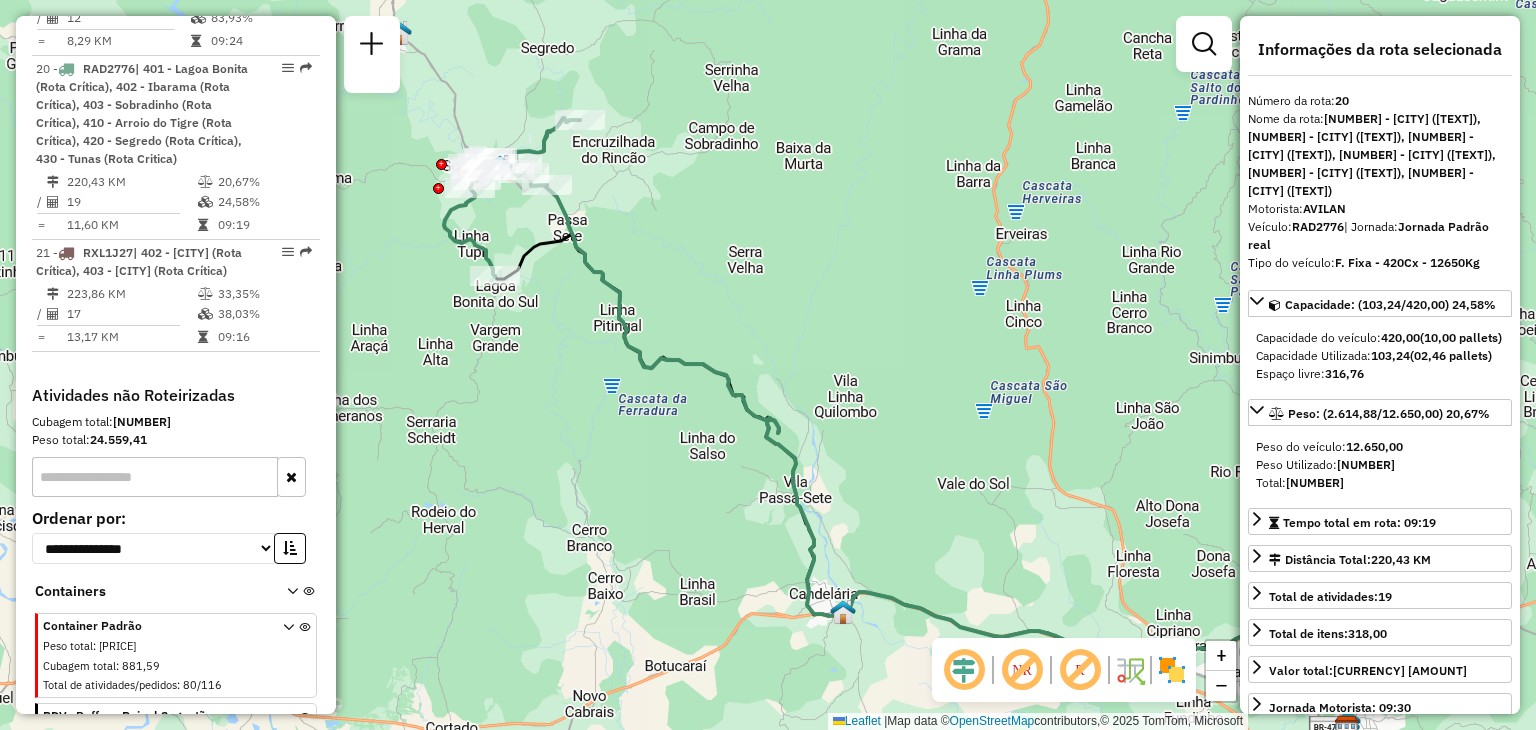 drag, startPoint x: 586, startPoint y: 329, endPoint x: 667, endPoint y: 418, distance: 120.34118 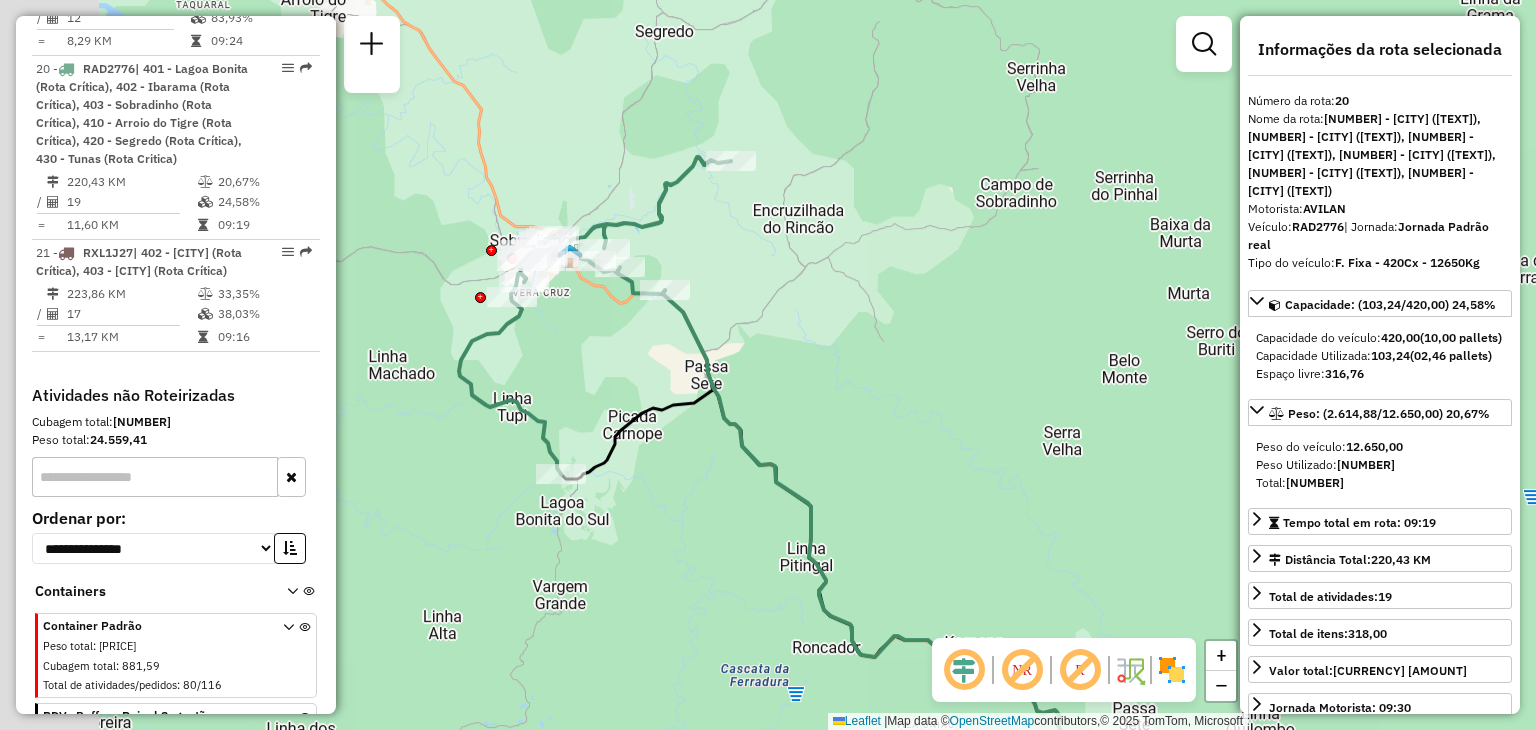 drag, startPoint x: 508, startPoint y: 229, endPoint x: 617, endPoint y: 359, distance: 169.64964 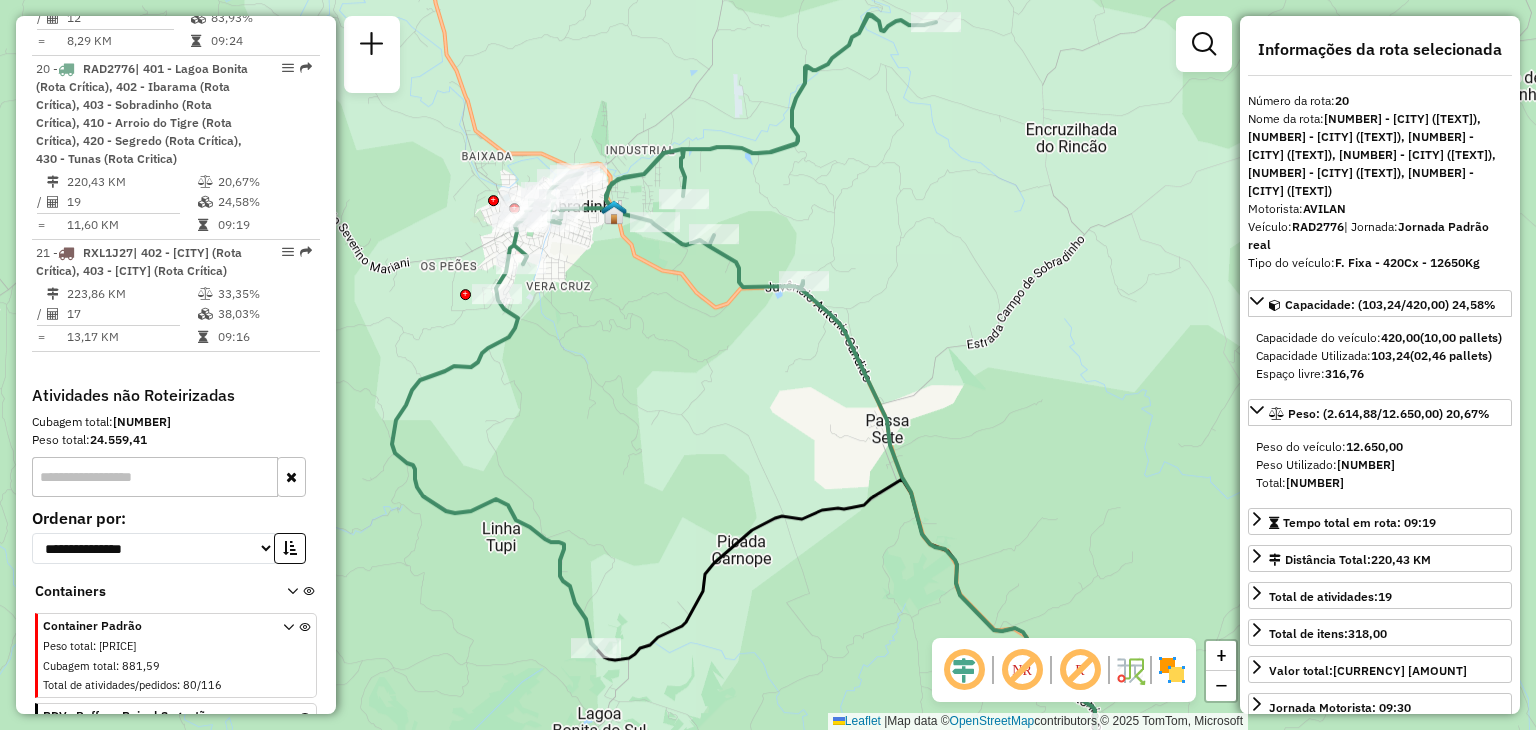 drag, startPoint x: 554, startPoint y: 327, endPoint x: 692, endPoint y: 416, distance: 164.21024 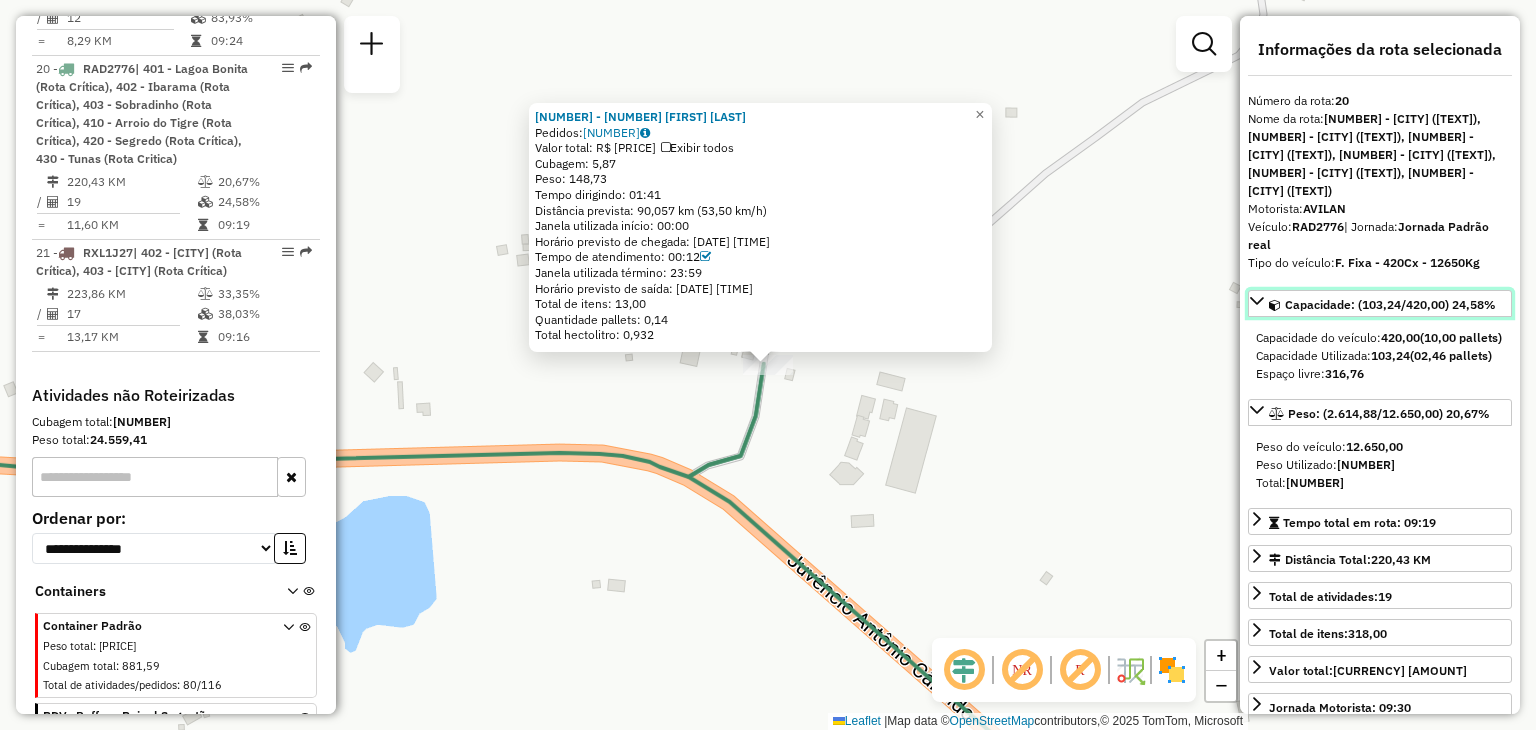 click on "Capacidade: (103,24/420,00) 24,58%" at bounding box center [1390, 304] 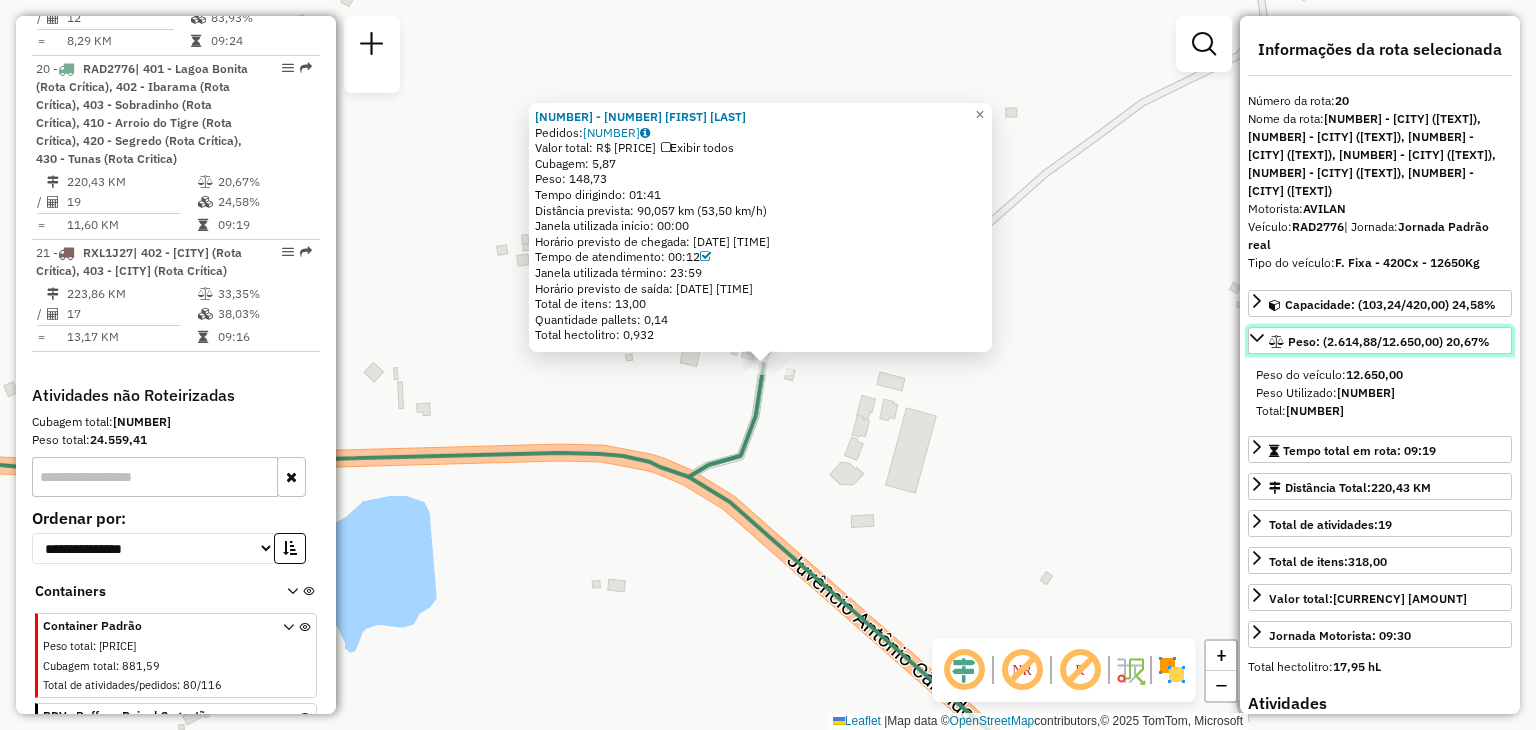 click on "Peso: (2.614,88/12.650,00) 20,67%" at bounding box center [1389, 341] 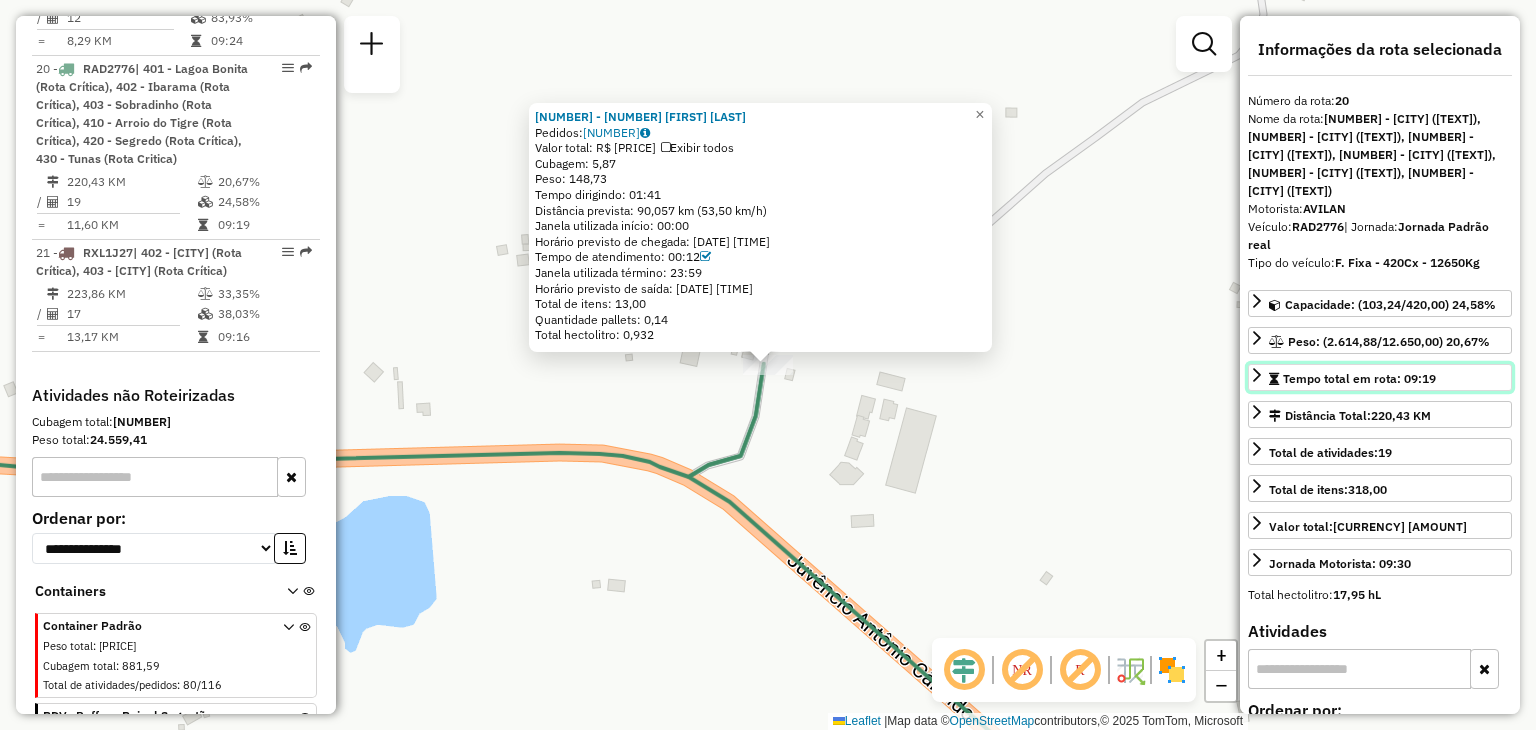 click on "Tempo total em rota: 09:19" at bounding box center (1359, 378) 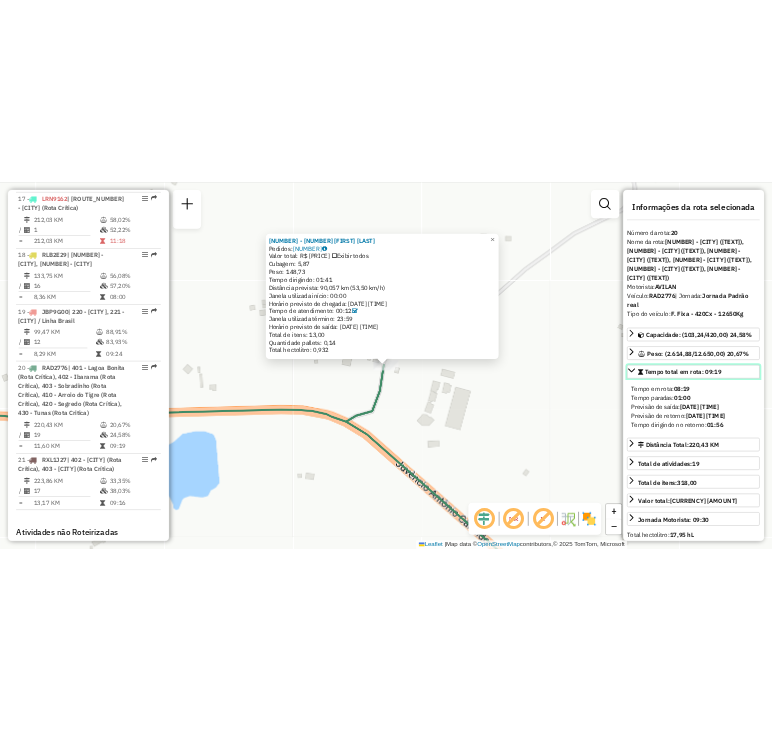 scroll, scrollTop: 2655, scrollLeft: 0, axis: vertical 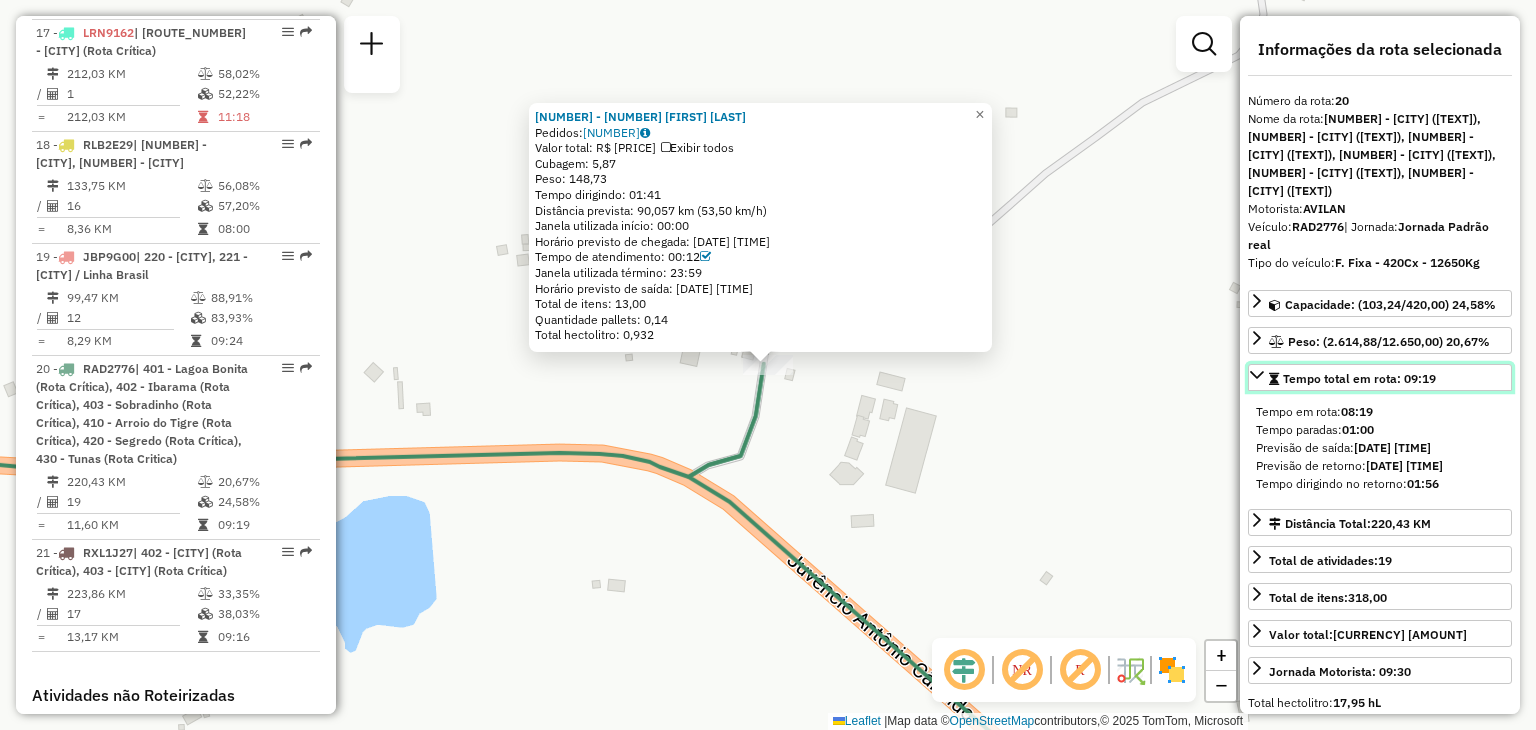 click on "Tempo total em rota: 09:19" at bounding box center (1359, 378) 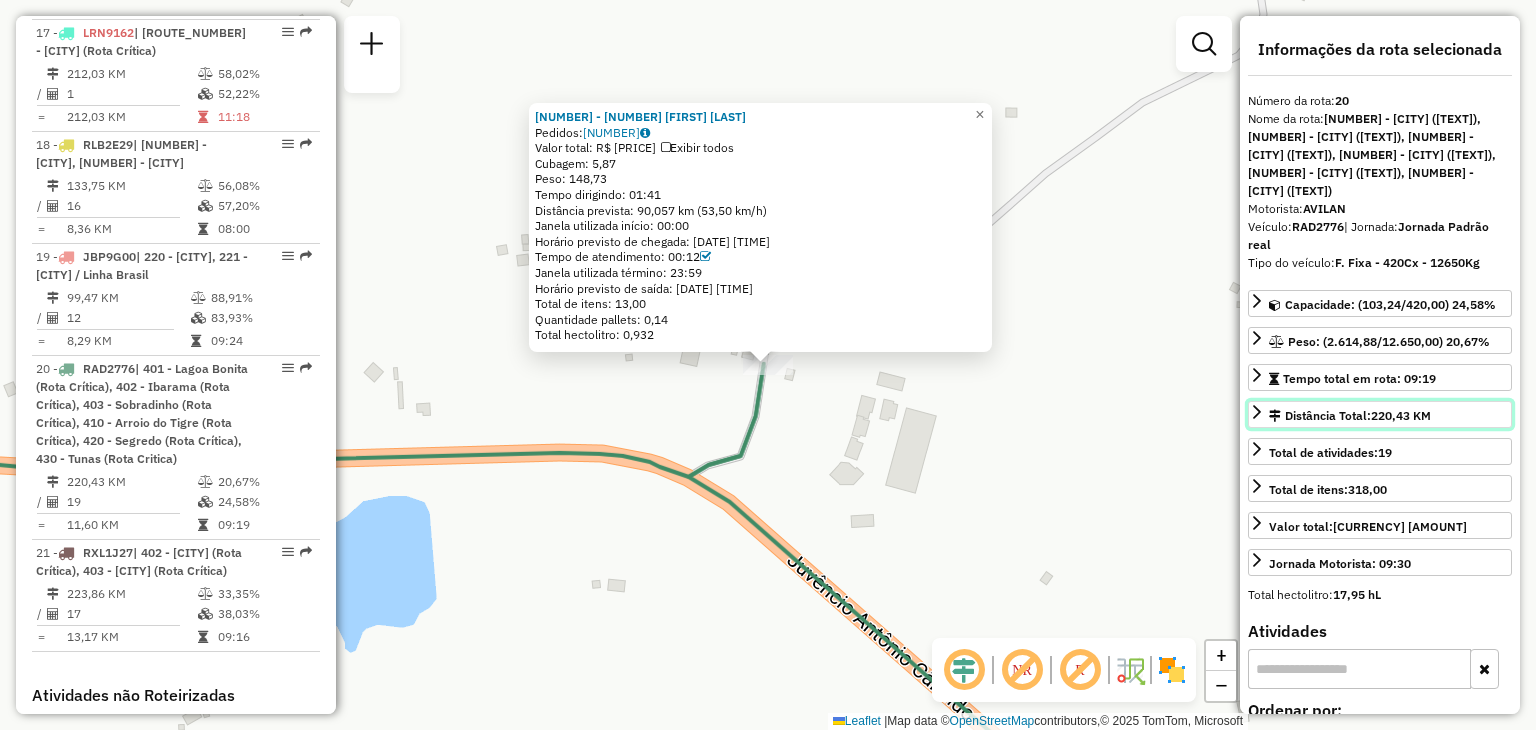 click on "Distância Total:  220,43 KM" at bounding box center (1350, 416) 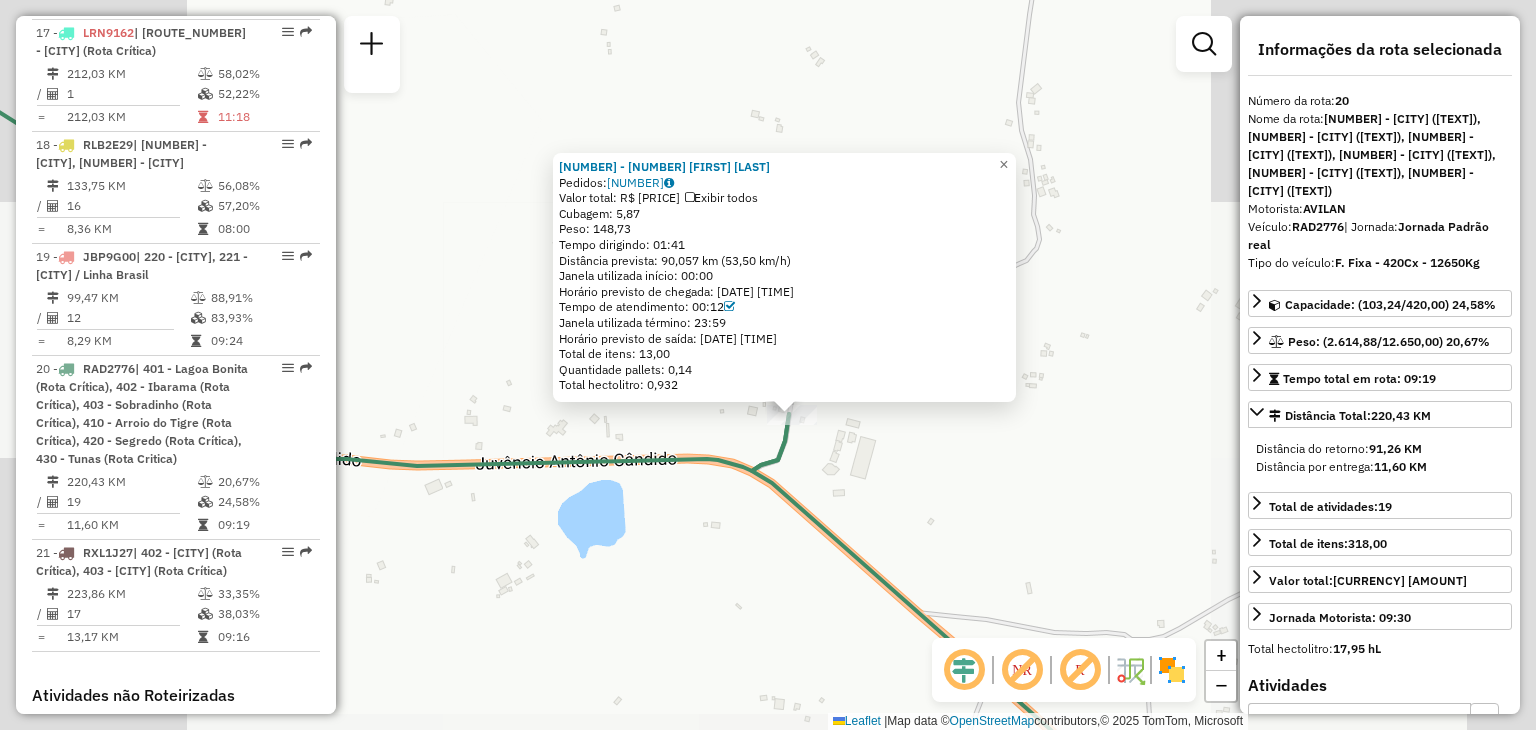 drag, startPoint x: 821, startPoint y: 479, endPoint x: 686, endPoint y: 369, distance: 174.14075 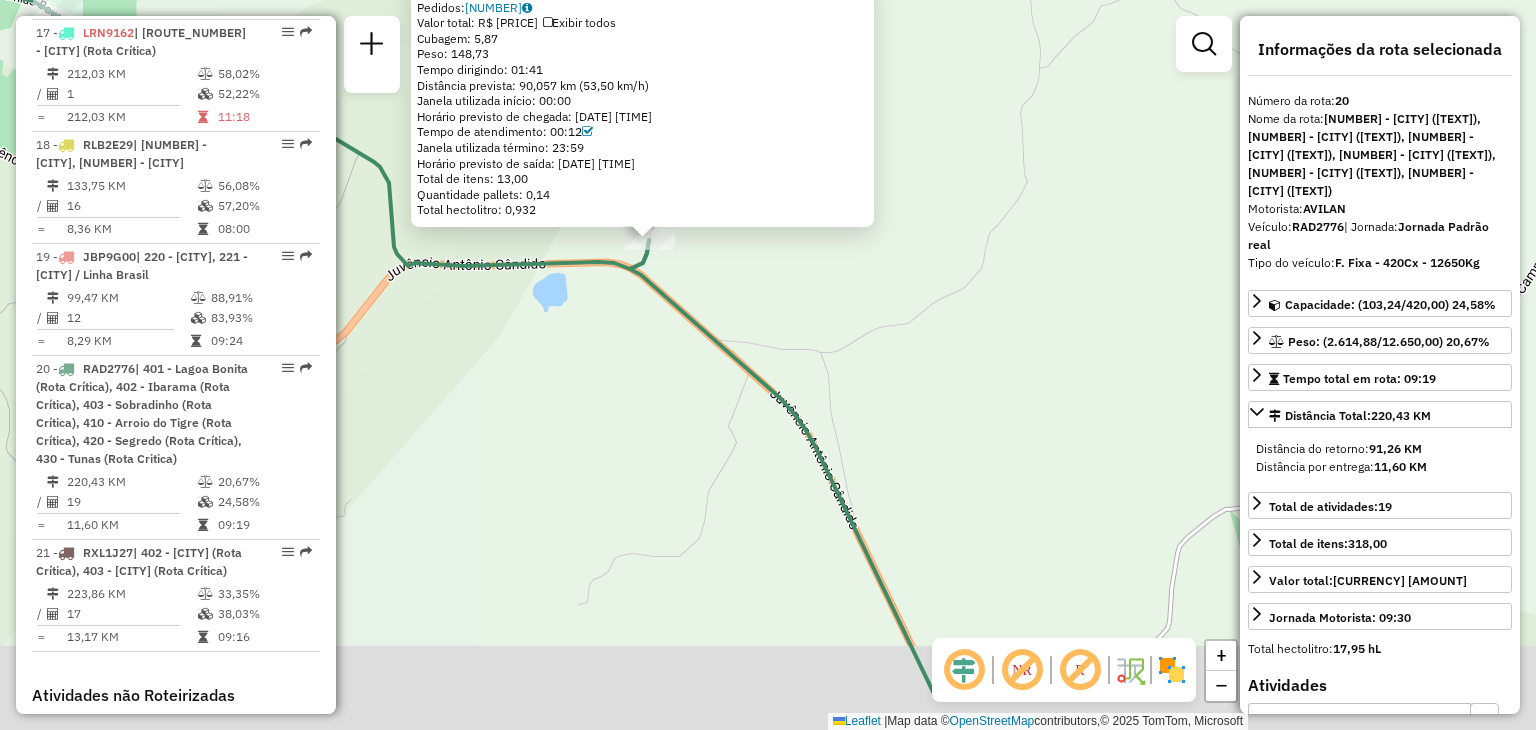 drag, startPoint x: 849, startPoint y: 462, endPoint x: 823, endPoint y: 357, distance: 108.17116 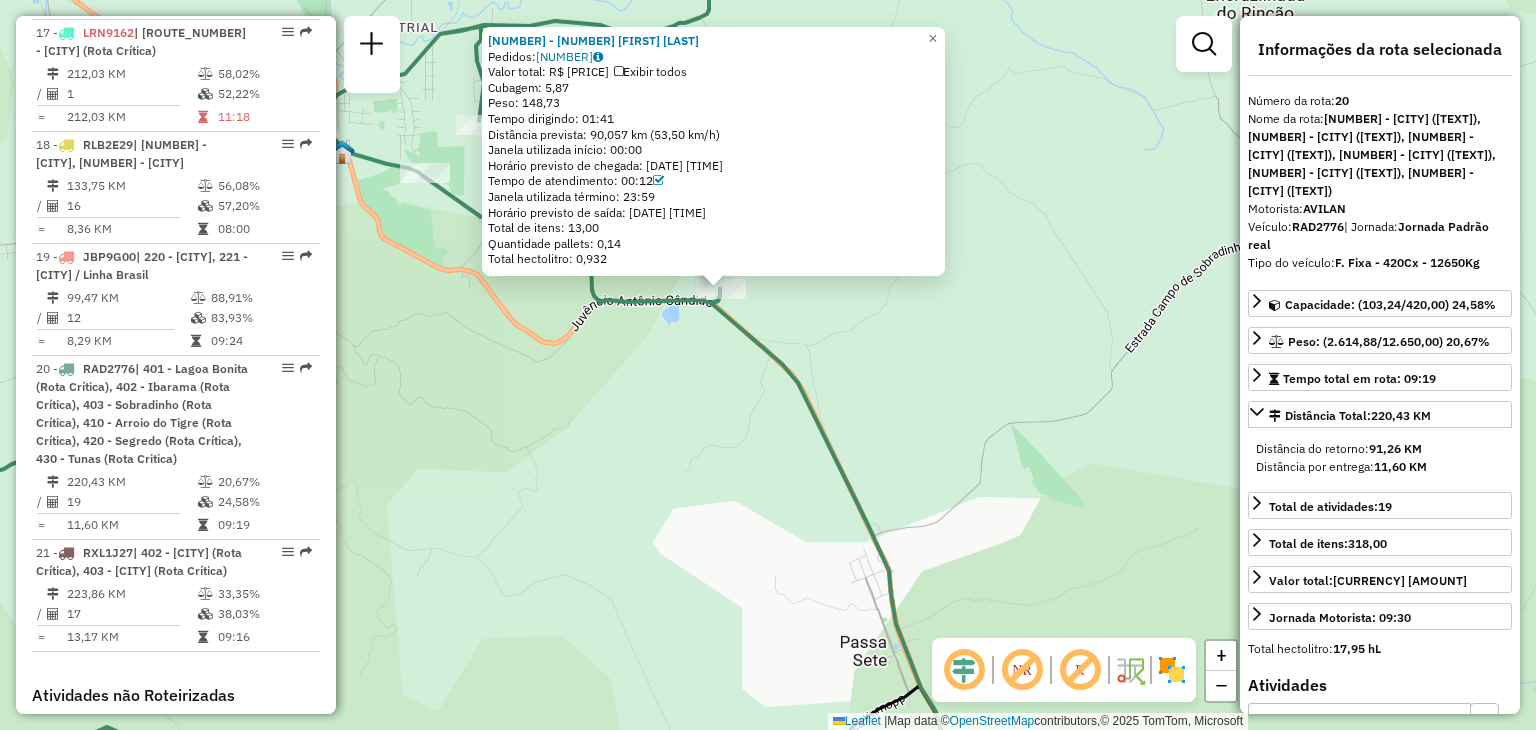 drag, startPoint x: 737, startPoint y: 278, endPoint x: 820, endPoint y: 344, distance: 106.04244 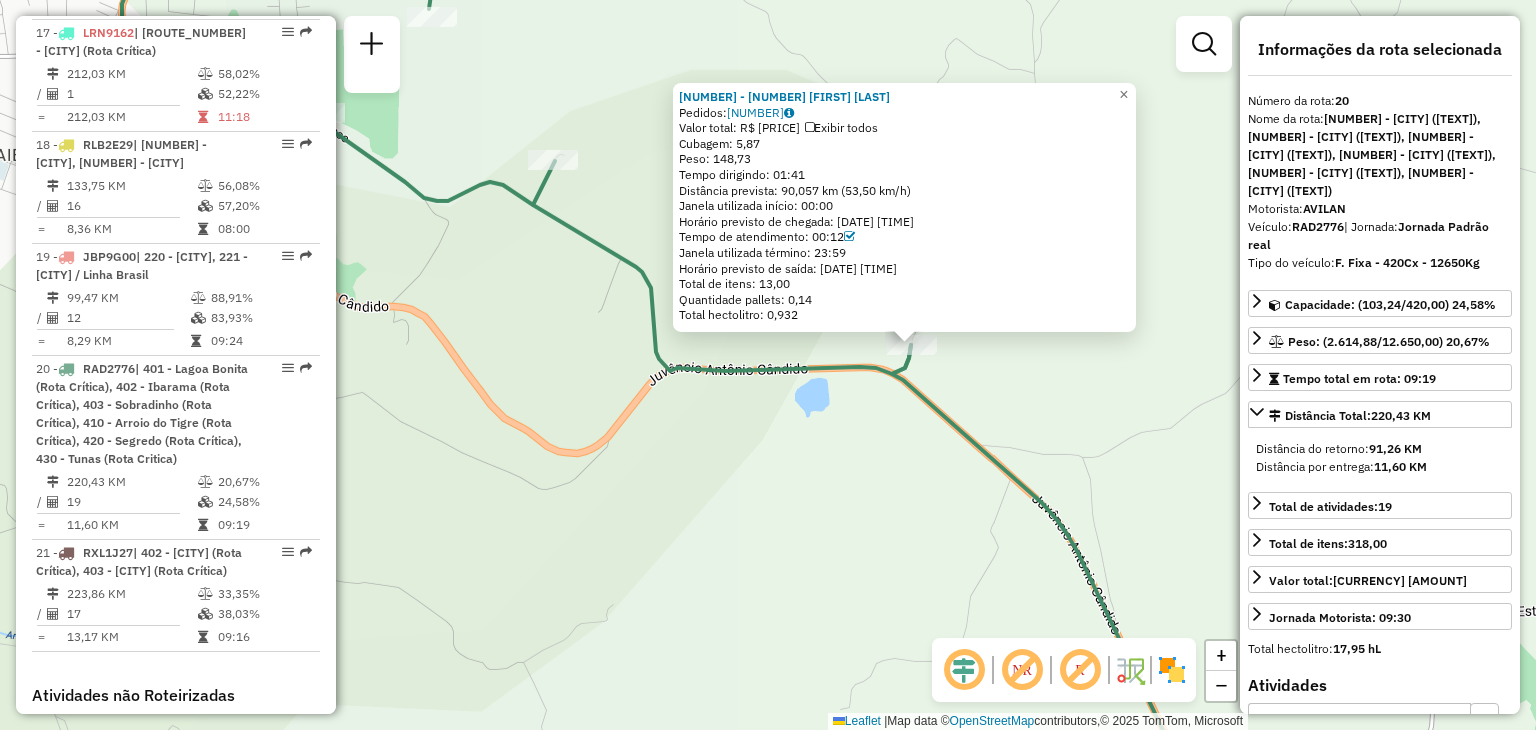 drag, startPoint x: 617, startPoint y: 429, endPoint x: 795, endPoint y: 454, distance: 179.74704 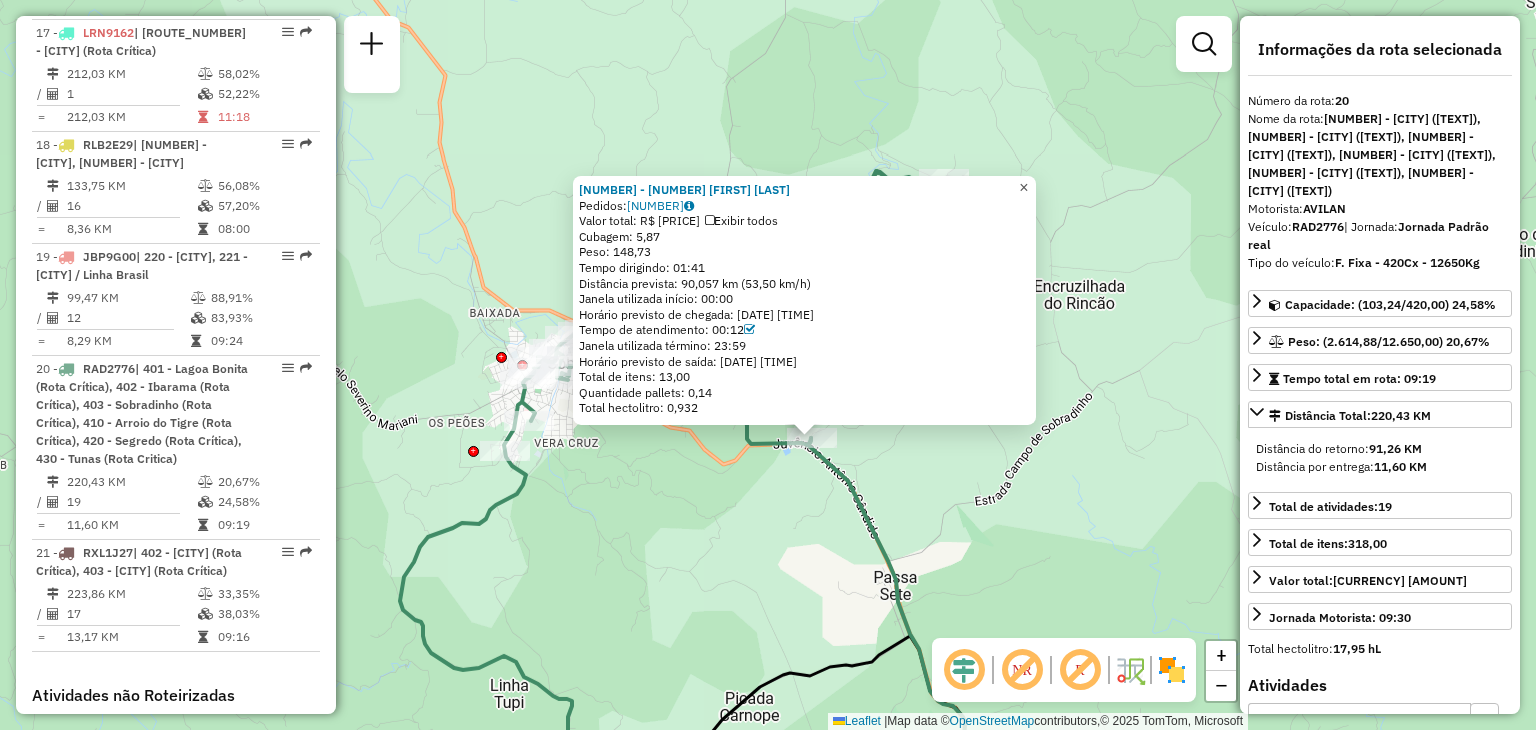 click on "×" 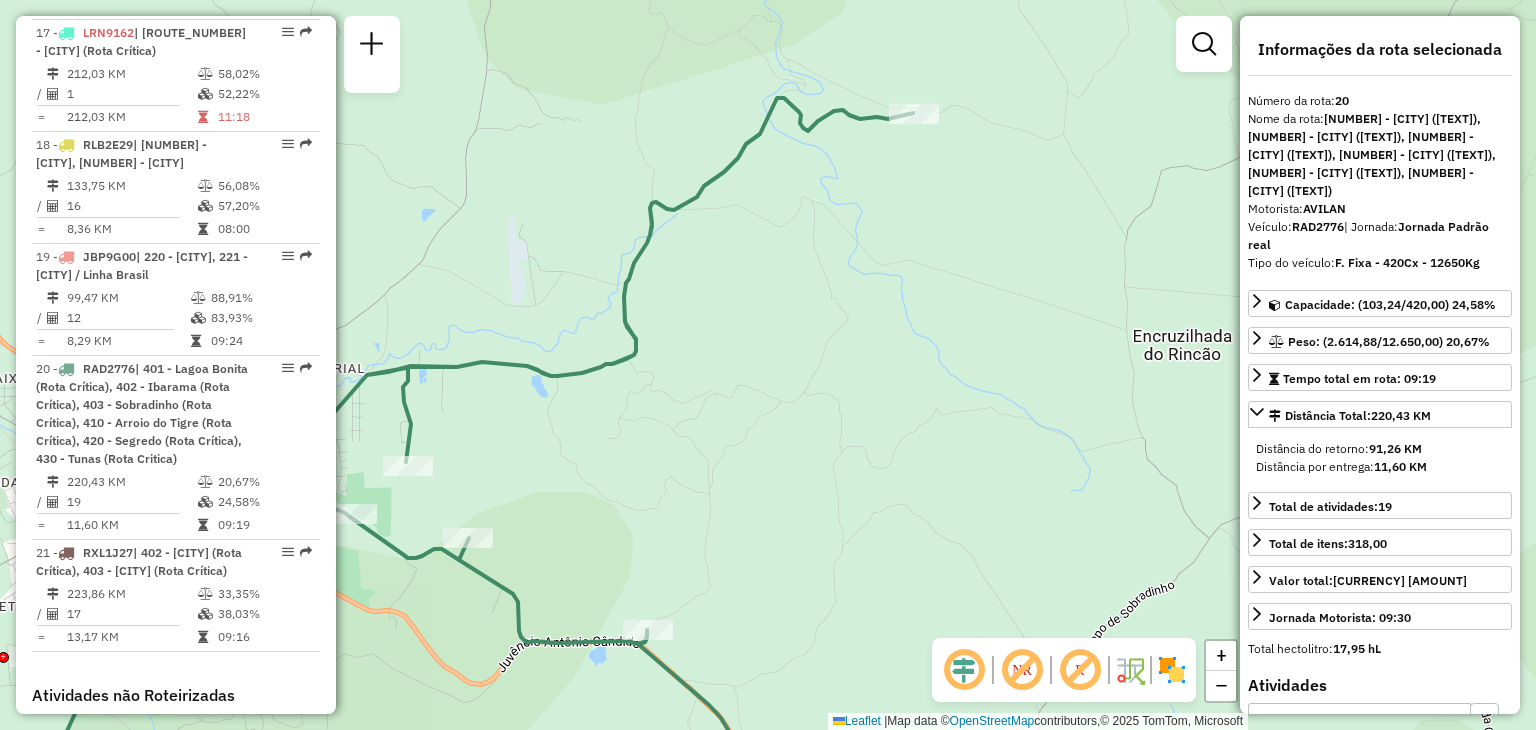 drag, startPoint x: 927, startPoint y: 191, endPoint x: 858, endPoint y: 273, distance: 107.16809 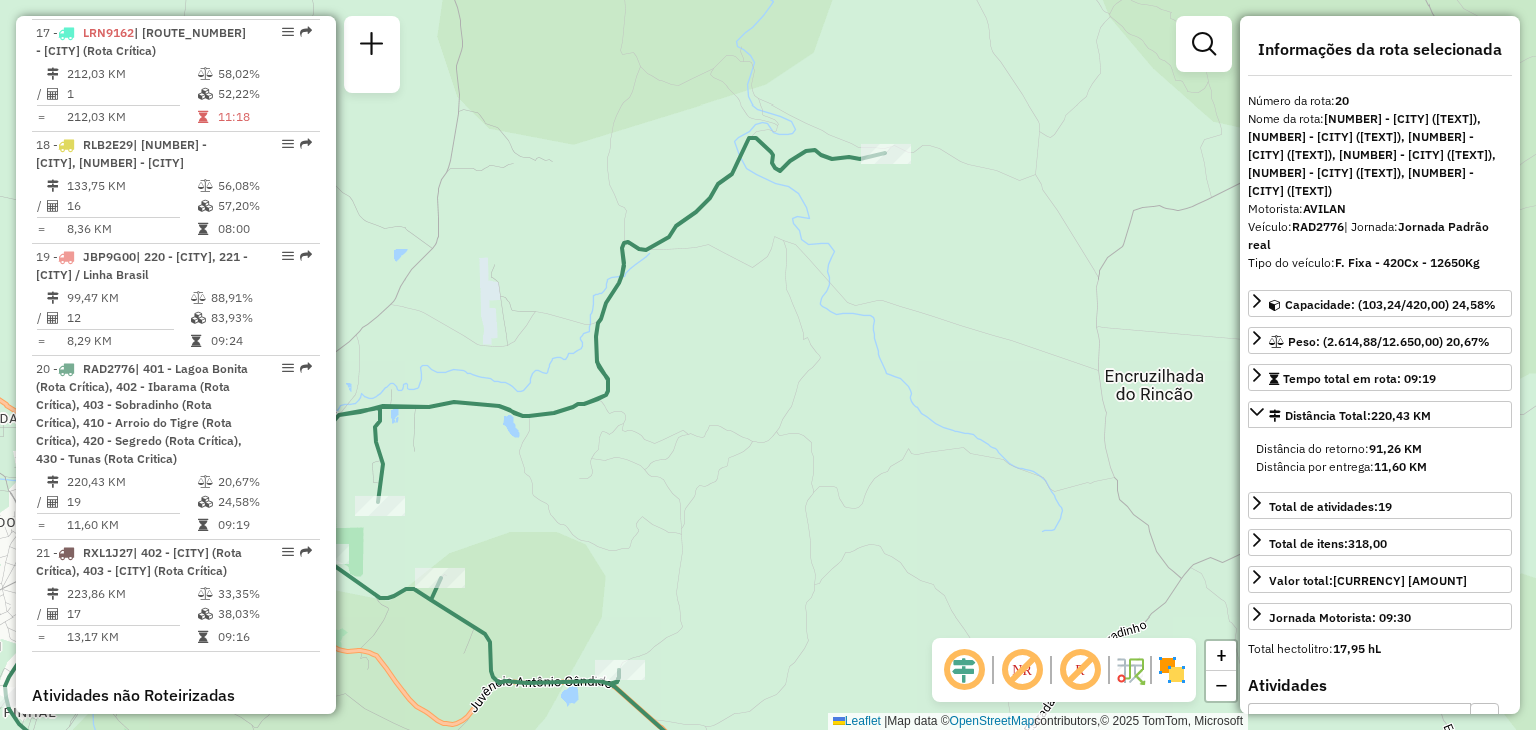 drag, startPoint x: 700, startPoint y: 497, endPoint x: 728, endPoint y: 472, distance: 37.536648 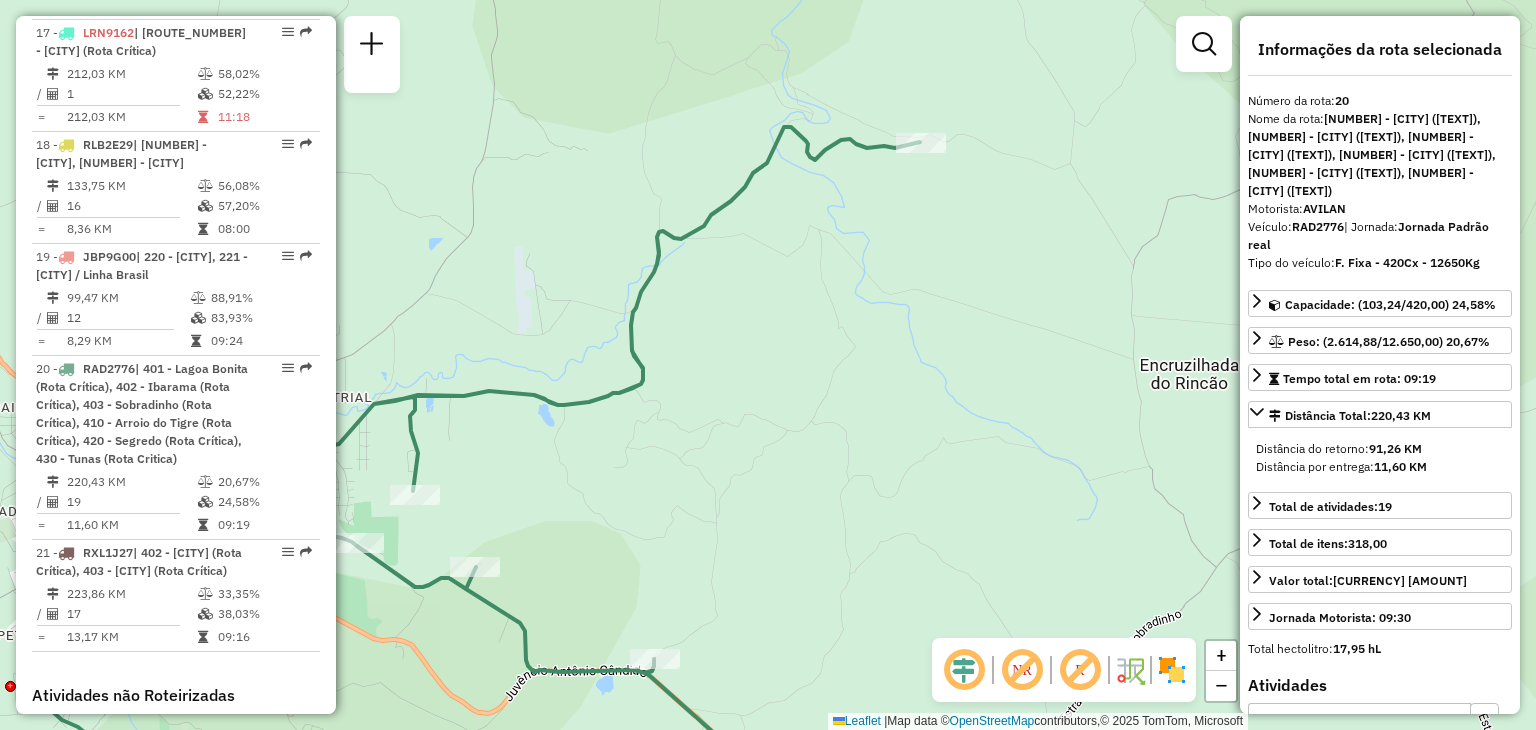 drag, startPoint x: 769, startPoint y: 355, endPoint x: 815, endPoint y: 346, distance: 46.872166 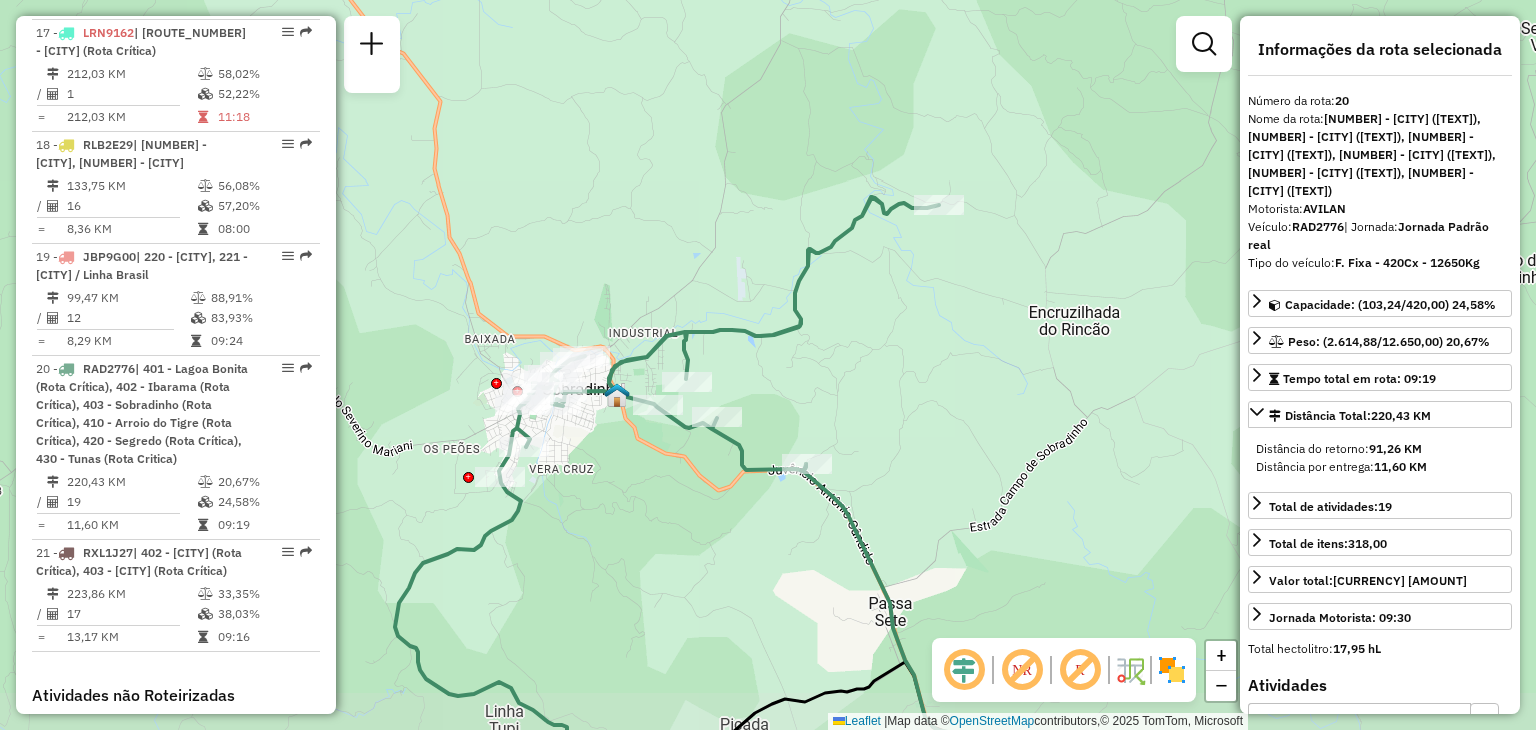drag, startPoint x: 744, startPoint y: 422, endPoint x: 811, endPoint y: 377, distance: 80.70936 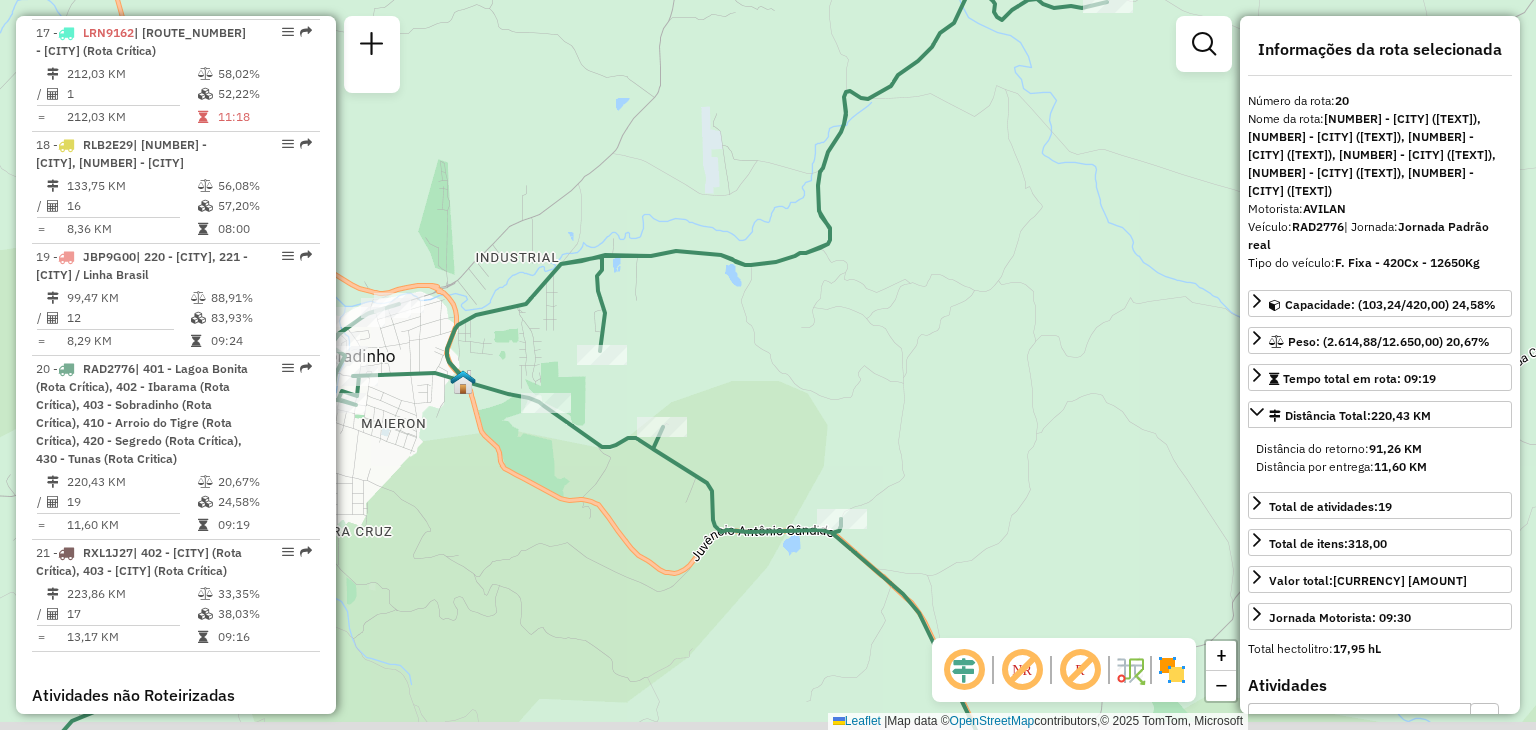 drag, startPoint x: 760, startPoint y: 368, endPoint x: 788, endPoint y: 357, distance: 30.083218 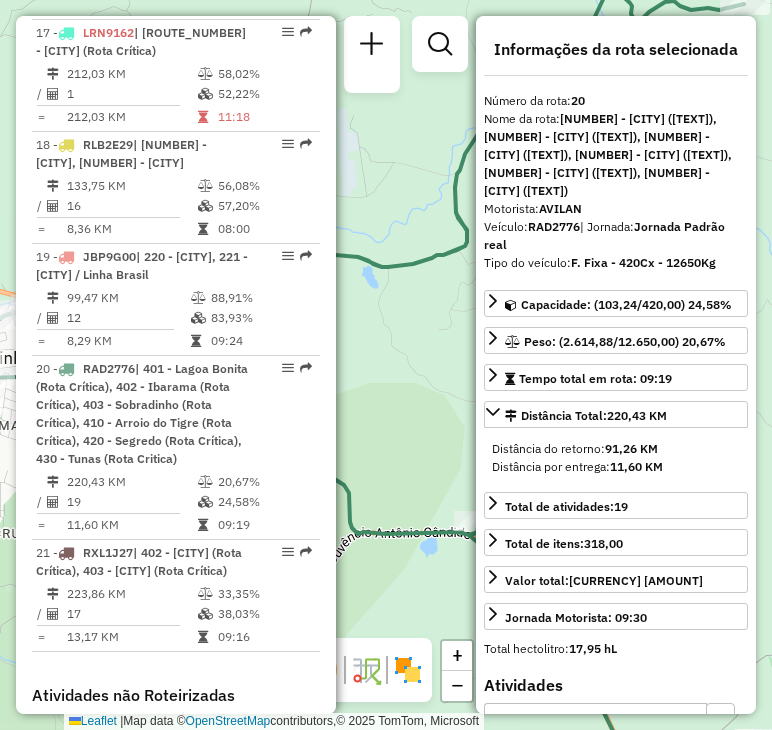 drag, startPoint x: 475, startPoint y: 55, endPoint x: 494, endPoint y: 57, distance: 19.104973 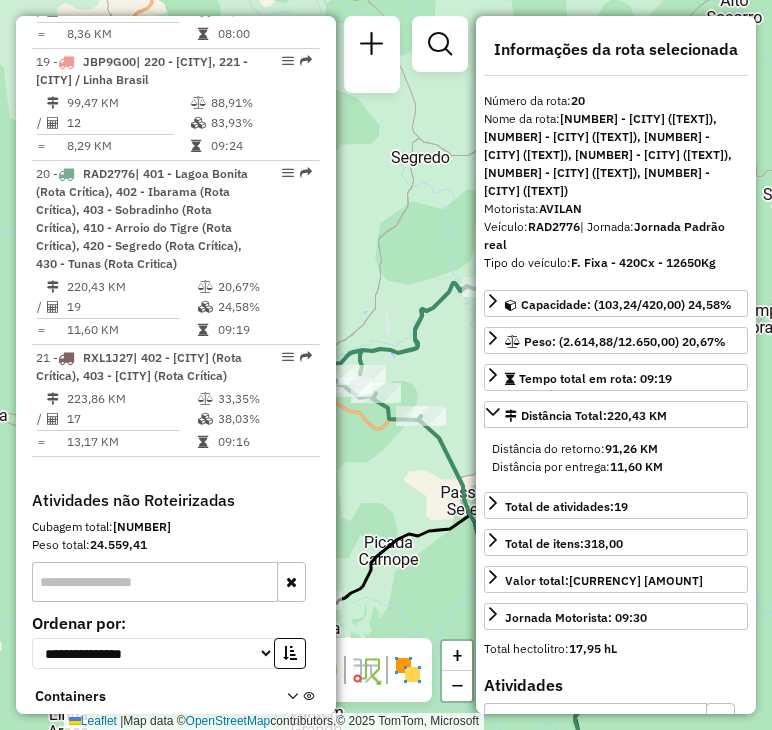 scroll, scrollTop: 3008, scrollLeft: 0, axis: vertical 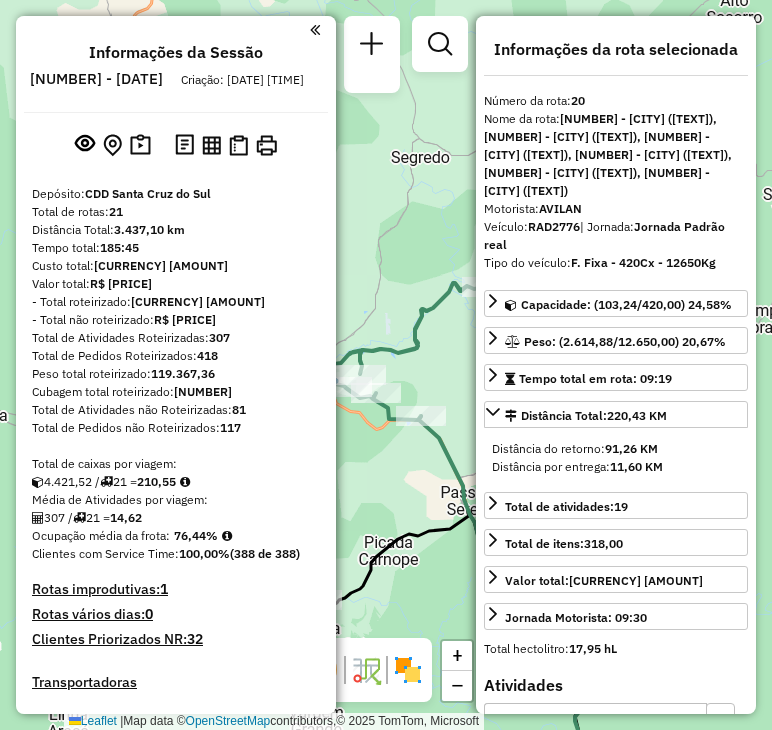 click at bounding box center (315, 30) 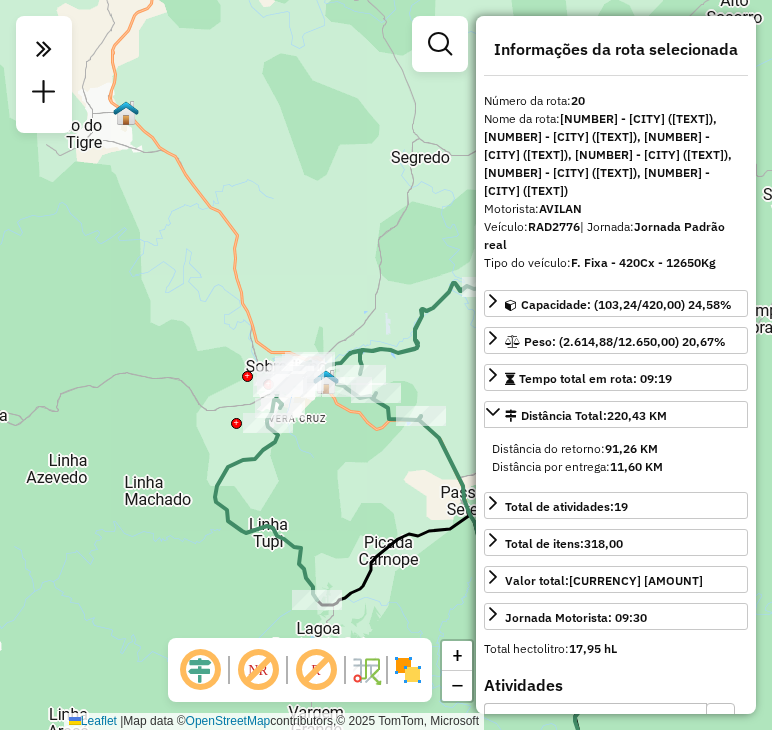 click on "Informações da rota selecionada" at bounding box center (616, 49) 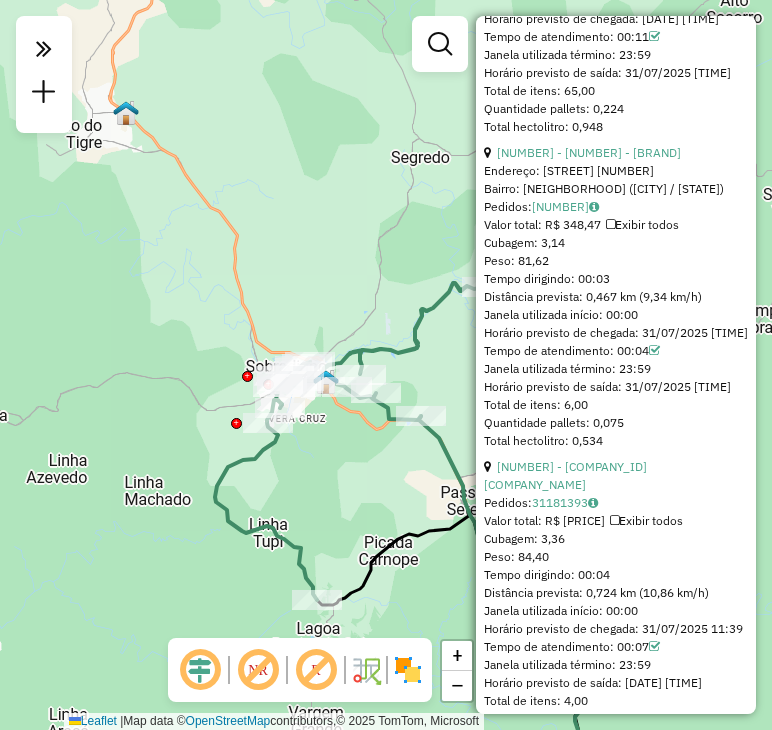 scroll, scrollTop: 3100, scrollLeft: 0, axis: vertical 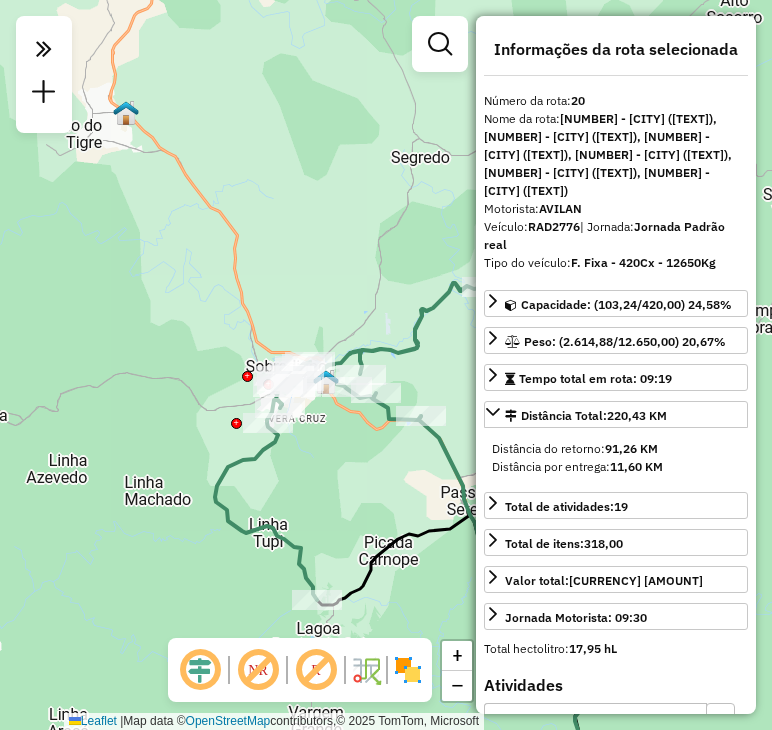 drag, startPoint x: 478, startPoint y: 59, endPoint x: 483, endPoint y: 129, distance: 70.178345 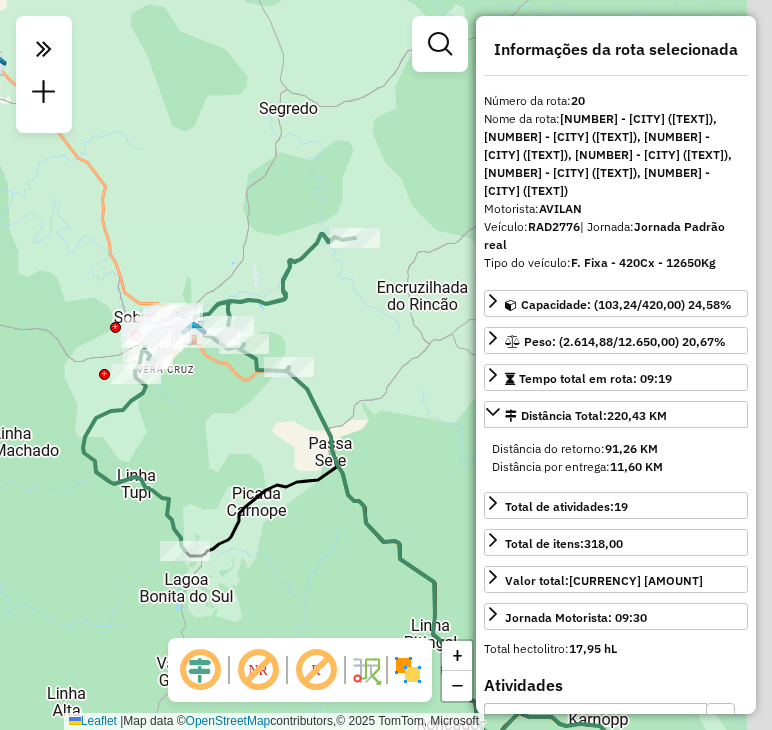 drag, startPoint x: 398, startPoint y: 375, endPoint x: 207, endPoint y: 299, distance: 205.56508 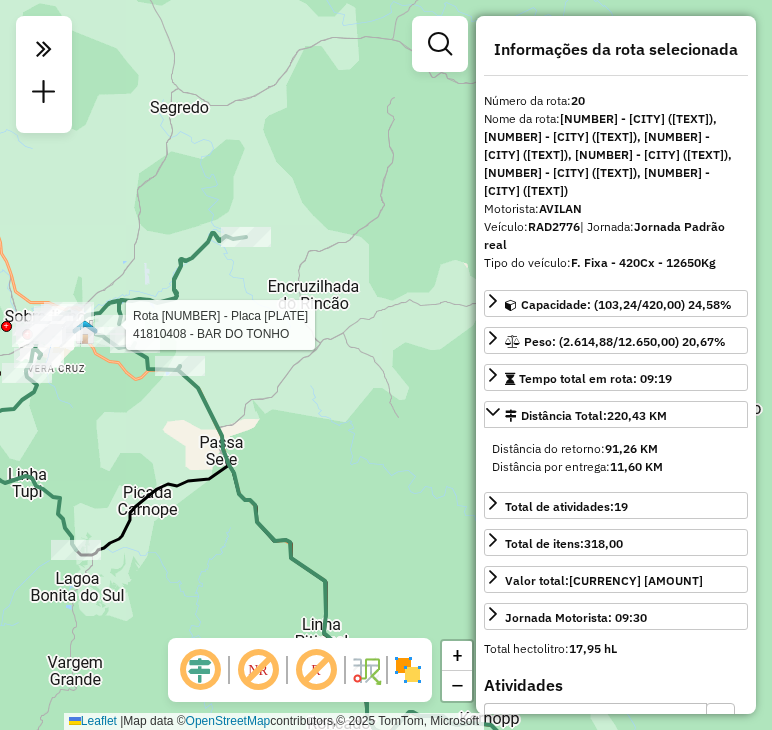 drag, startPoint x: 285, startPoint y: 346, endPoint x: 235, endPoint y: 373, distance: 56.82429 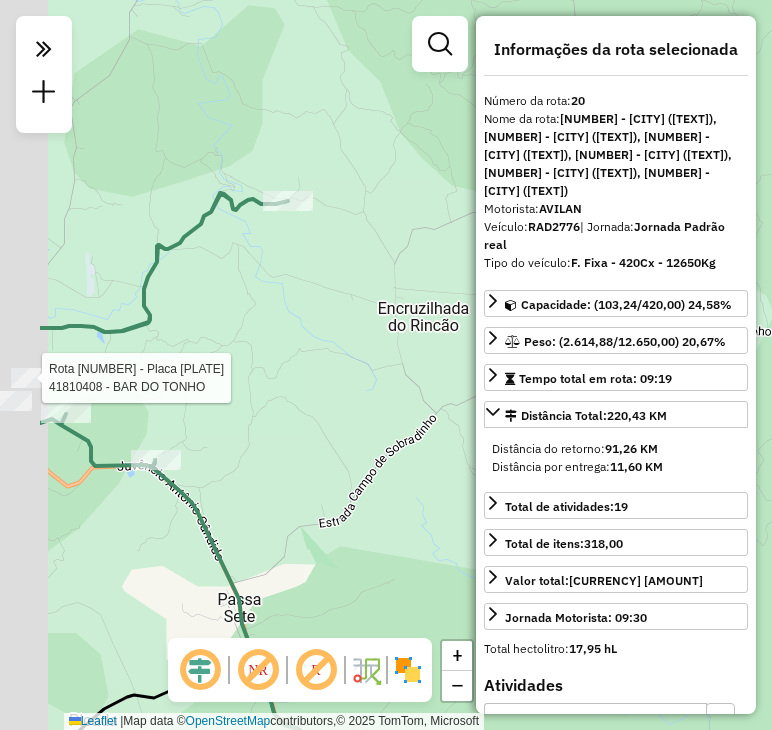 drag, startPoint x: 219, startPoint y: 291, endPoint x: 348, endPoint y: 368, distance: 150.23315 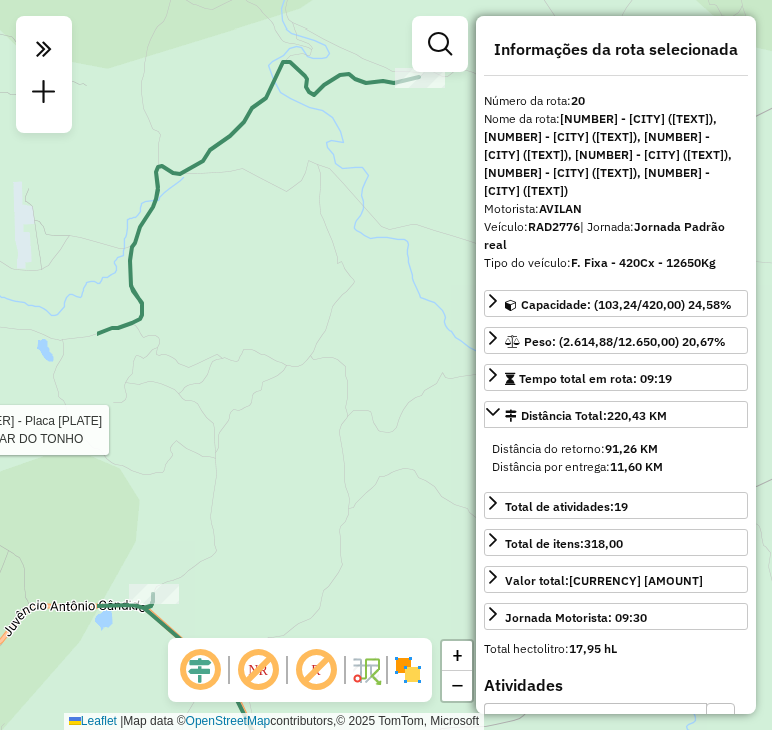 drag, startPoint x: 215, startPoint y: 325, endPoint x: 378, endPoint y: 343, distance: 163.99086 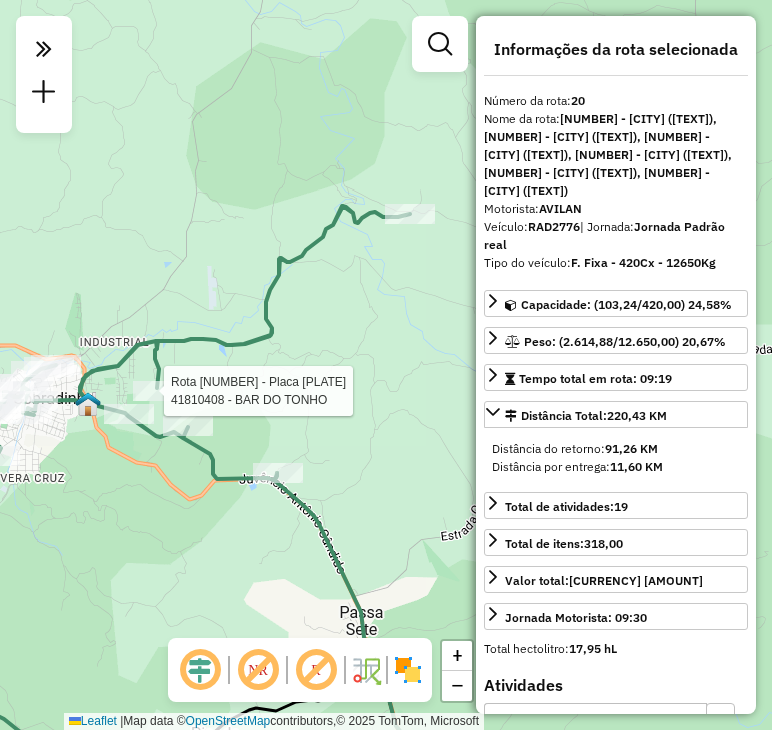 drag, startPoint x: 311, startPoint y: 324, endPoint x: 331, endPoint y: 333, distance: 21.931713 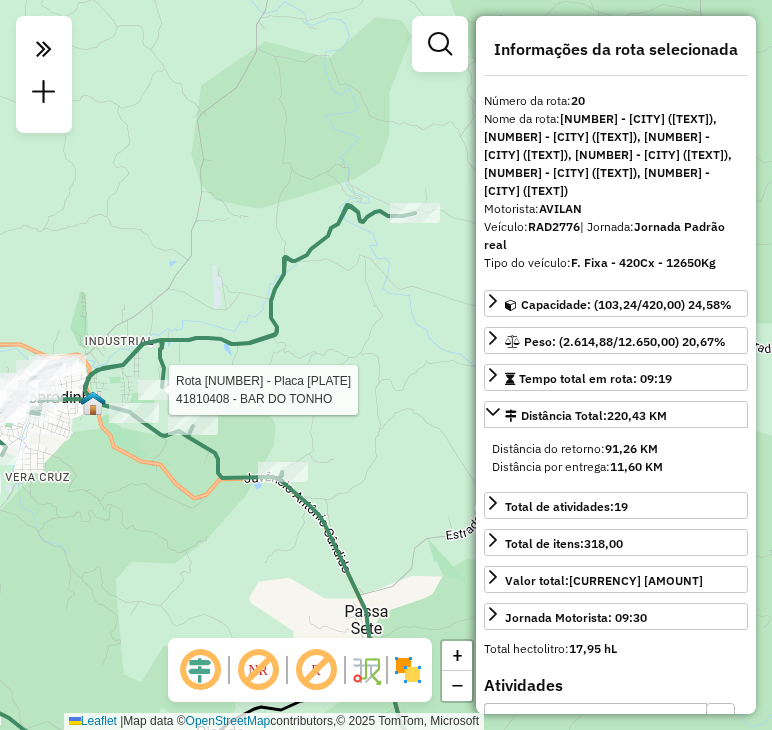click on "Rota 20 - Placa RAD2776  41810408 - BAR DO TONHO Janela de atendimento Grade de atendimento Capacidade Transportadoras Veículos Cliente Pedidos  Rotas Selecione os dias de semana para filtrar as janelas de atendimento  Seg   Ter   Qua   Qui   Sex   Sáb   Dom  Informe o período da janela de atendimento: De: Até:  Filtrar exatamente a janela do cliente  Considerar janela de atendimento padrão  Selecione os dias de semana para filtrar as grades de atendimento  Seg   Ter   Qua   Qui   Sex   Sáb   Dom   Considerar clientes sem dia de atendimento cadastrado  Clientes fora do dia de atendimento selecionado Filtrar as atividades entre os valores definidos abaixo:  Peso mínimo:   Peso máximo:   Cubagem mínima:   Cubagem máxima:   De:   Até:  Filtrar as atividades entre o tempo de atendimento definido abaixo:  De:   Até:   Considerar capacidade total dos clientes não roteirizados Transportadora: Selecione um ou mais itens Tipo de veículo: Selecione um ou mais itens Veículo: Selecione um ou mais itens De:" 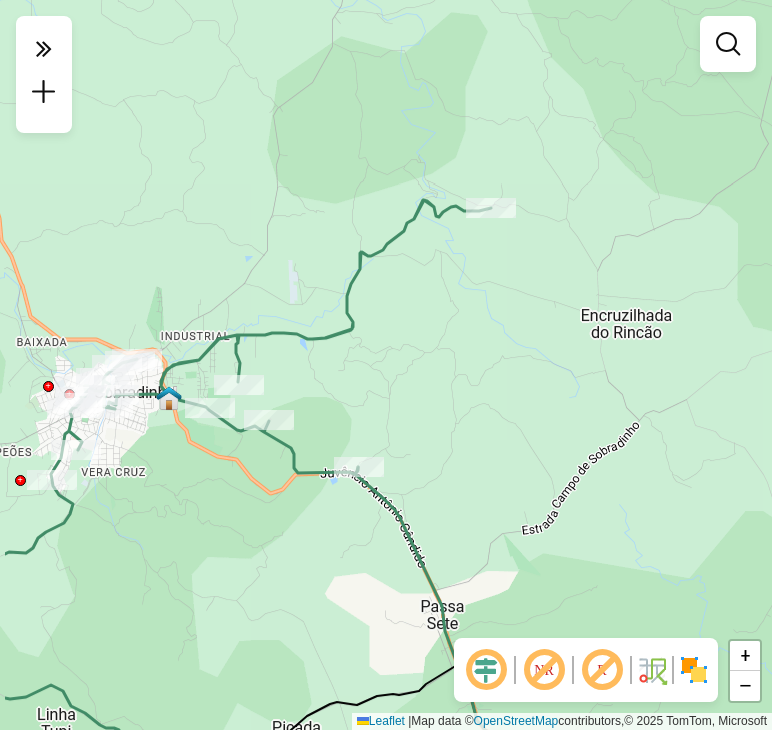 drag, startPoint x: 326, startPoint y: 364, endPoint x: 408, endPoint y: 384, distance: 84.40379 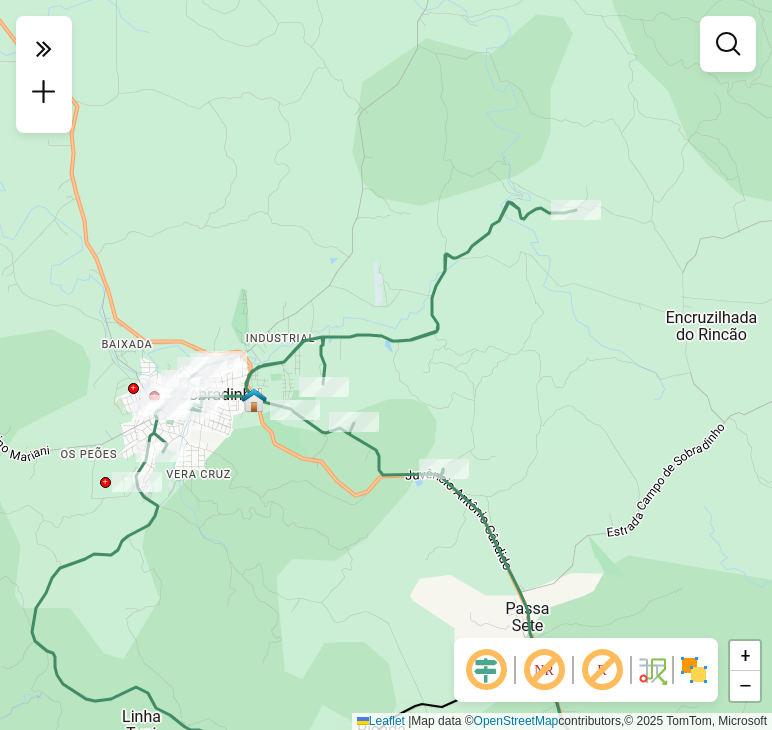 drag, startPoint x: 274, startPoint y: 355, endPoint x: 359, endPoint y: 357, distance: 85.02353 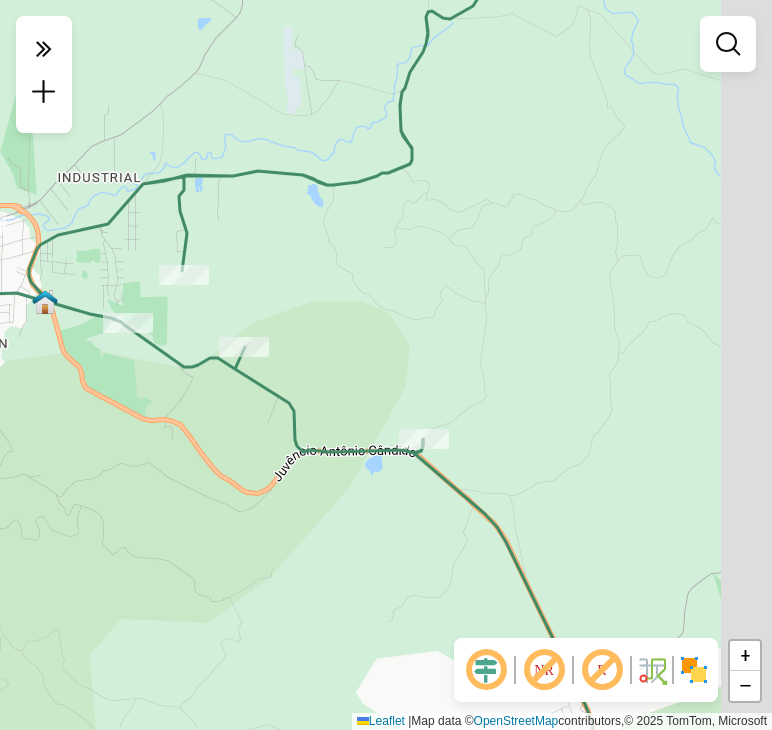 drag, startPoint x: 264, startPoint y: 488, endPoint x: 243, endPoint y: 478, distance: 23.259407 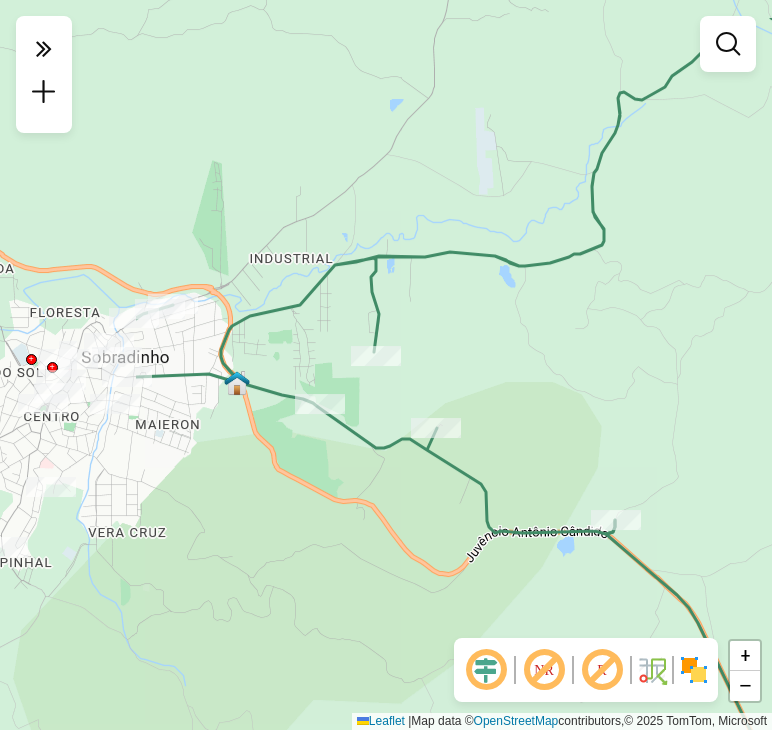 drag, startPoint x: 169, startPoint y: 398, endPoint x: 383, endPoint y: 489, distance: 232.54462 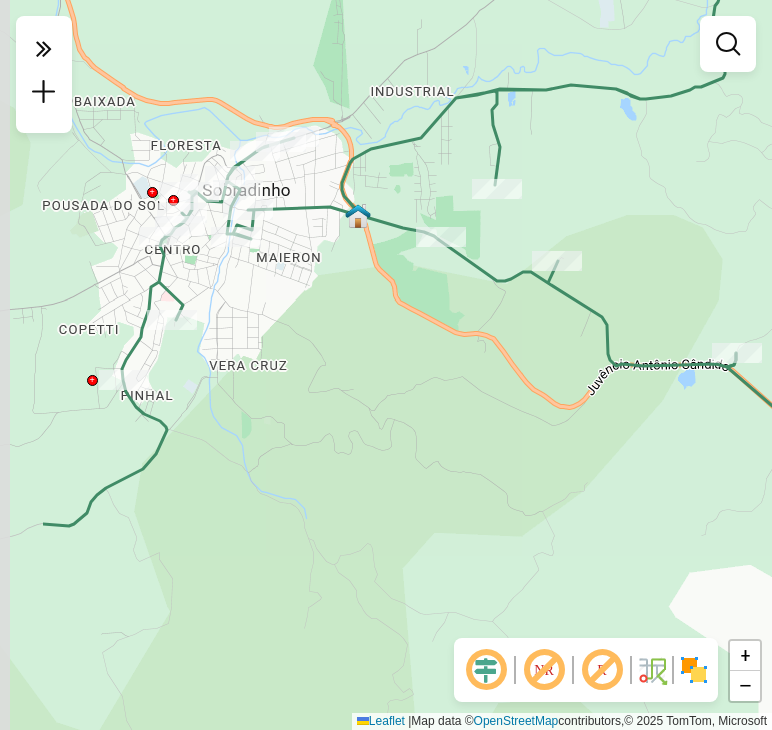 drag, startPoint x: 219, startPoint y: 543, endPoint x: 339, endPoint y: 348, distance: 228.96506 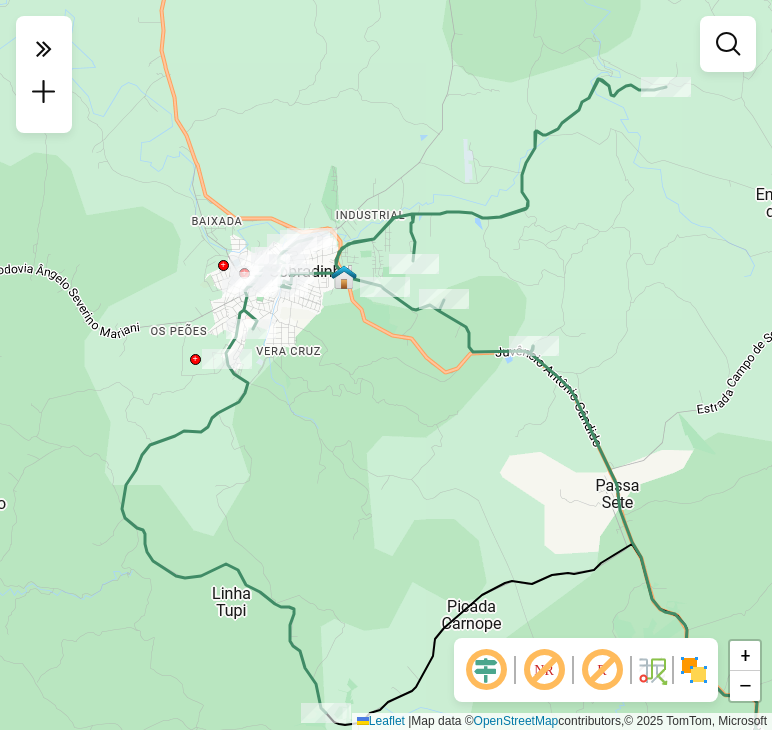 drag, startPoint x: 400, startPoint y: 477, endPoint x: 300, endPoint y: 306, distance: 198.09341 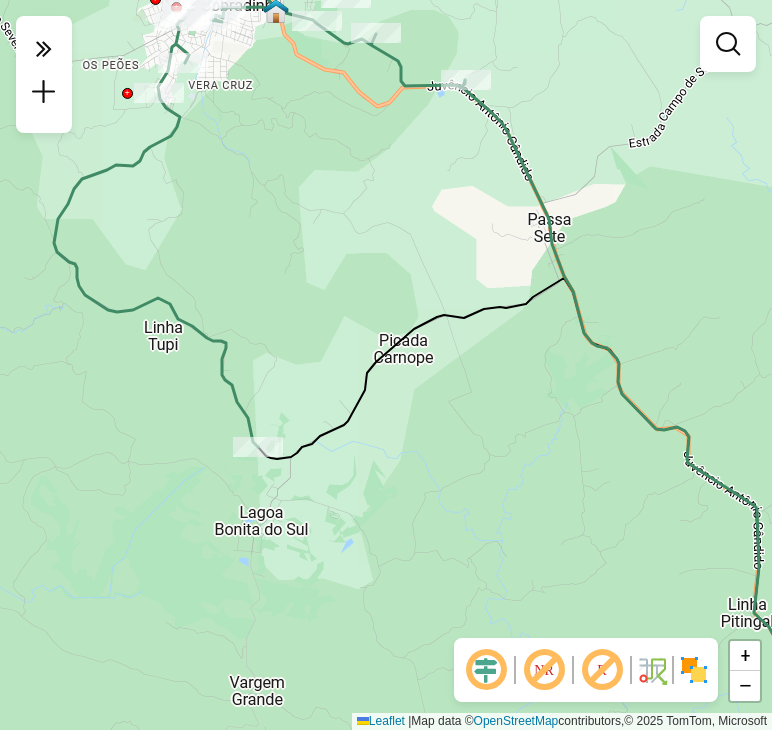 drag, startPoint x: 313, startPoint y: 453, endPoint x: 323, endPoint y: 402, distance: 51.971146 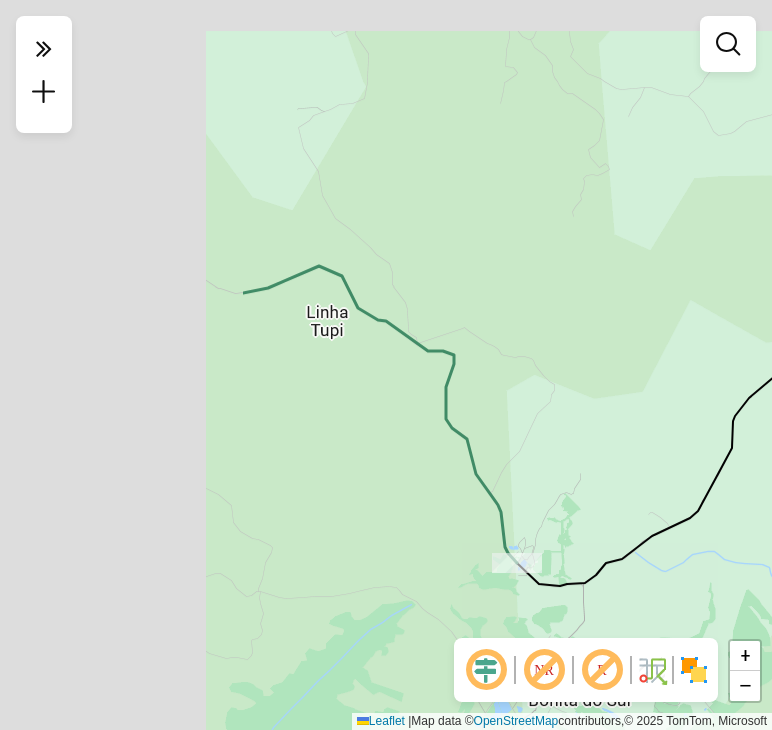 drag, startPoint x: 116, startPoint y: 367, endPoint x: 456, endPoint y: 476, distance: 357.04483 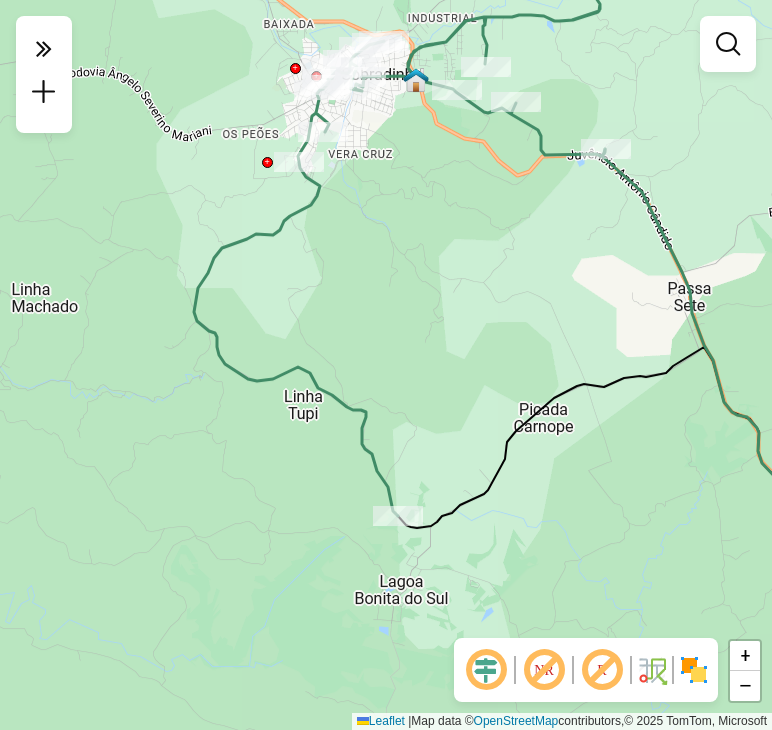 drag, startPoint x: 372, startPoint y: 245, endPoint x: 352, endPoint y: 361, distance: 117.71151 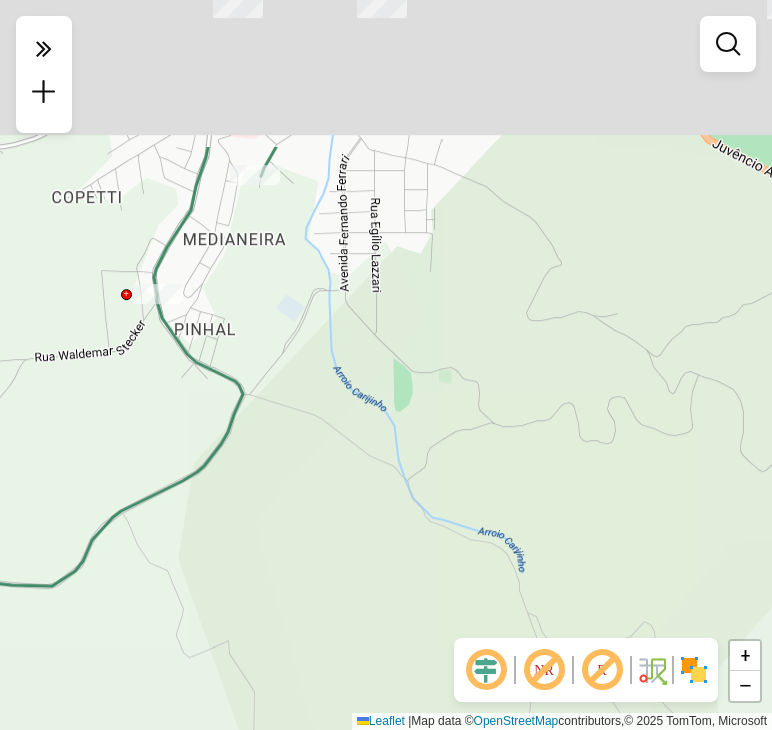 drag, startPoint x: 285, startPoint y: 156, endPoint x: 267, endPoint y: 423, distance: 267.60605 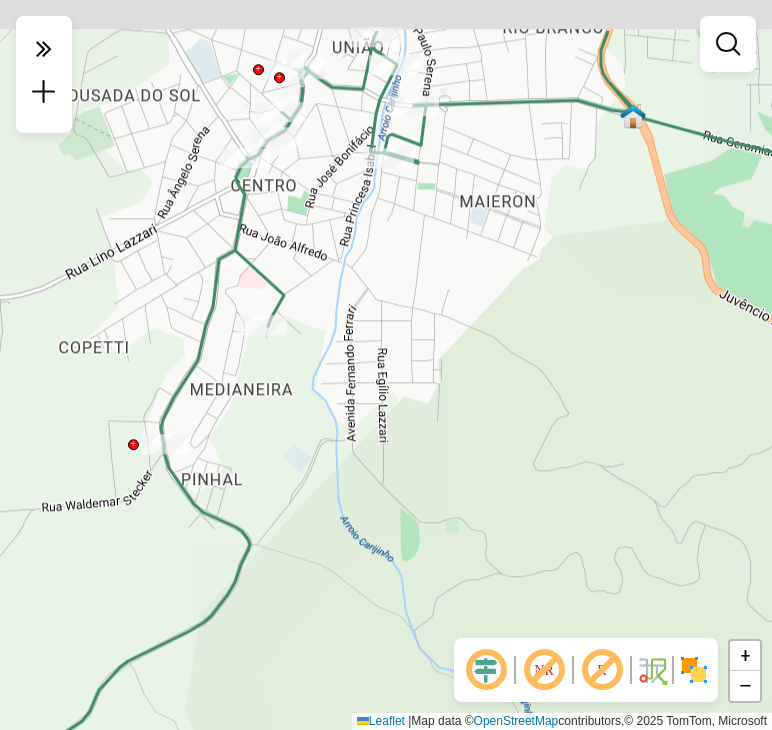 drag, startPoint x: 154, startPoint y: 193, endPoint x: 151, endPoint y: 311, distance: 118.03813 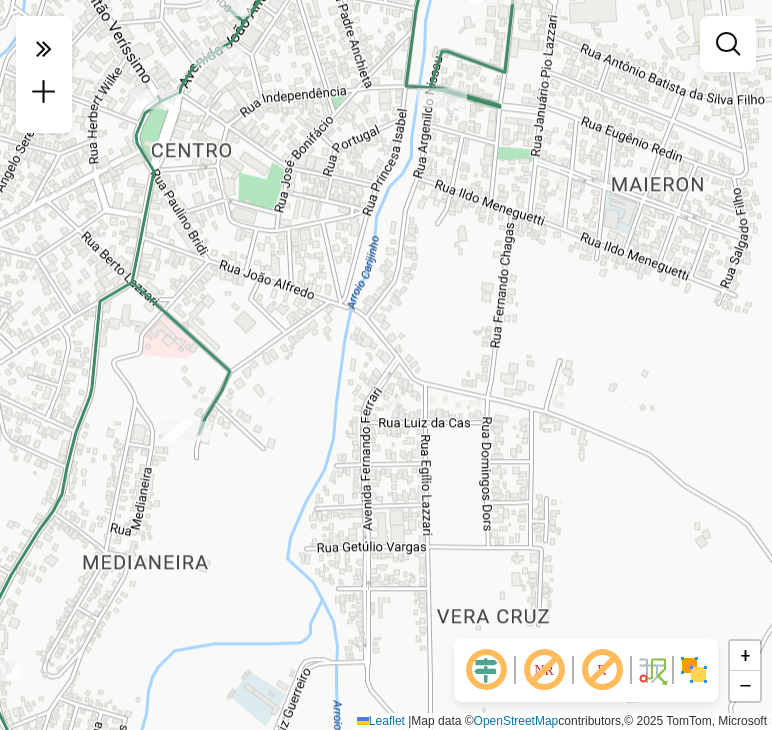 drag, startPoint x: 227, startPoint y: 165, endPoint x: 237, endPoint y: 253, distance: 88.56636 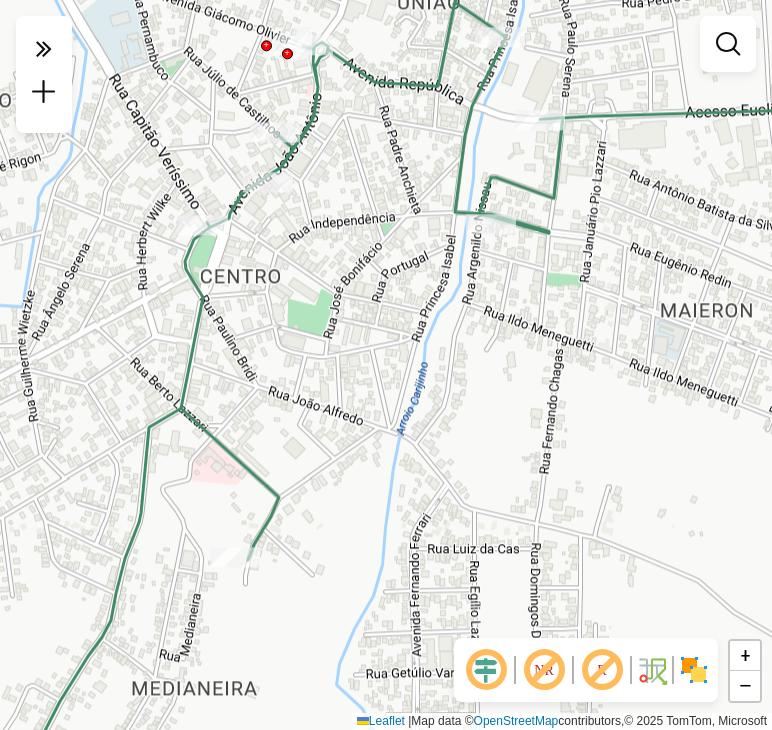 drag, startPoint x: 248, startPoint y: 208, endPoint x: 312, endPoint y: 273, distance: 91.21951 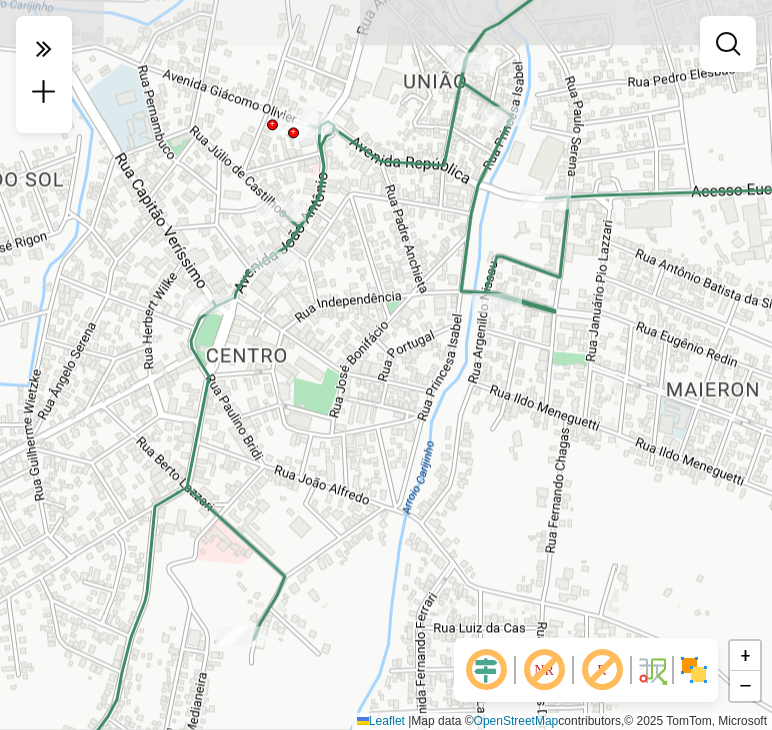 drag, startPoint x: 343, startPoint y: 309, endPoint x: 320, endPoint y: 364, distance: 59.615433 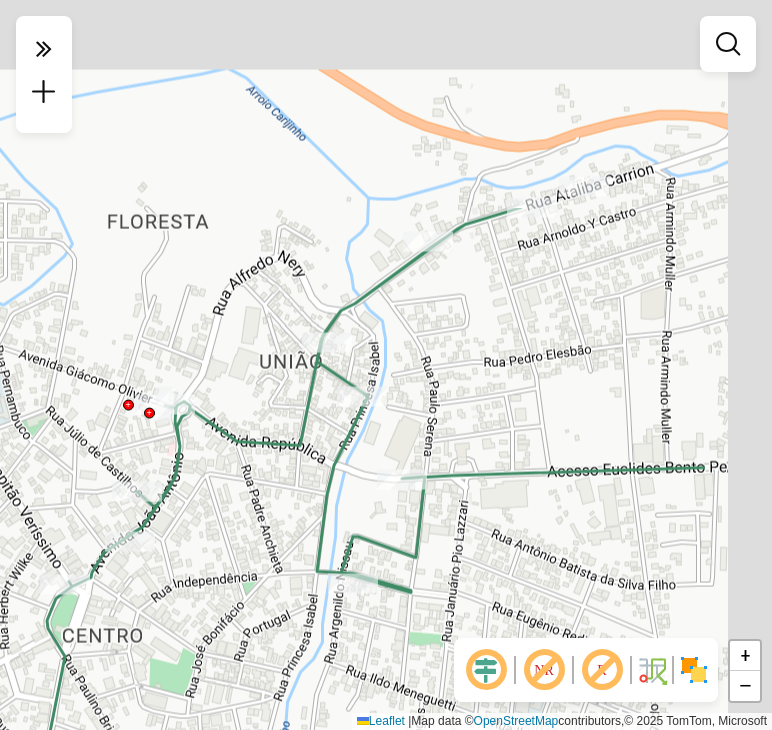 drag, startPoint x: 436, startPoint y: 193, endPoint x: 246, endPoint y: 553, distance: 407.06265 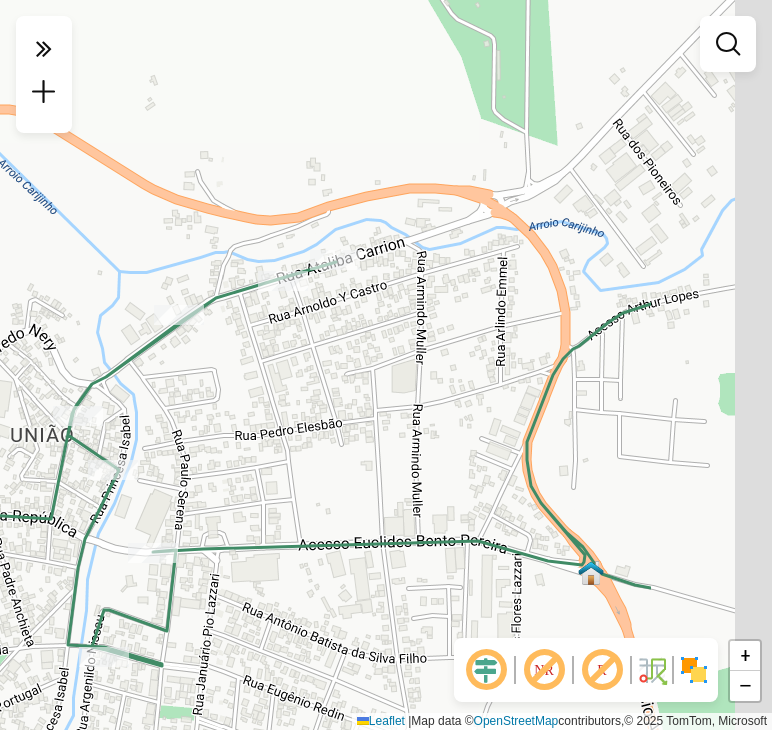 drag, startPoint x: 441, startPoint y: 481, endPoint x: 262, endPoint y: 489, distance: 179.17868 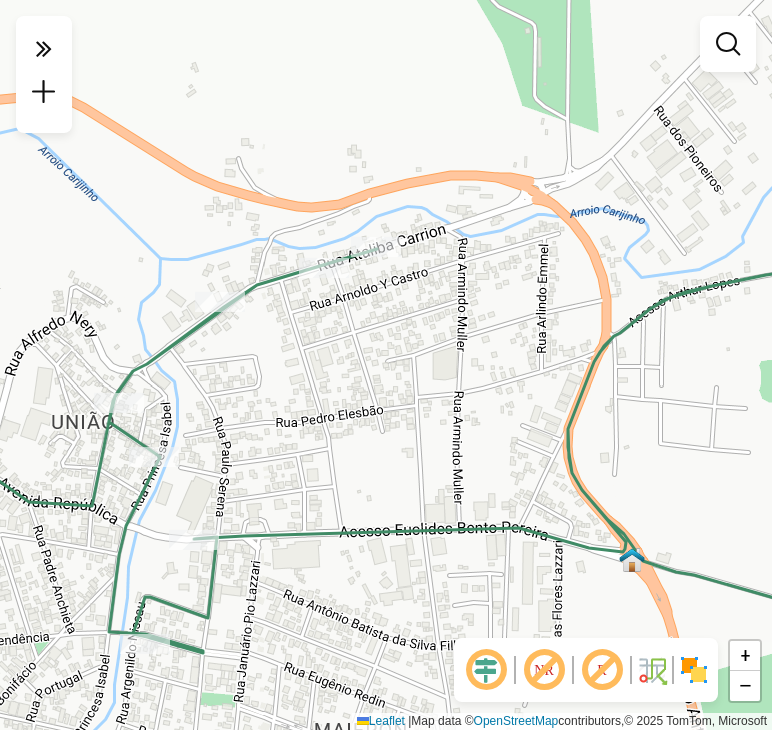 drag, startPoint x: 204, startPoint y: 417, endPoint x: 248, endPoint y: 405, distance: 45.607018 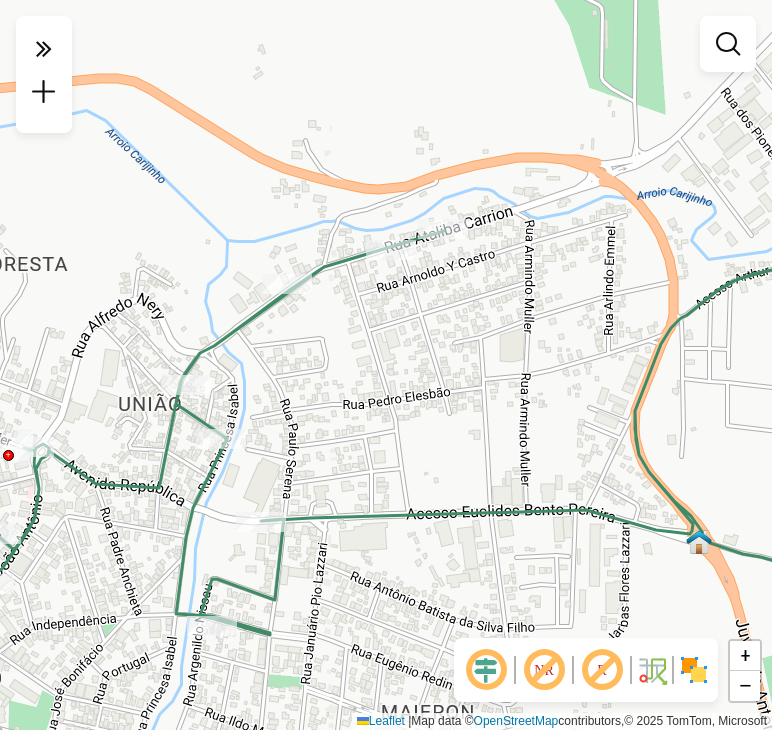 drag, startPoint x: 276, startPoint y: 492, endPoint x: 348, endPoint y: 462, distance: 78 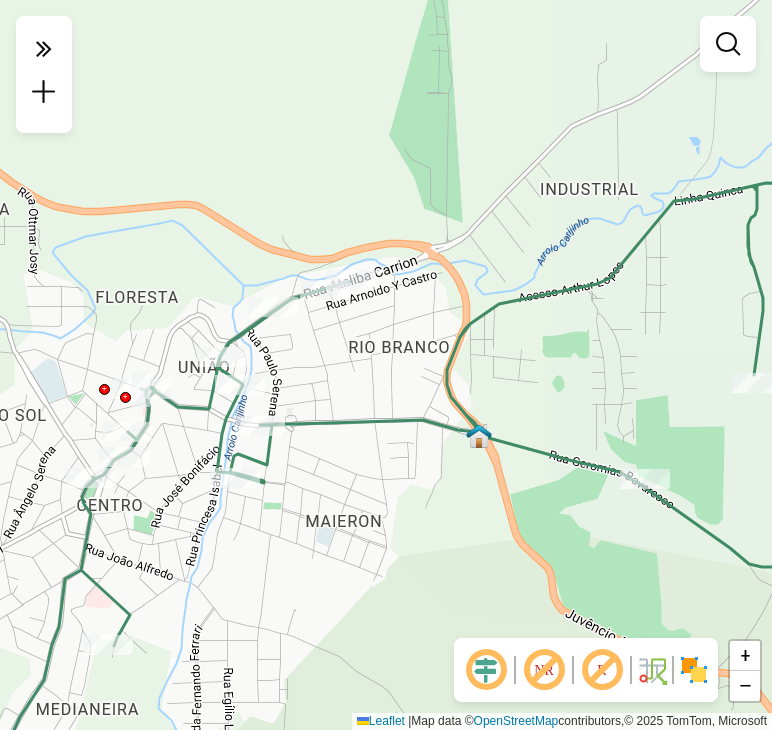 drag, startPoint x: 403, startPoint y: 543, endPoint x: 324, endPoint y: 446, distance: 125.09996 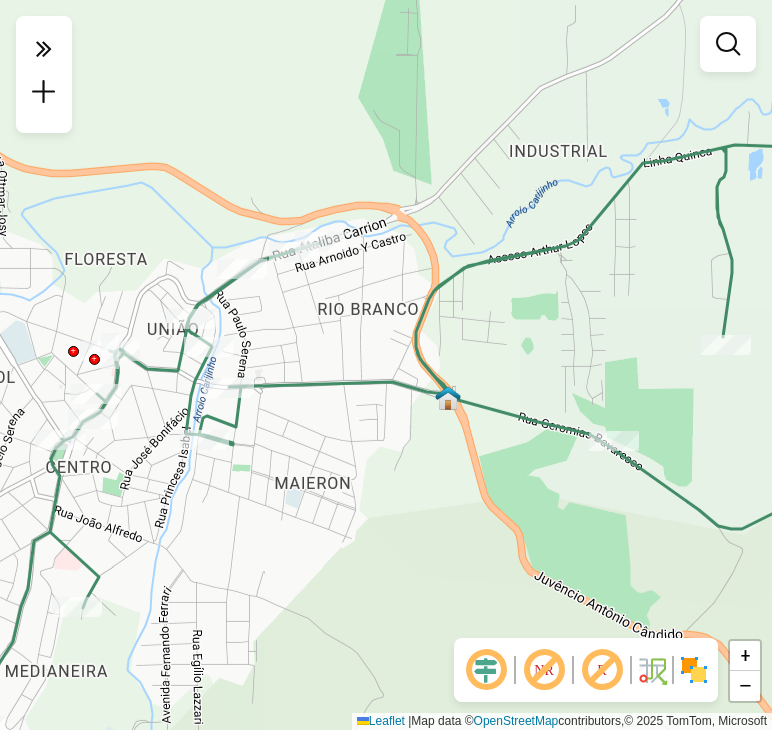 drag, startPoint x: 506, startPoint y: 568, endPoint x: 384, endPoint y: 492, distance: 143.73587 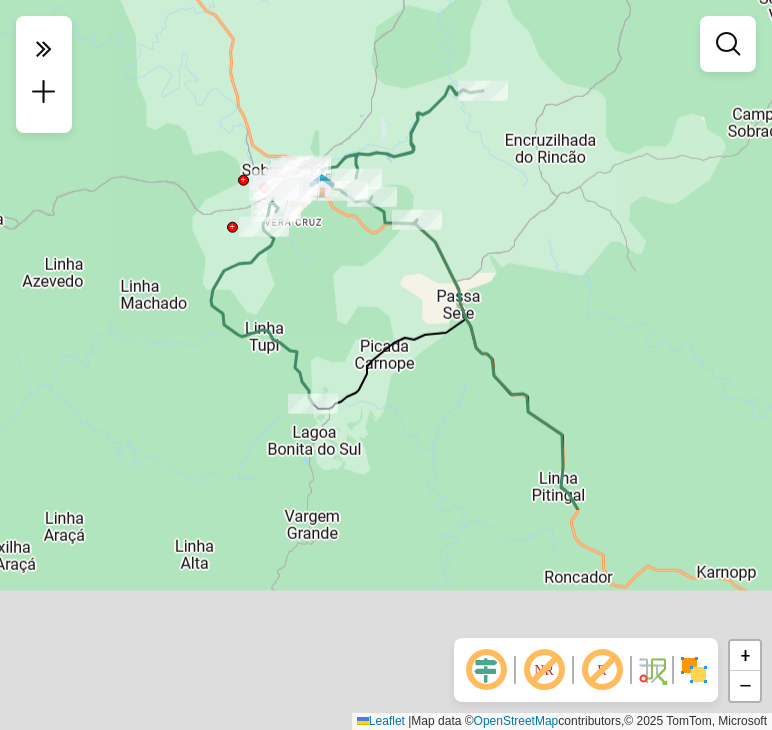 drag, startPoint x: 204, startPoint y: 280, endPoint x: 181, endPoint y: 208, distance: 75.58439 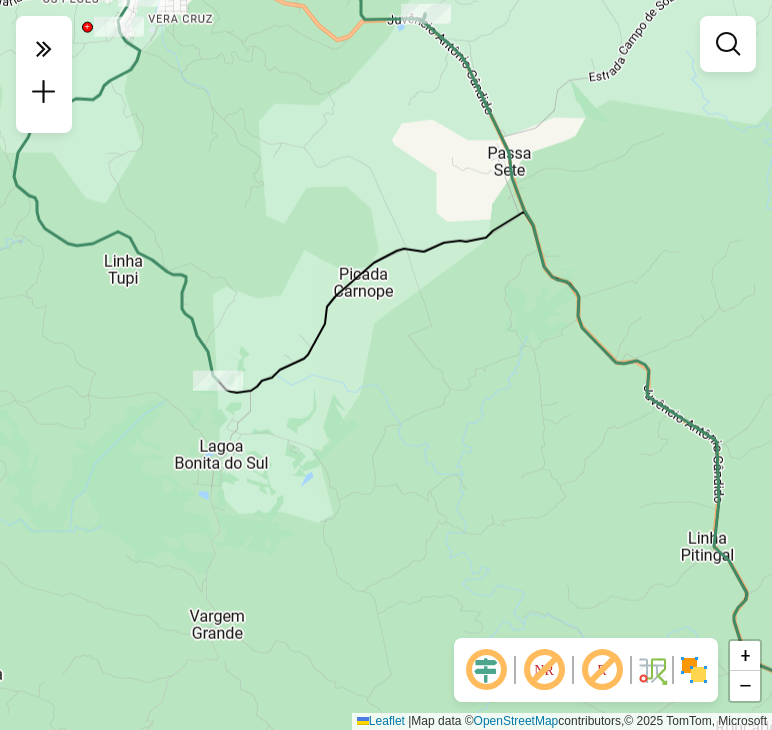 drag, startPoint x: 359, startPoint y: 393, endPoint x: 277, endPoint y: 293, distance: 129.3213 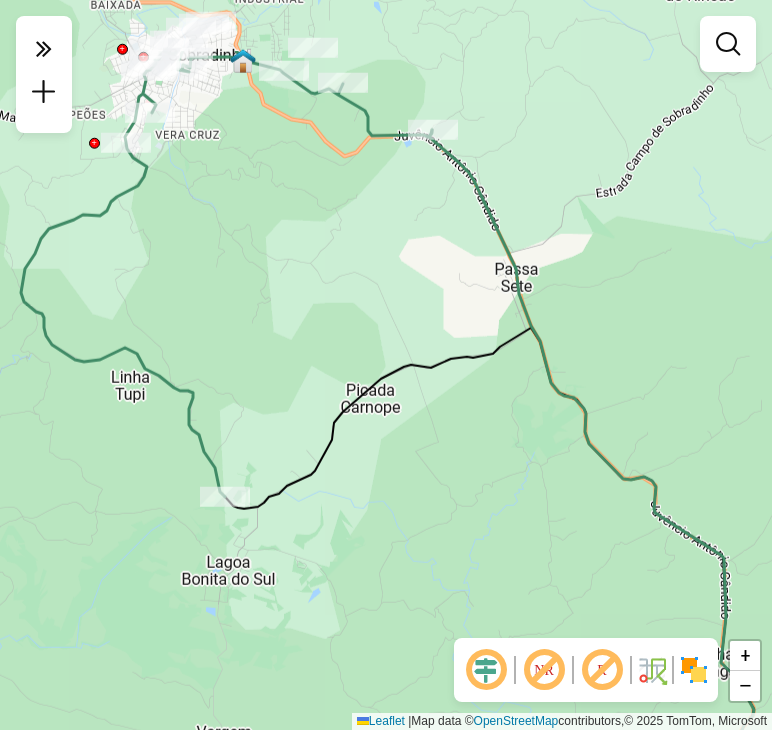 drag, startPoint x: 308, startPoint y: 458, endPoint x: 282, endPoint y: 448, distance: 27.856777 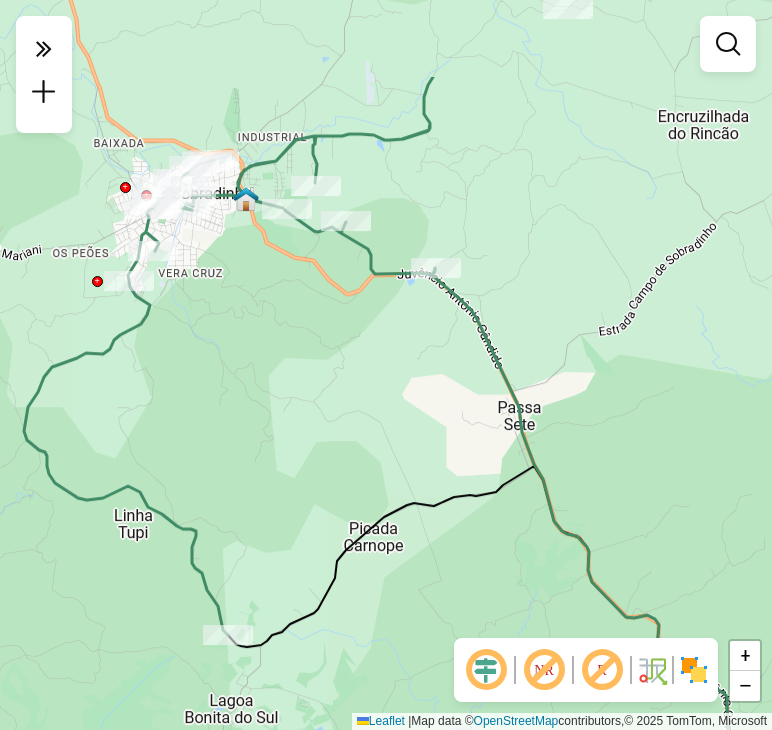 drag, startPoint x: 207, startPoint y: 314, endPoint x: 218, endPoint y: 465, distance: 151.40013 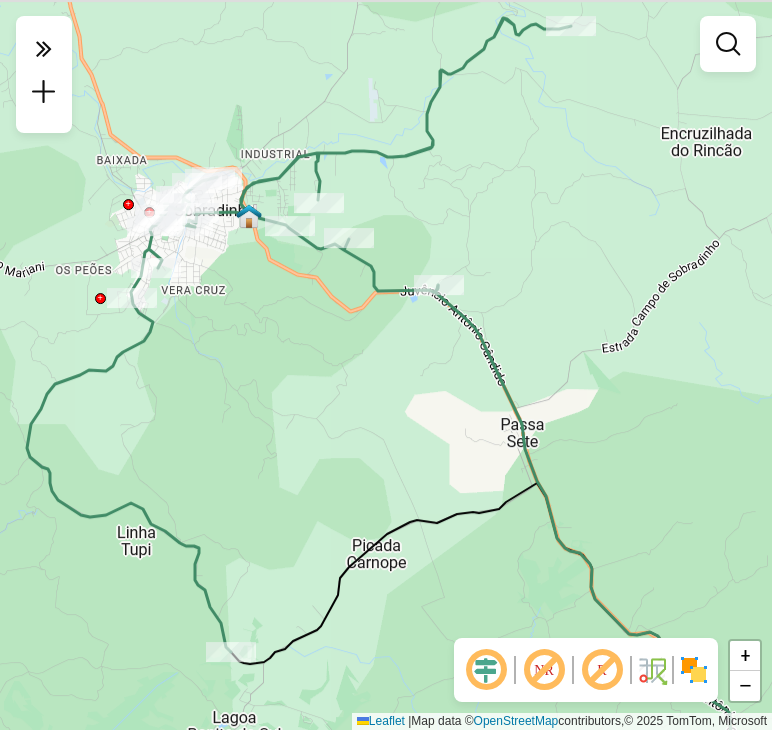 drag, startPoint x: 252, startPoint y: 361, endPoint x: 259, endPoint y: 405, distance: 44.553337 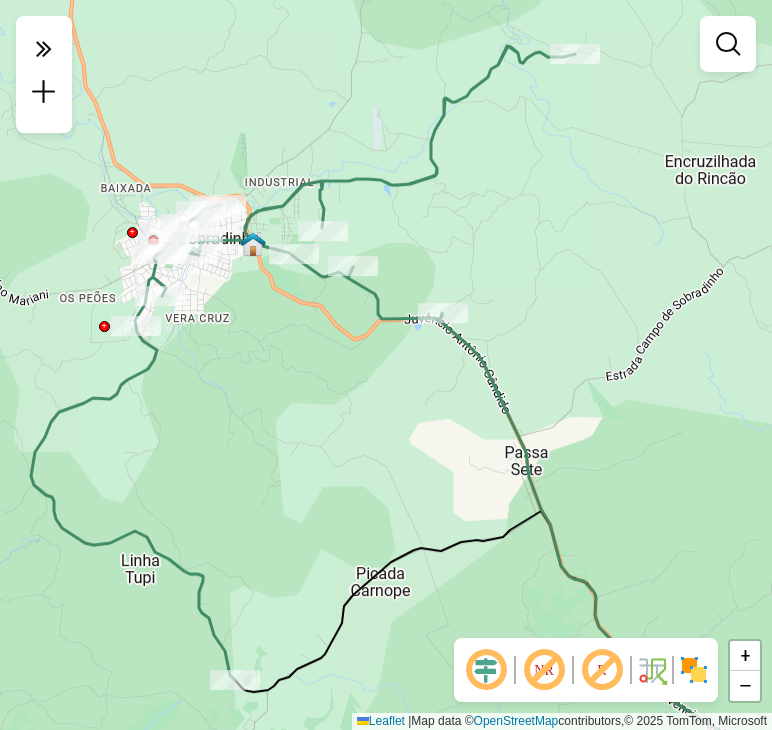 click on "Janela de atendimento Grade de atendimento Capacidade Transportadoras Veículos Cliente Pedidos  Rotas Selecione os dias de semana para filtrar as janelas de atendimento  Seg   Ter   Qua   Qui   Sex   Sáb   Dom  Informe o período da janela de atendimento: De: Até:  Filtrar exatamente a janela do cliente  Considerar janela de atendimento padrão  Selecione os dias de semana para filtrar as grades de atendimento  Seg   Ter   Qua   Qui   Sex   Sáb   Dom   Considerar clientes sem dia de atendimento cadastrado  Clientes fora do dia de atendimento selecionado Filtrar as atividades entre os valores definidos abaixo:  Peso mínimo:   Peso máximo:   Cubagem mínima:   Cubagem máxima:   De:   Até:  Filtrar as atividades entre o tempo de atendimento definido abaixo:  De:   Até:   Considerar capacidade total dos clientes não roteirizados Transportadora: Selecione um ou mais itens Tipo de veículo: Selecione um ou mais itens Veículo: Selecione um ou mais itens Motorista: Selecione um ou mais itens Nome: Rótulo:" 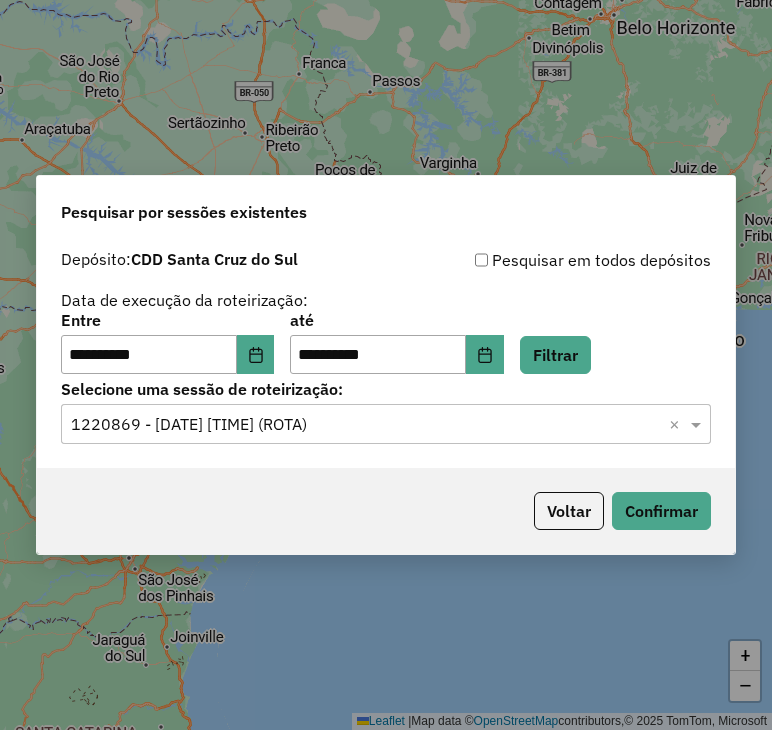 scroll, scrollTop: 0, scrollLeft: 0, axis: both 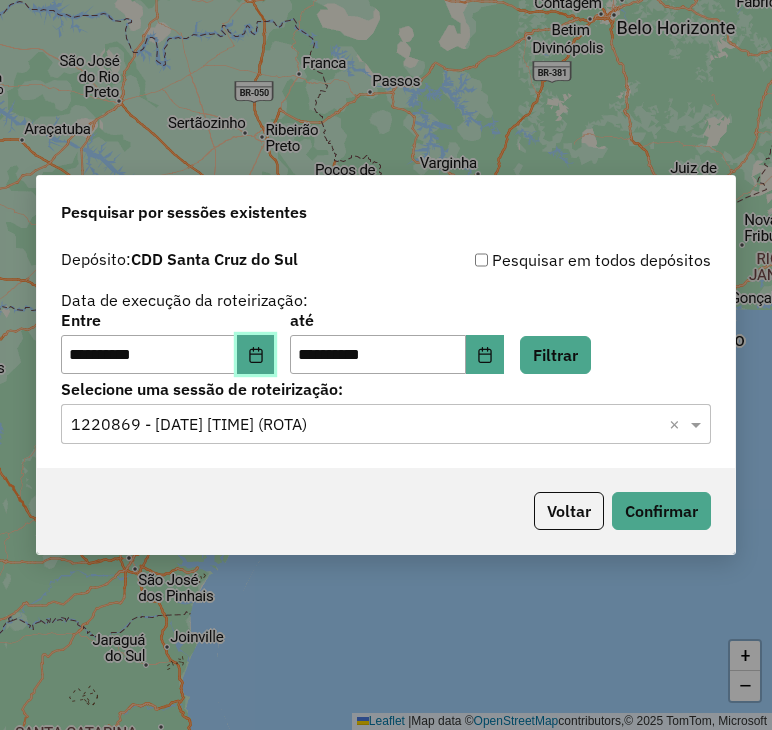 click 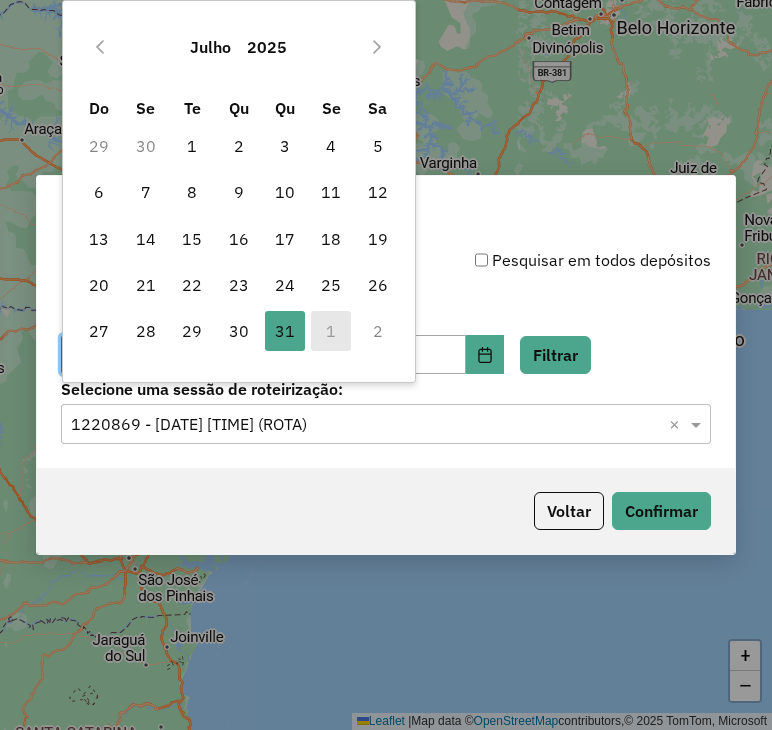 click on "1" at bounding box center (331, 331) 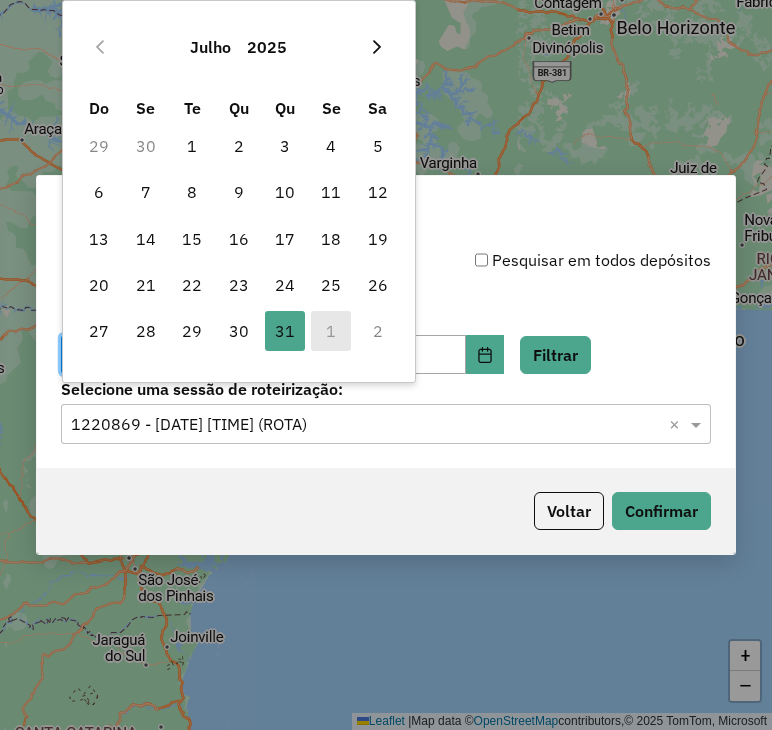 click at bounding box center [377, 47] 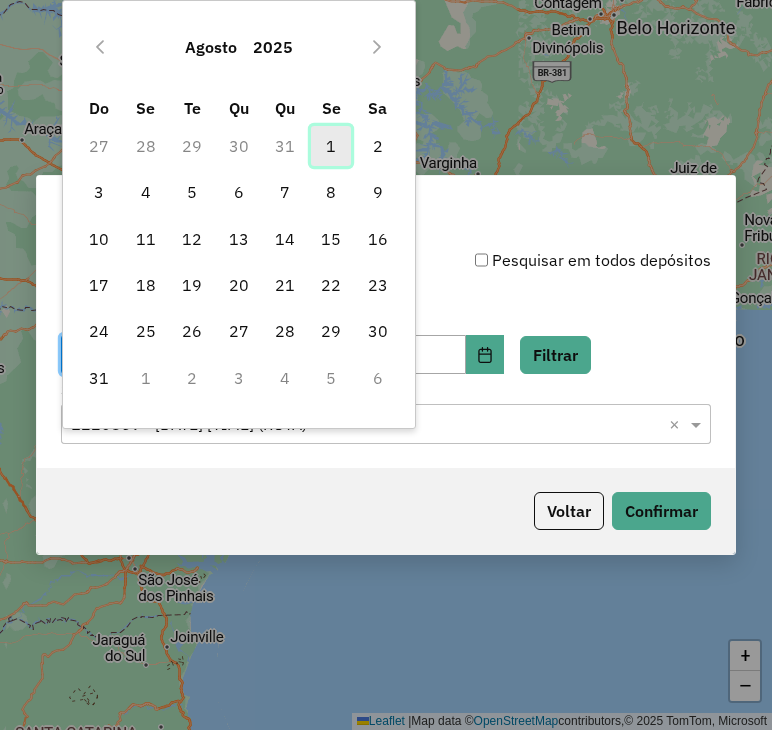 click on "1" at bounding box center (331, 146) 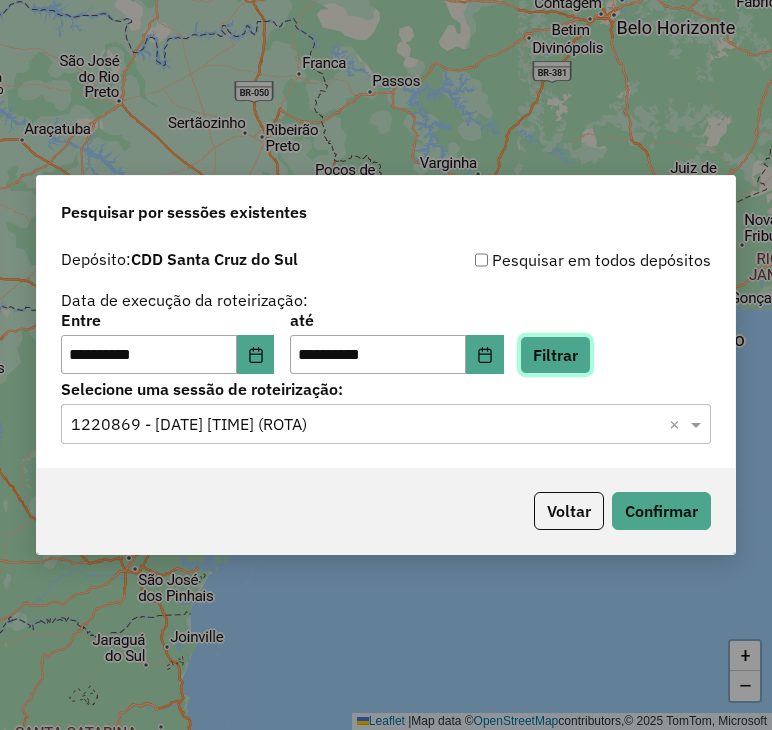 click on "Filtrar" 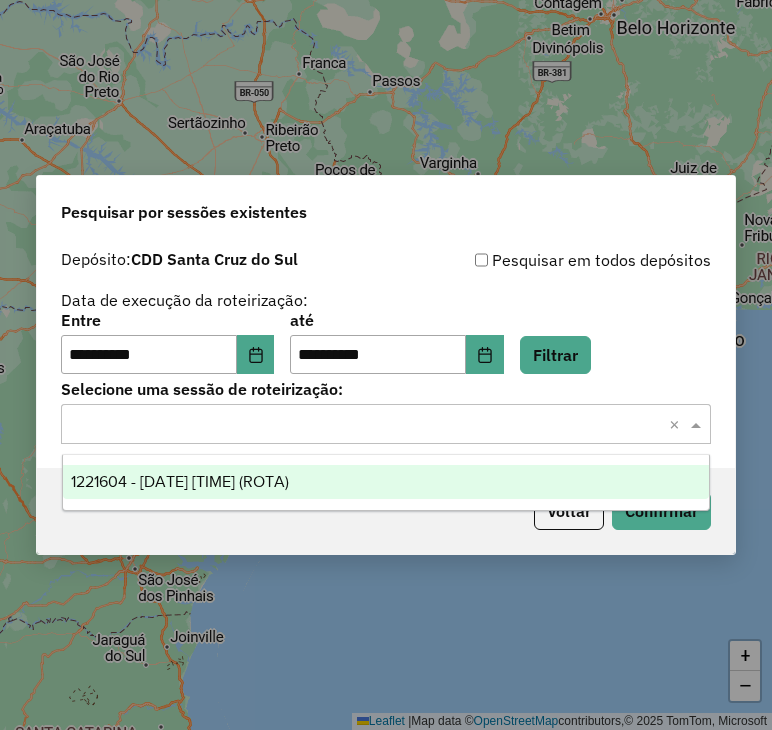 click 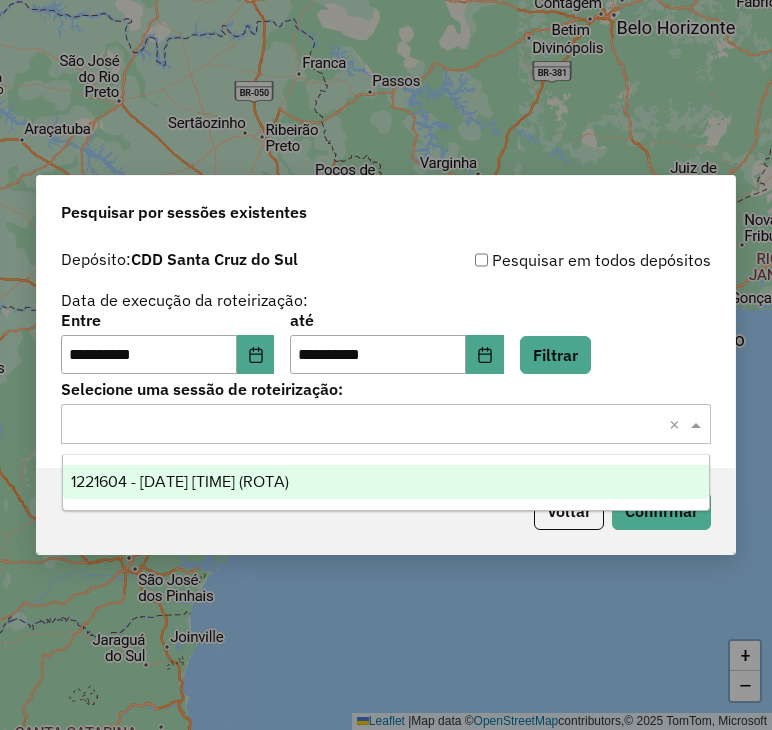 click on "1221604 - [DATE] [TIME] (ROTA)" at bounding box center [386, 482] 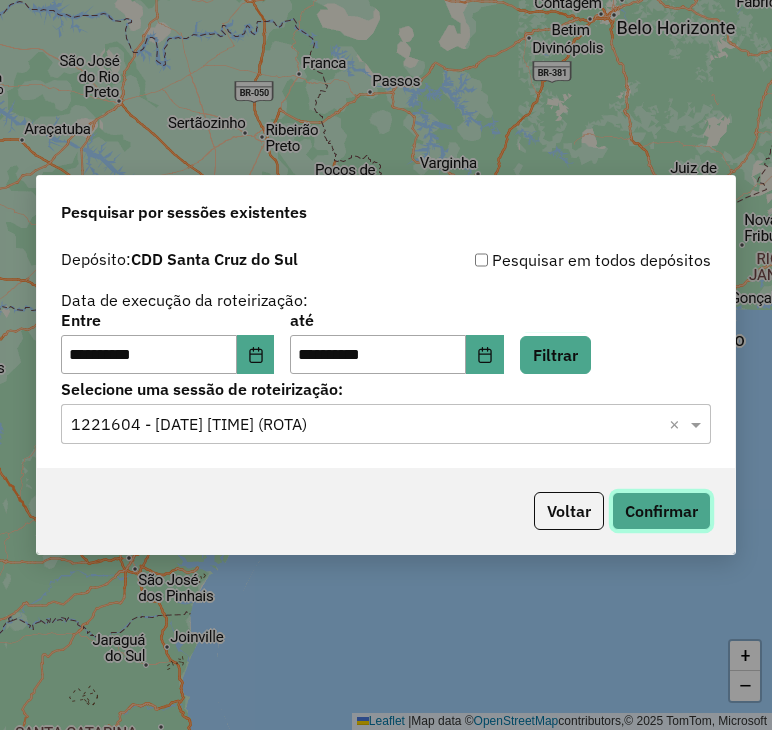 click on "Confirmar" 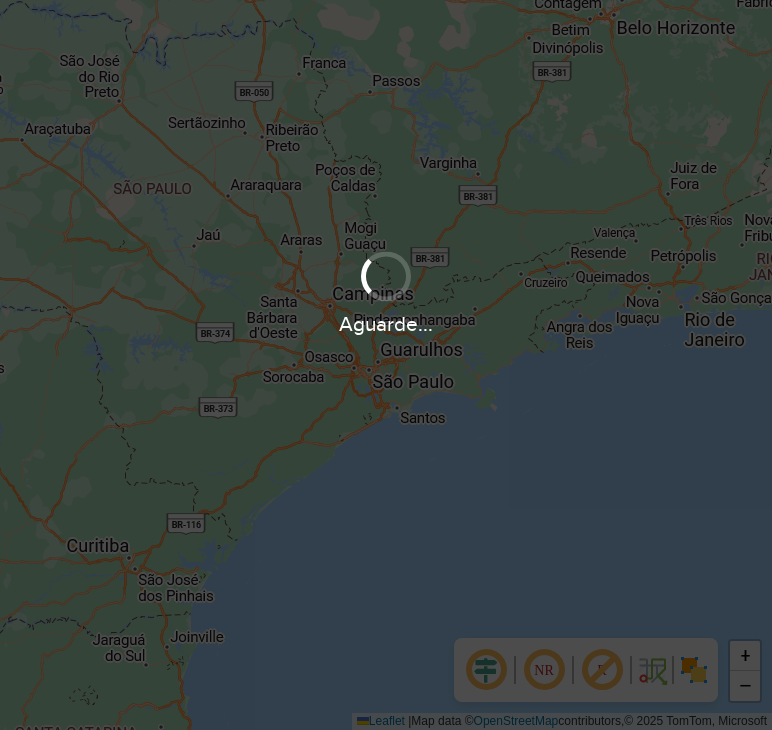 scroll, scrollTop: 0, scrollLeft: 0, axis: both 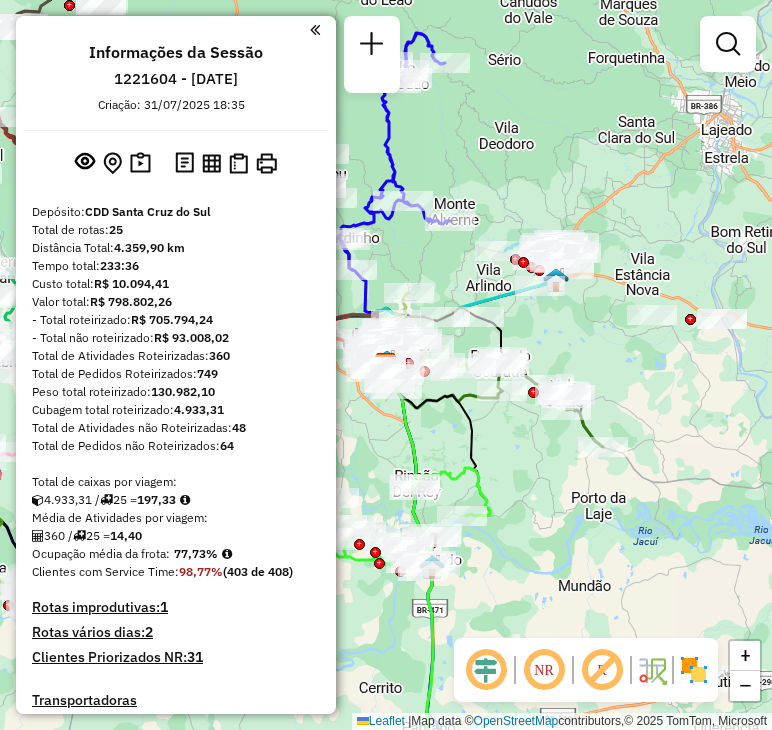 click at bounding box center (315, 30) 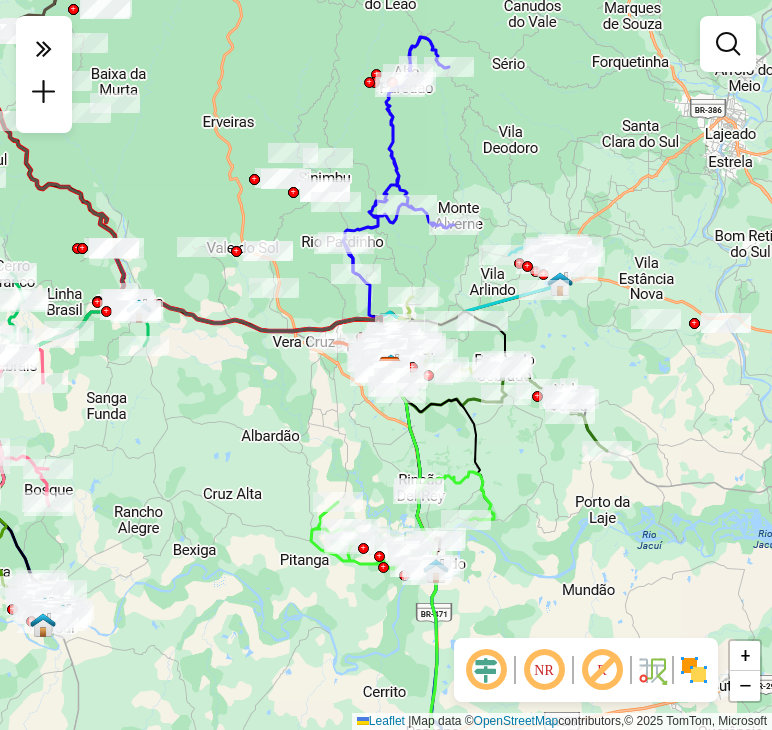 drag, startPoint x: 200, startPoint y: 365, endPoint x: 328, endPoint y: 425, distance: 141.36478 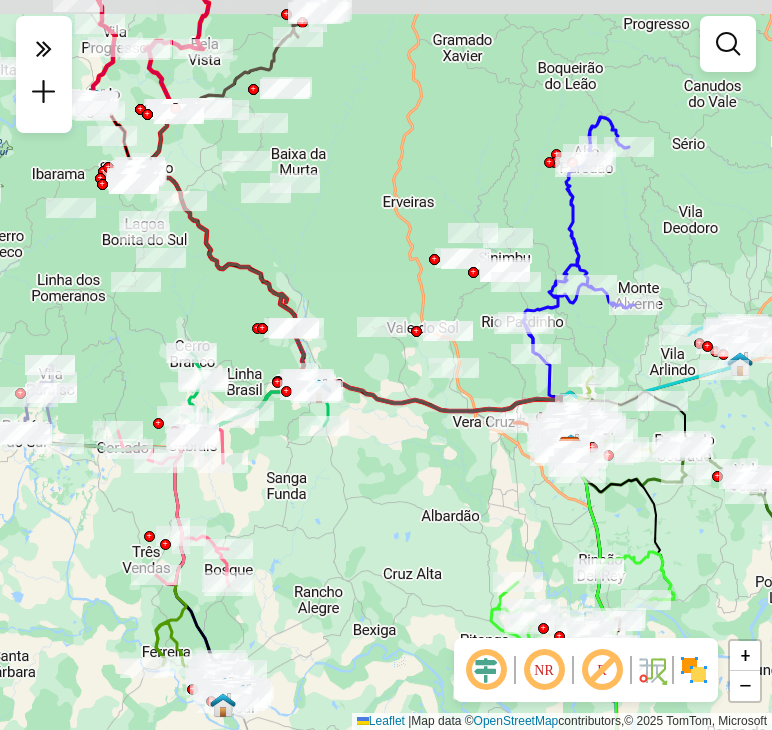 drag, startPoint x: 281, startPoint y: 243, endPoint x: 337, endPoint y: 261, distance: 58.821766 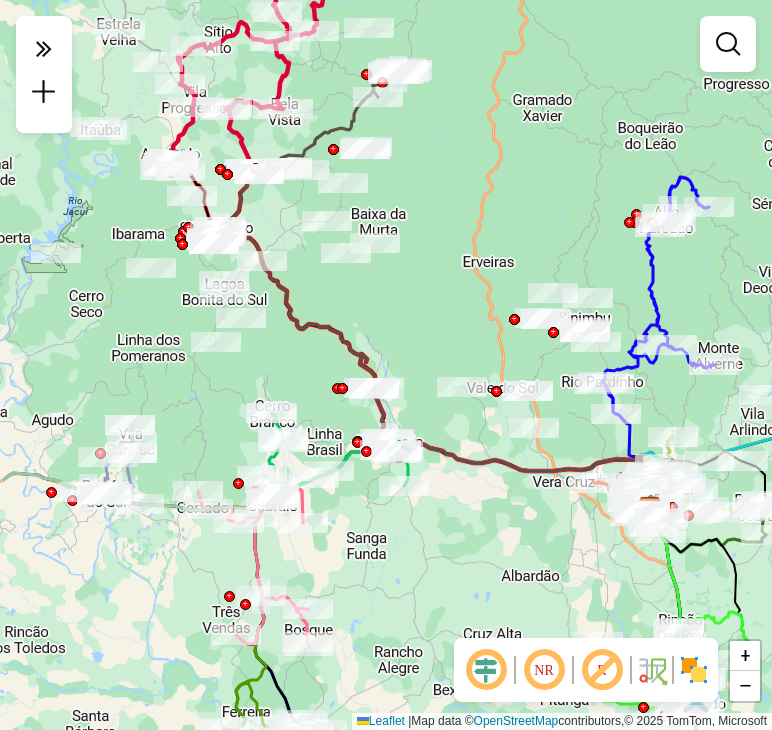 drag, startPoint x: 205, startPoint y: 272, endPoint x: 286, endPoint y: 333, distance: 101.4002 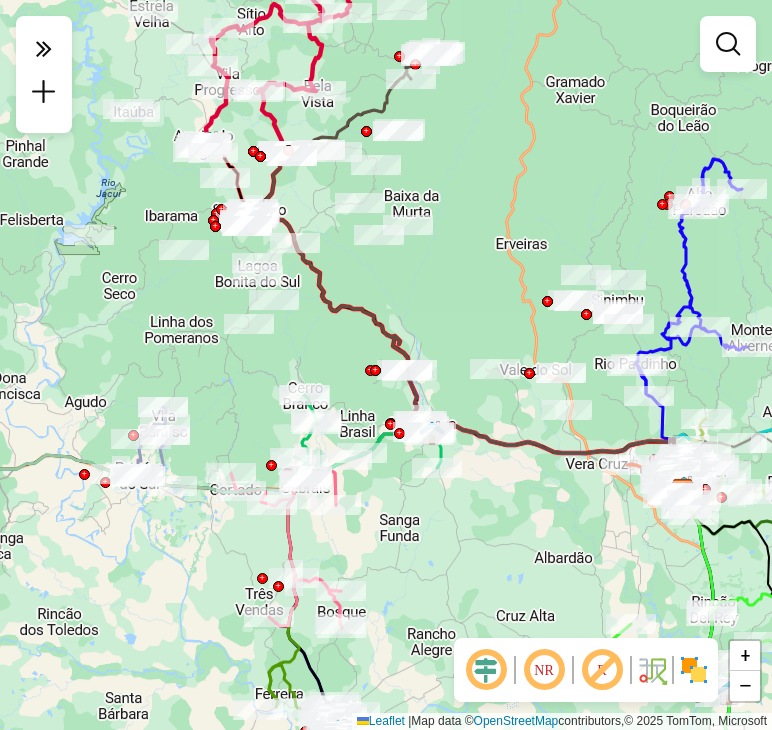 drag, startPoint x: 344, startPoint y: 502, endPoint x: 424, endPoint y: 441, distance: 100.60318 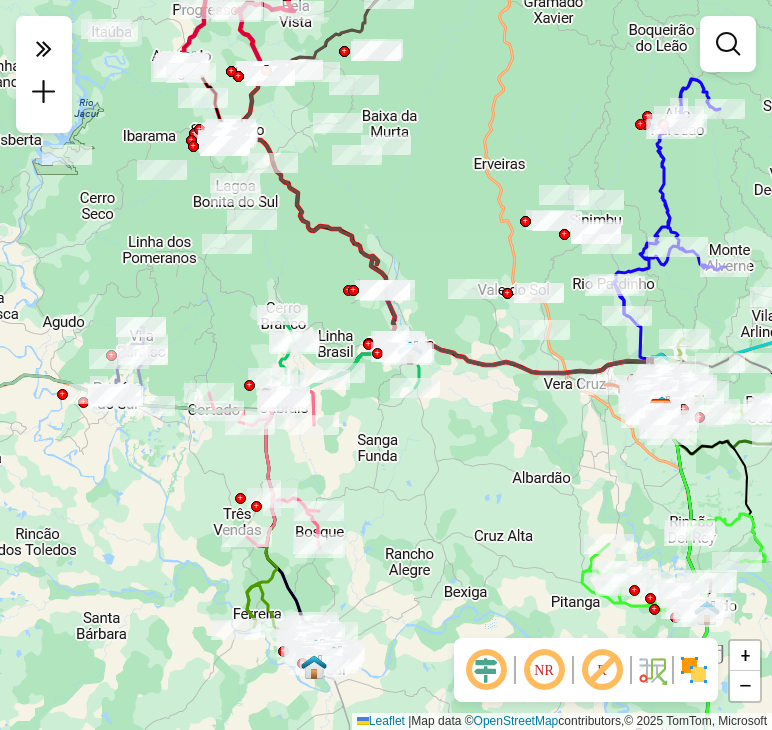 drag, startPoint x: 482, startPoint y: 465, endPoint x: 434, endPoint y: 440, distance: 54.120235 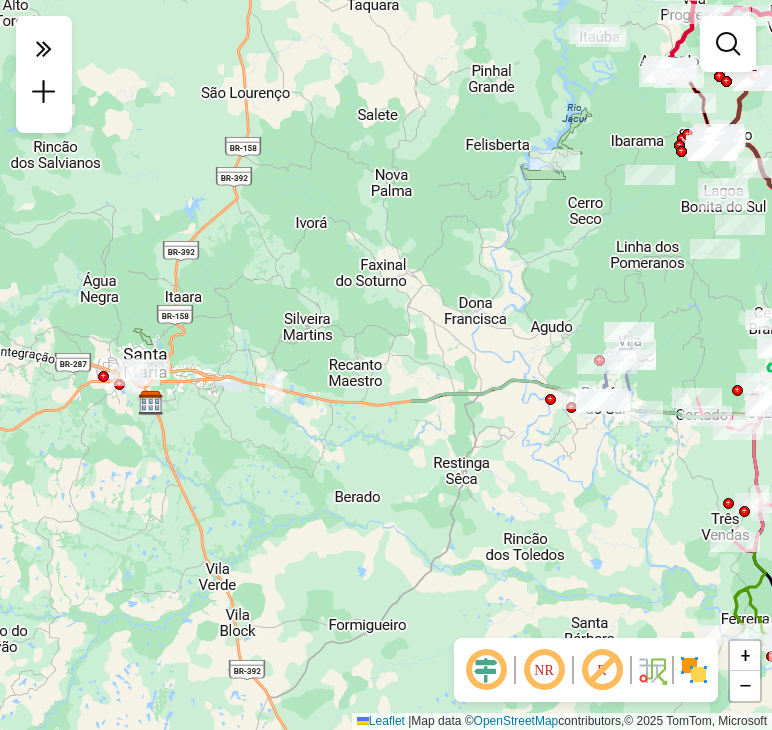 drag, startPoint x: 184, startPoint y: 316, endPoint x: 672, endPoint y: 321, distance: 488.0256 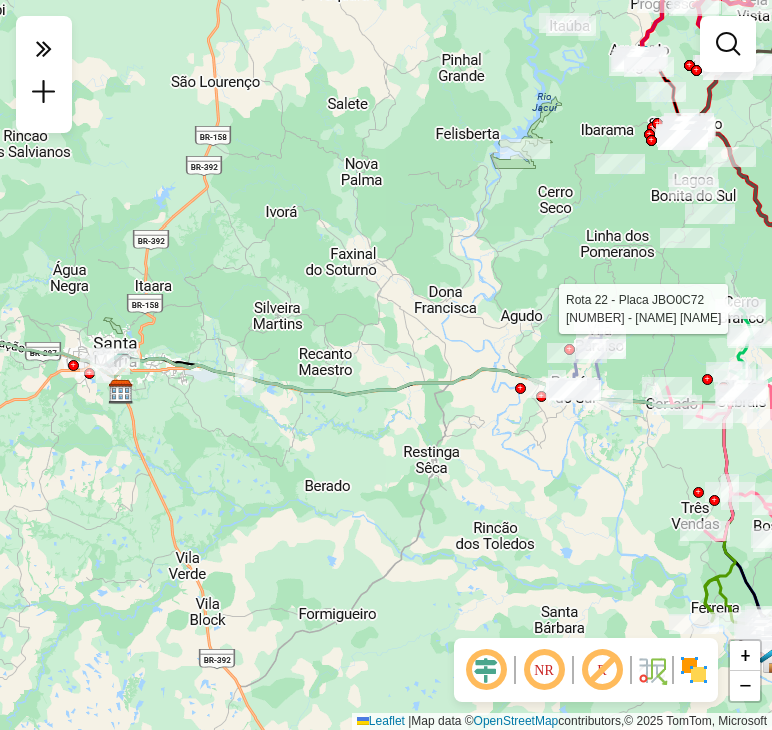 drag, startPoint x: 253, startPoint y: 361, endPoint x: 96, endPoint y: 363, distance: 157.01274 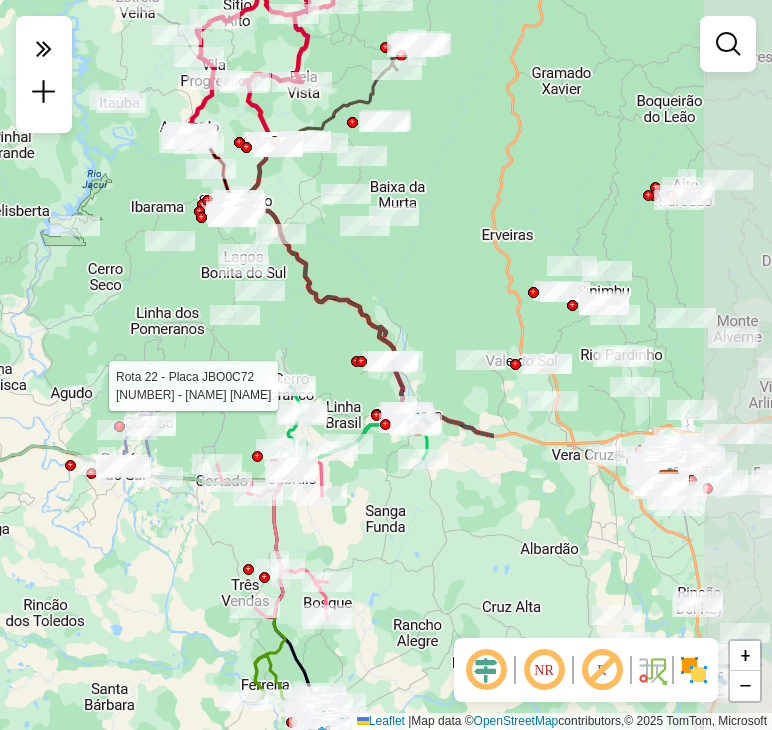 drag, startPoint x: 421, startPoint y: 301, endPoint x: 64, endPoint y: 364, distance: 362.5162 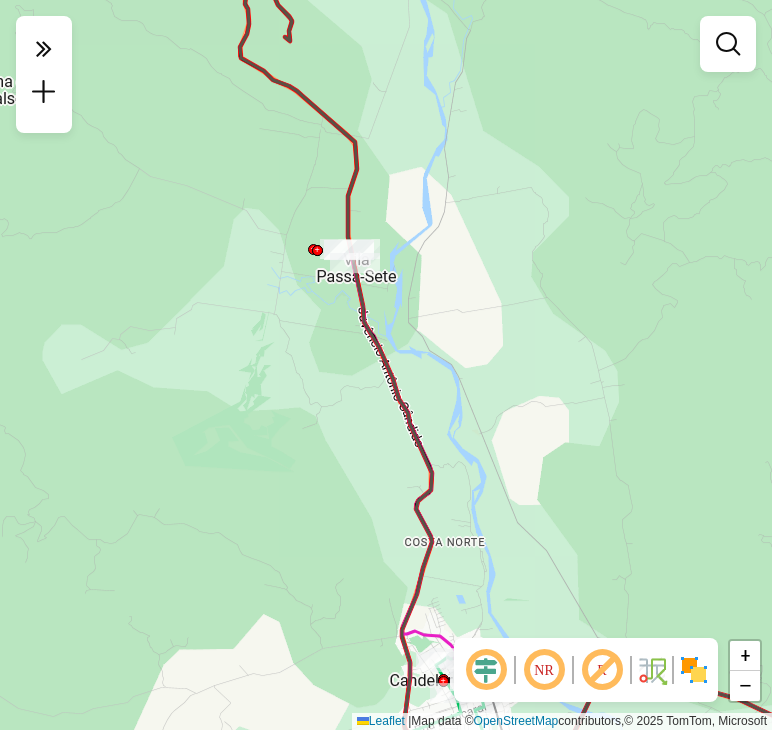 drag, startPoint x: 407, startPoint y: 273, endPoint x: 386, endPoint y: 298, distance: 32.649654 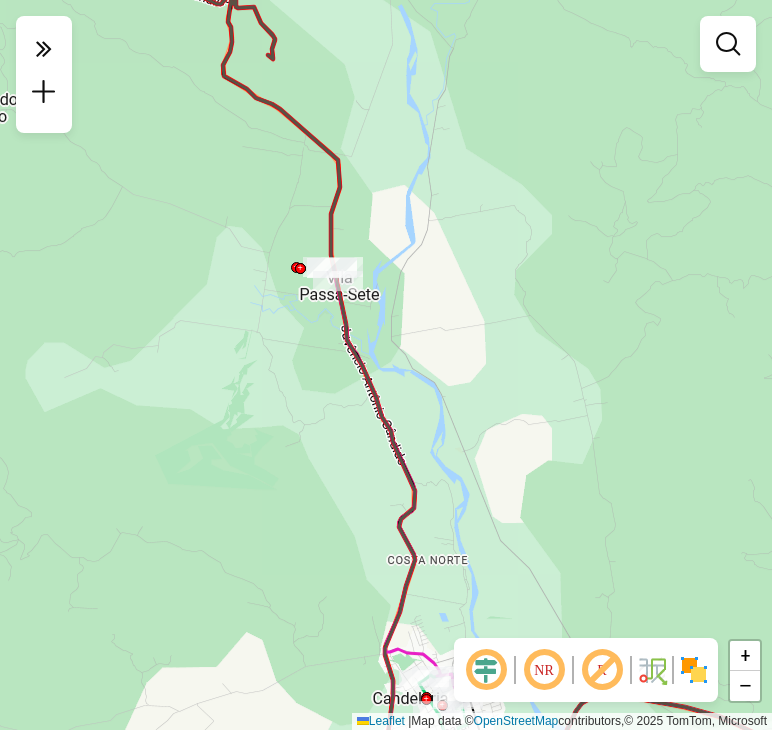 click 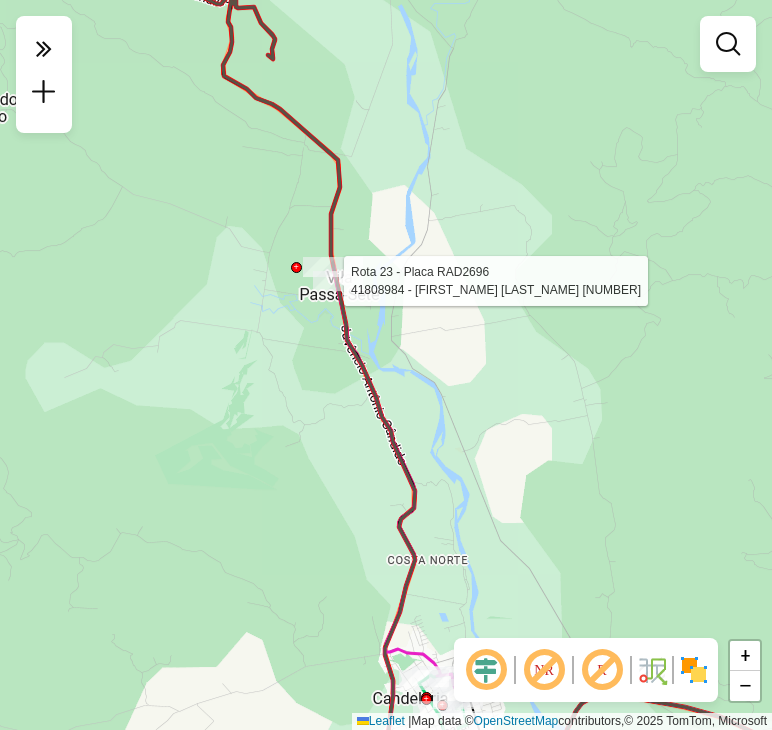 select on "**********" 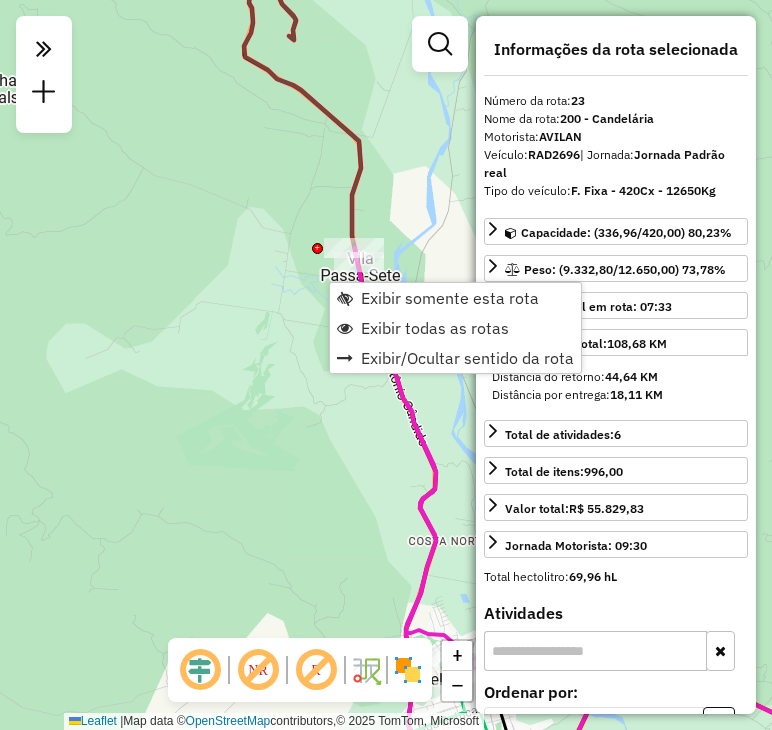 drag, startPoint x: 250, startPoint y: 390, endPoint x: 268, endPoint y: 369, distance: 27.658634 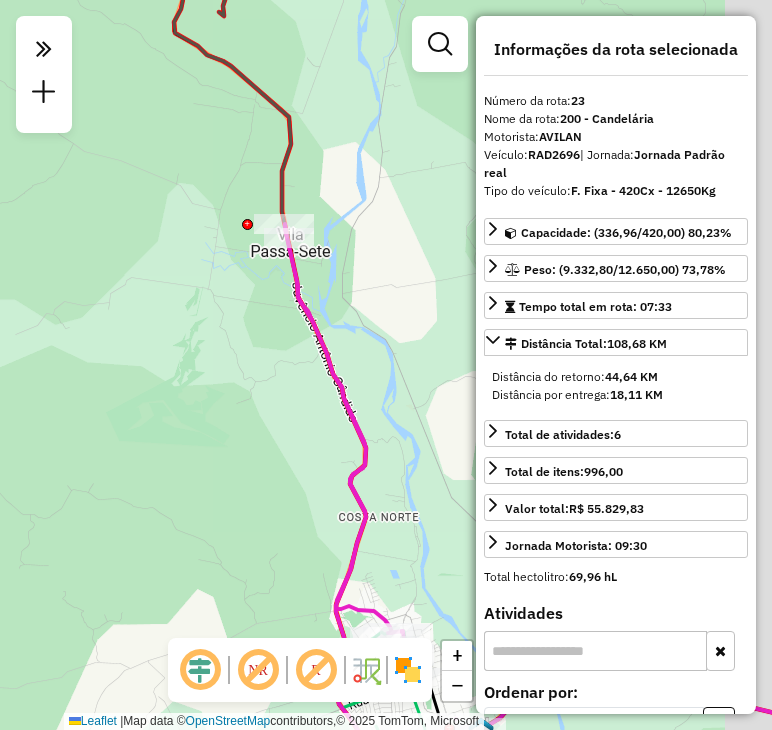 drag, startPoint x: 238, startPoint y: 357, endPoint x: 111, endPoint y: 310, distance: 135.41788 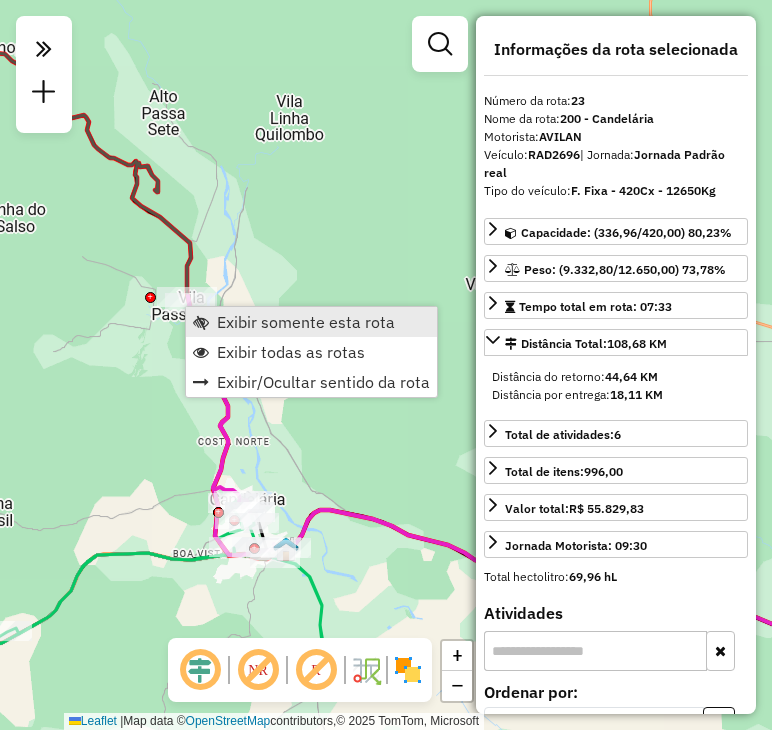 click on "Exibir somente esta rota" at bounding box center [311, 322] 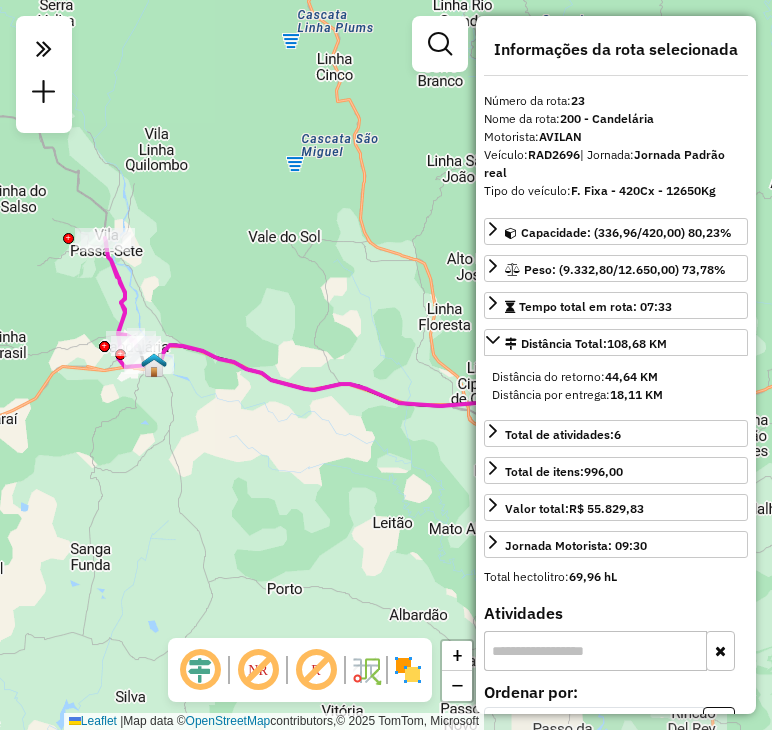 drag, startPoint x: 147, startPoint y: 304, endPoint x: 191, endPoint y: 329, distance: 50.606323 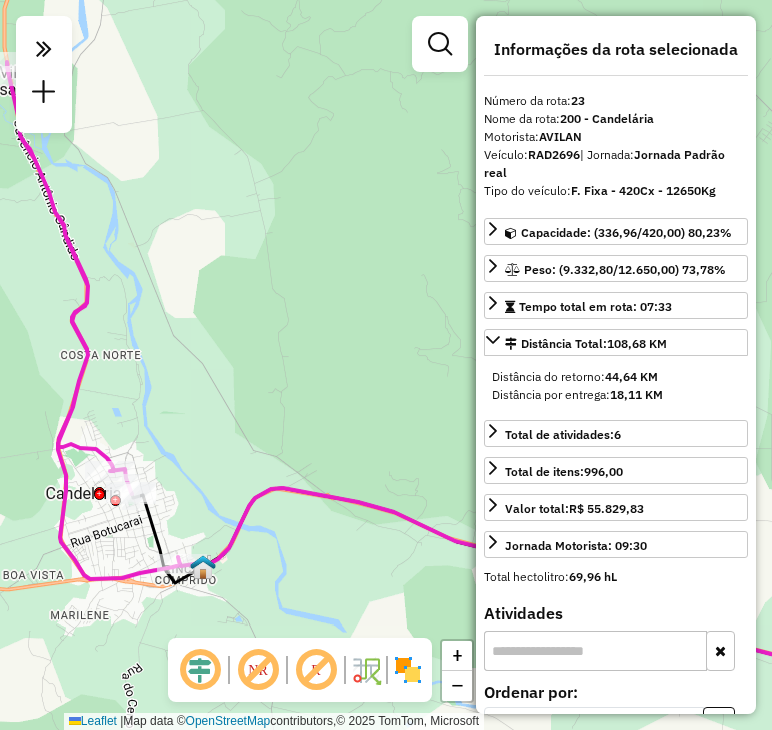 drag, startPoint x: 169, startPoint y: 333, endPoint x: 310, endPoint y: 395, distance: 154.02922 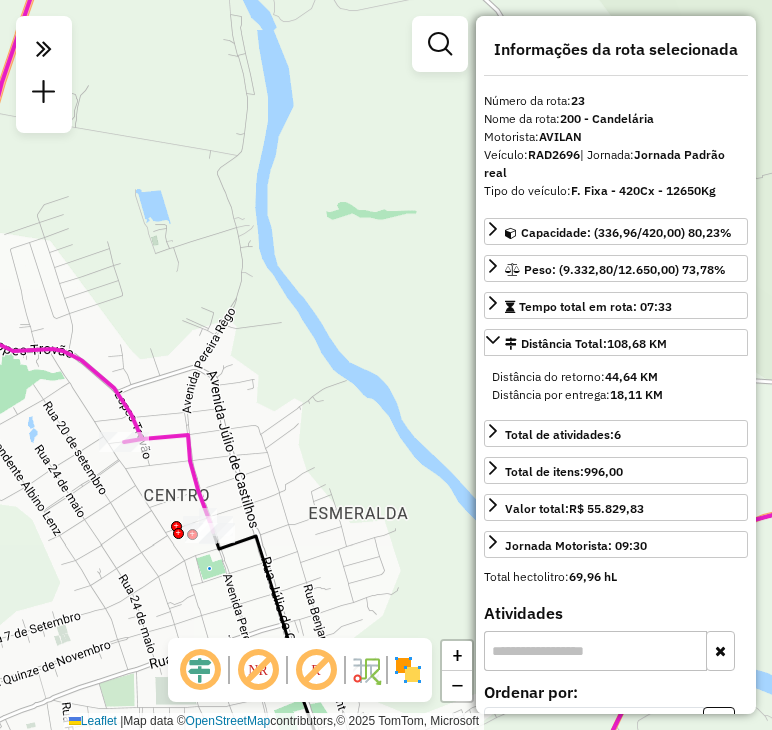 drag, startPoint x: 192, startPoint y: 526, endPoint x: 244, endPoint y: 476, distance: 72.138756 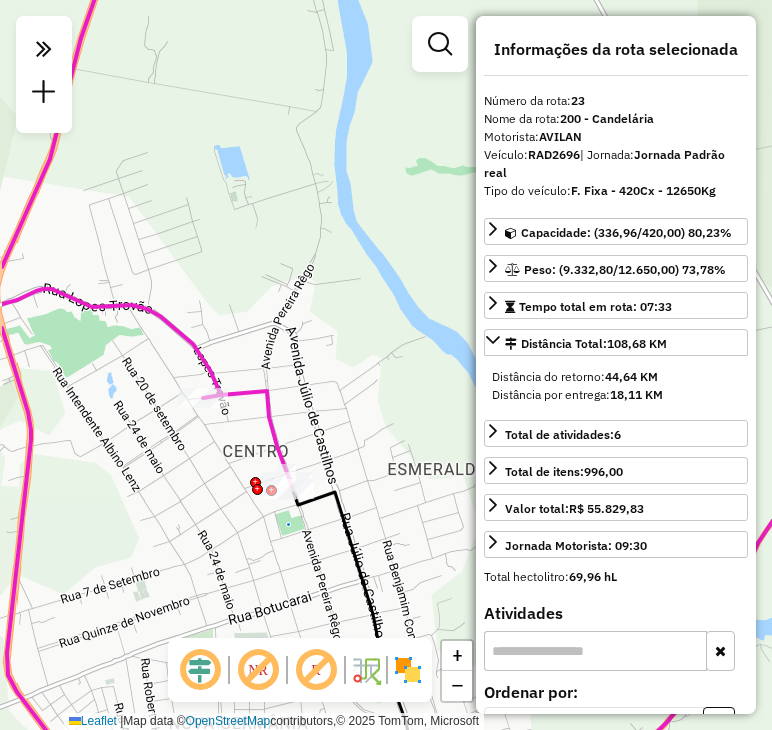 drag, startPoint x: 159, startPoint y: 481, endPoint x: 228, endPoint y: 423, distance: 90.13878 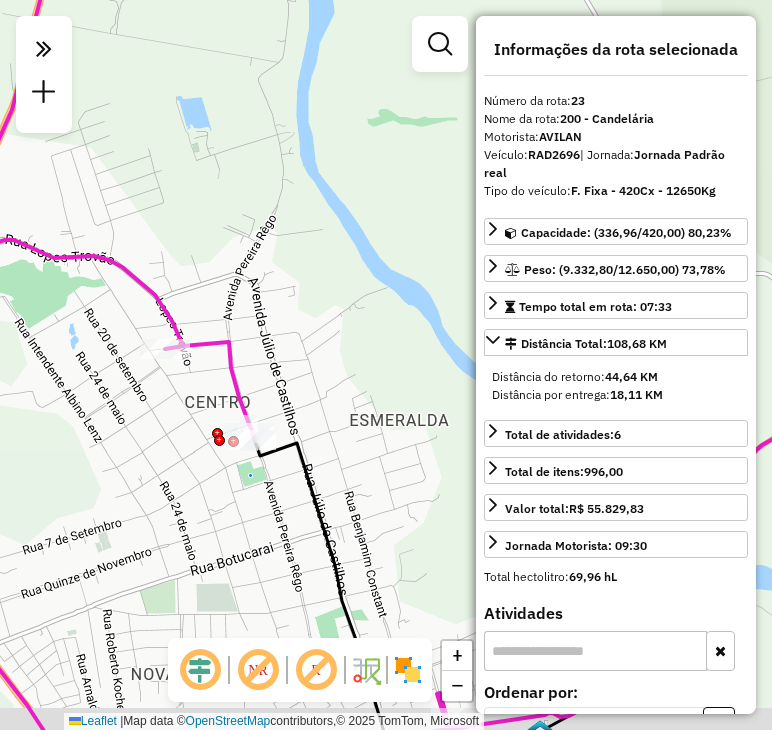 drag, startPoint x: 170, startPoint y: 506, endPoint x: 178, endPoint y: 433, distance: 73.43705 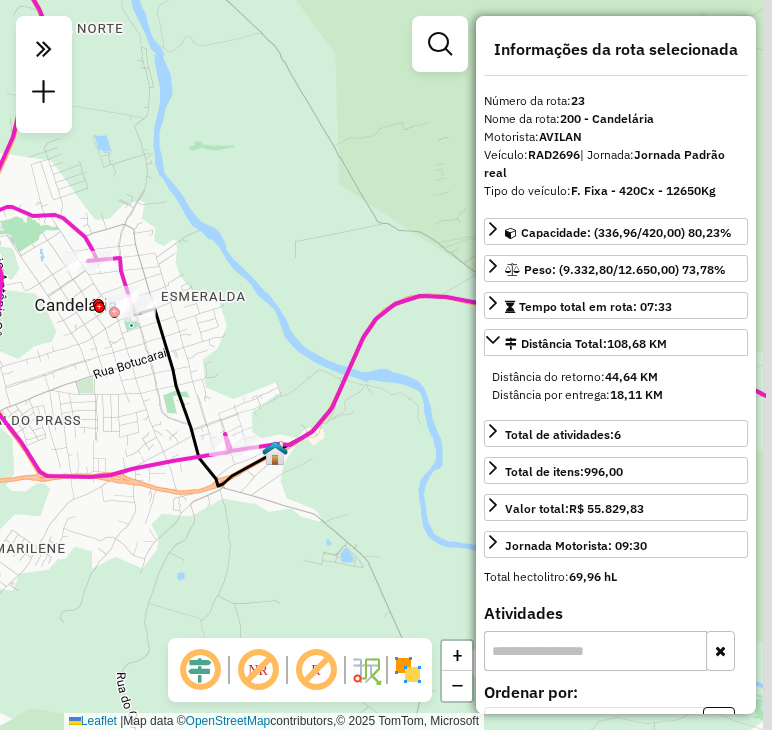 drag, startPoint x: 203, startPoint y: 490, endPoint x: 116, endPoint y: 365, distance: 152.29576 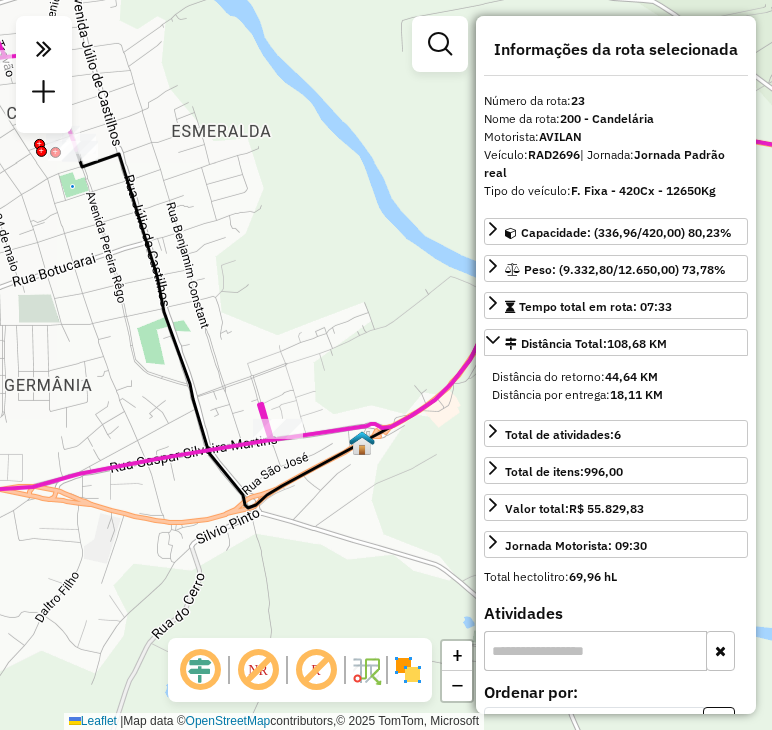 drag, startPoint x: 208, startPoint y: 438, endPoint x: 41, endPoint y: 469, distance: 169.85287 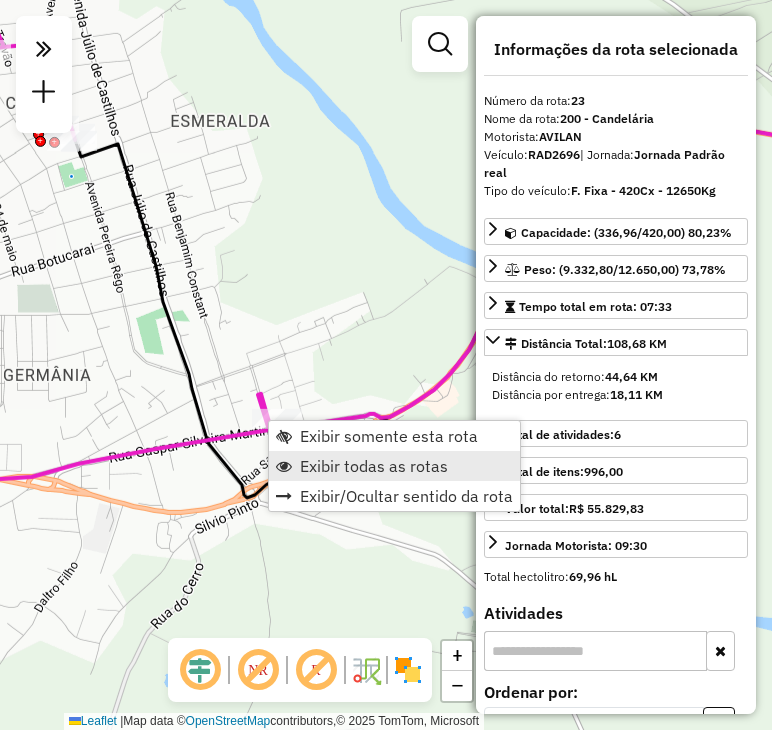 click on "Exibir todas as rotas" at bounding box center (374, 466) 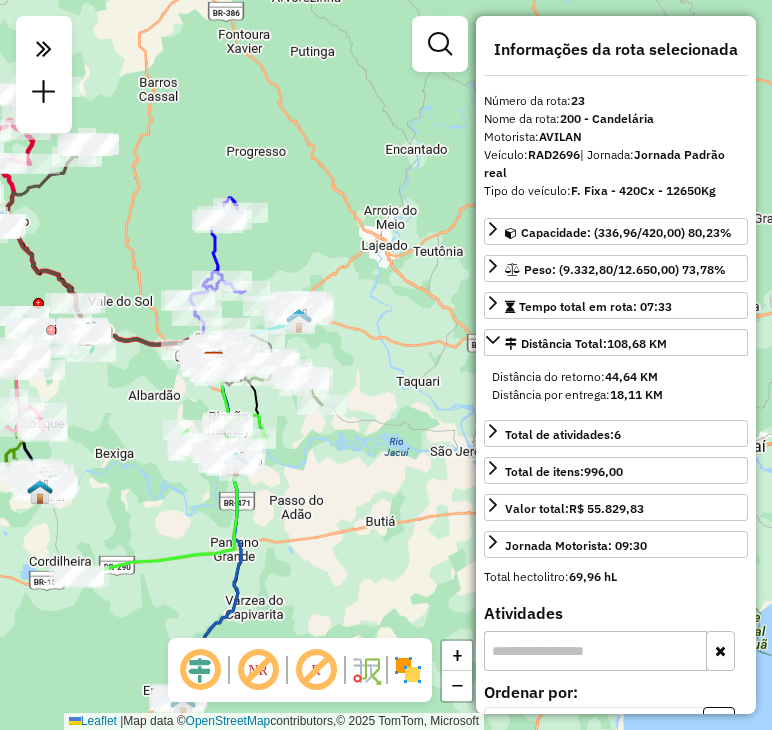 drag, startPoint x: 232, startPoint y: 501, endPoint x: 45, endPoint y: 445, distance: 195.20502 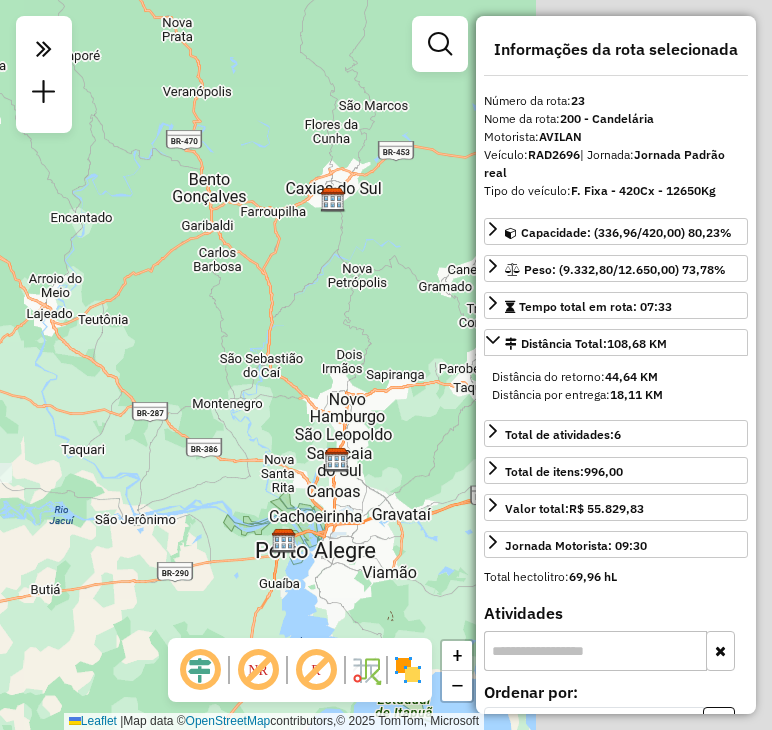drag, startPoint x: 328, startPoint y: 339, endPoint x: 21, endPoint y: 401, distance: 313.19803 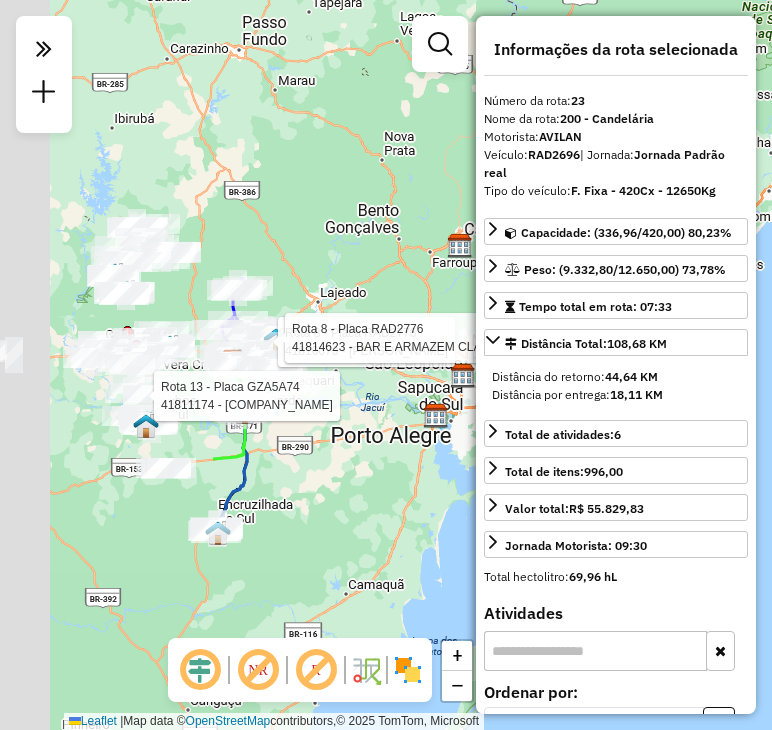 drag, startPoint x: 76, startPoint y: 484, endPoint x: 370, endPoint y: 425, distance: 299.86163 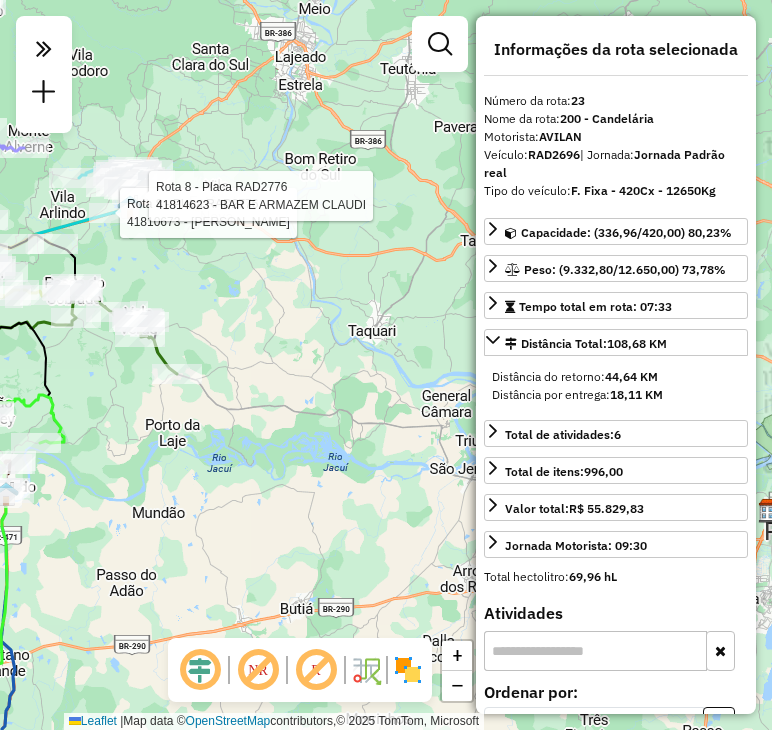drag, startPoint x: 159, startPoint y: 266, endPoint x: 272, endPoint y: 451, distance: 216.78099 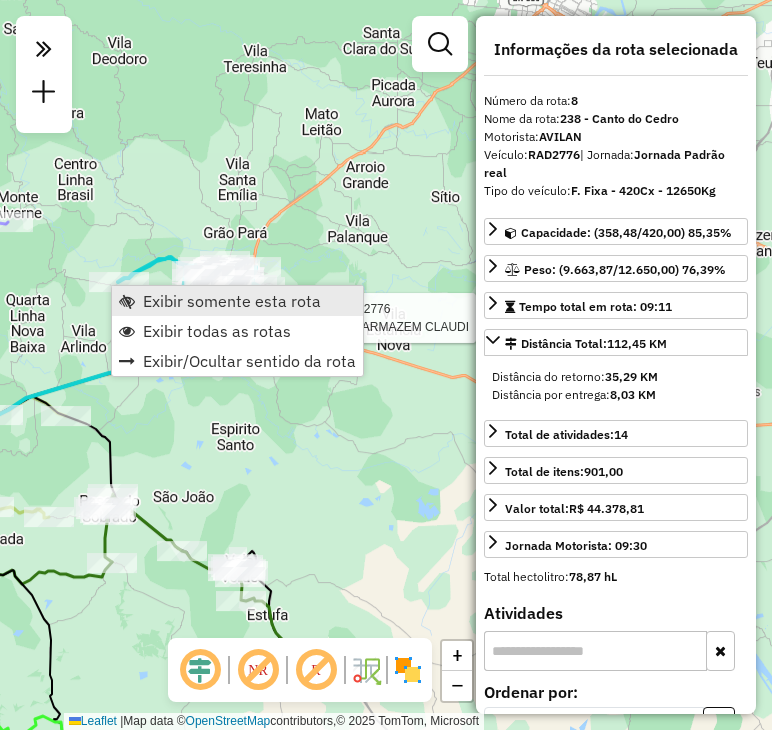 click on "Exibir somente esta rota" at bounding box center (232, 301) 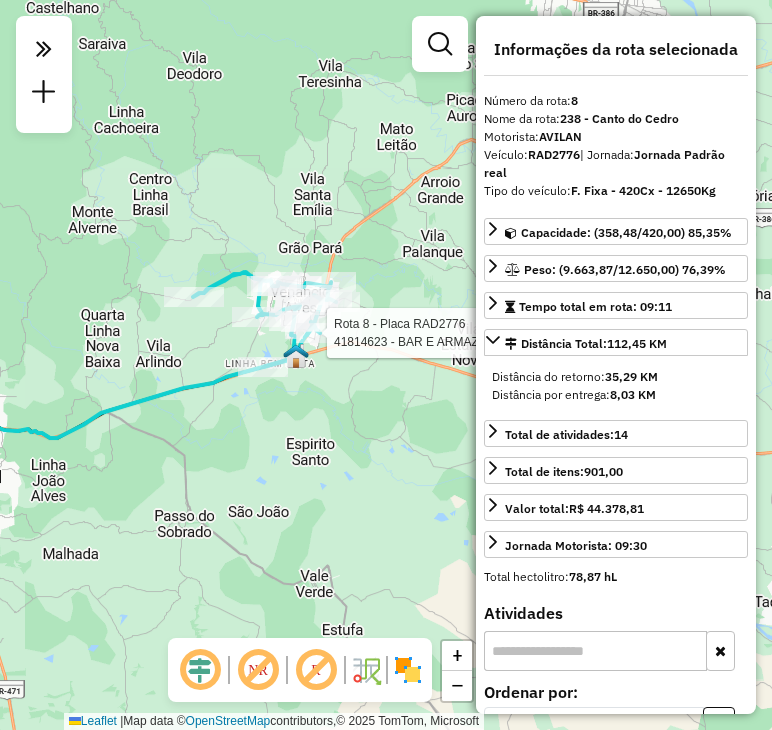 drag, startPoint x: 277, startPoint y: 430, endPoint x: 58, endPoint y: 468, distance: 222.27235 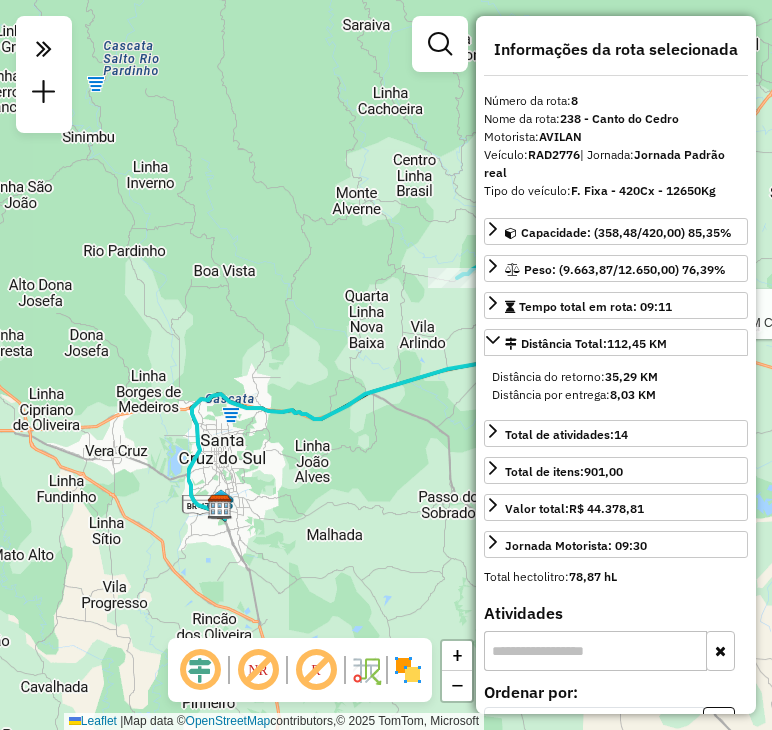 drag, startPoint x: 206, startPoint y: 413, endPoint x: 468, endPoint y: 391, distance: 262.92203 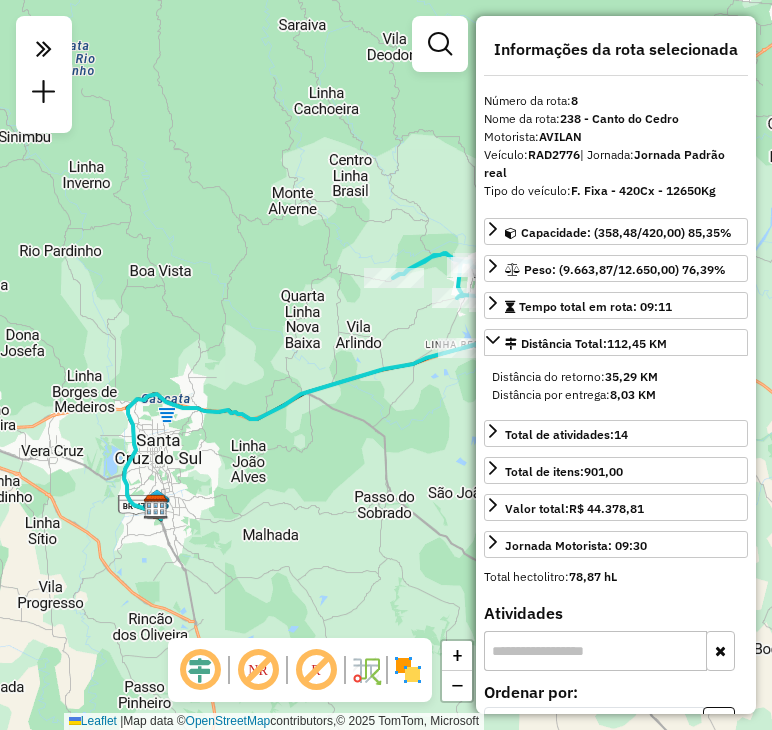 drag, startPoint x: 294, startPoint y: 438, endPoint x: 230, endPoint y: 439, distance: 64.00781 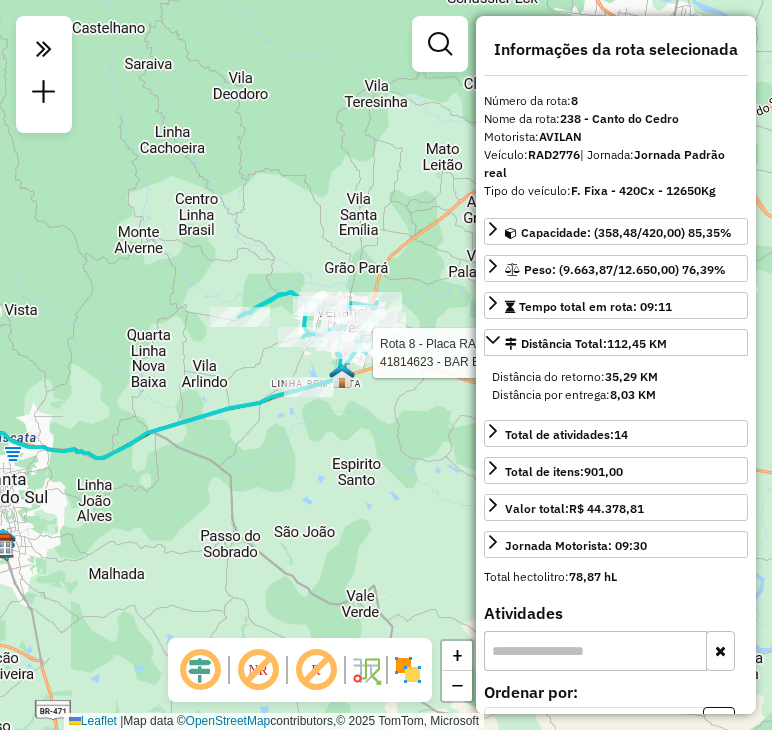 drag, startPoint x: 315, startPoint y: 387, endPoint x: 134, endPoint y: 449, distance: 191.32433 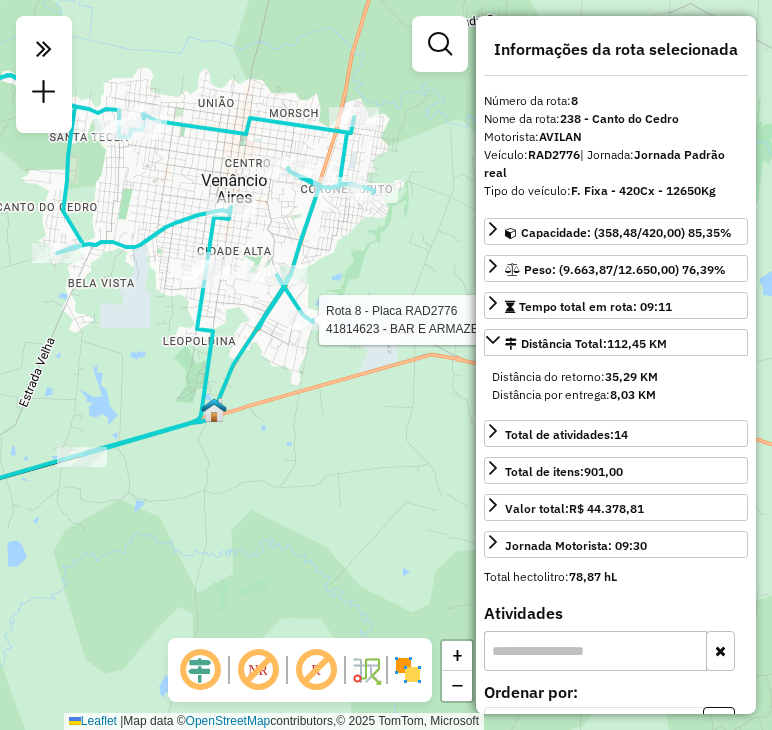 click on "Rota 8 - Placa RAD2776  41814623 - [FIRST] [LAST] Janela de atendimento Grade de atendimento Capacidade Transportadoras Veículos Cliente Pedidos  Rotas Selecione os dias de semana para filtrar as janelas de atendimento  Seg   Ter   Qua   Qui   Sex   Sáb   Dom  Informe o período da janela de atendimento: De: Até:  Filtrar exatamente a janela do cliente  Considerar janela de atendimento padrão  Selecione os dias de semana para filtrar as grades de atendimento  Seg   Ter   Qua   Qui   Sex   Sáb   Dom   Considerar clientes sem dia de atendimento cadastrado  Clientes fora do dia de atendimento selecionado Filtrar as atividades entre os valores definidos abaixo:  Peso mínimo:   Peso máximo:   Cubagem mínima:   Cubagem máxima:   De:   Até:  Filtrar as atividades entre o tempo de atendimento definido abaixo:  De:   Até:   Considerar capacidade total dos clientes não roteirizados Transportadora: Selecione um ou mais itens Tipo de veículo: Selecione um ou mais itens Veículo: Motorista: Nome: Setor:" 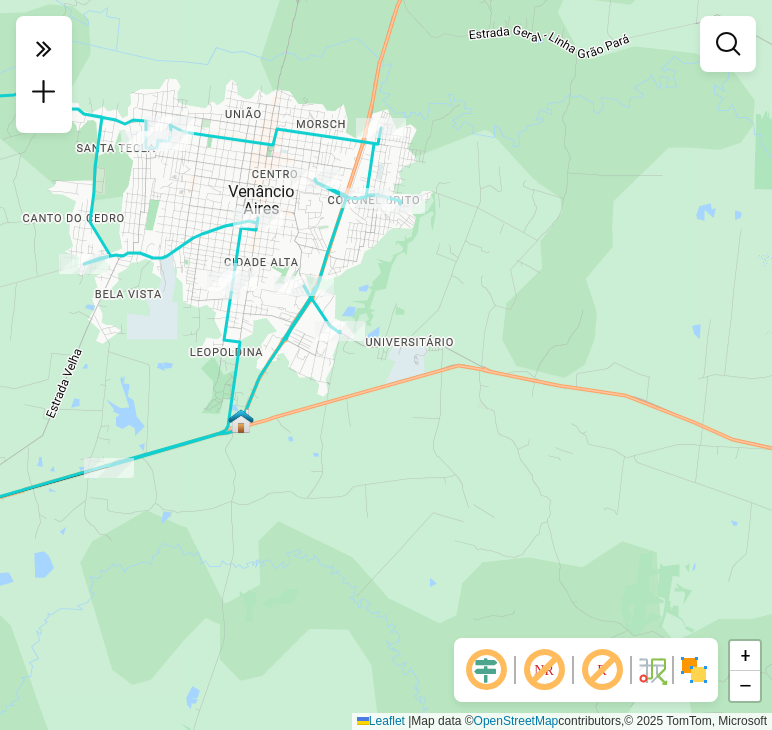 drag, startPoint x: 141, startPoint y: 363, endPoint x: 168, endPoint y: 374, distance: 29.15476 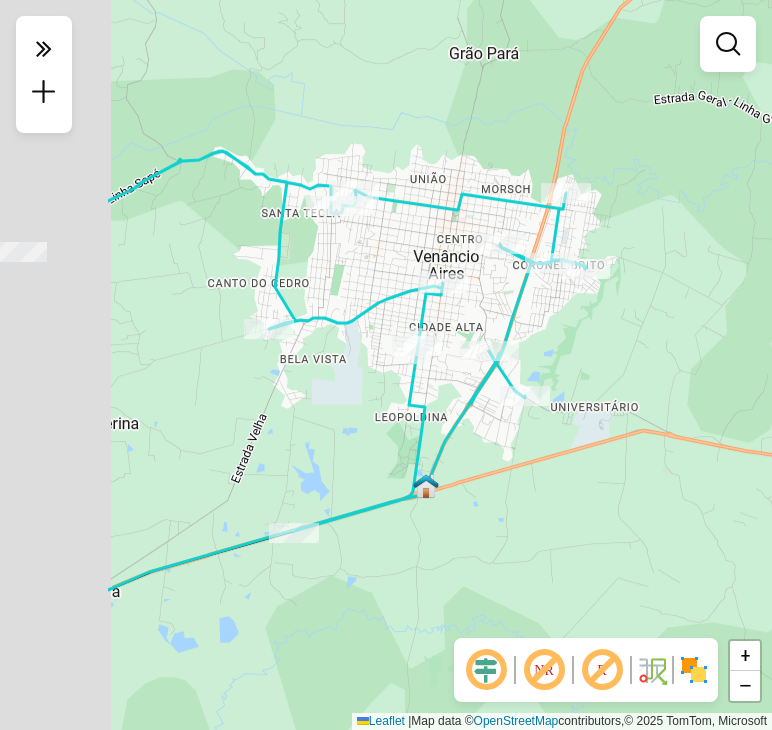 drag, startPoint x: 119, startPoint y: 334, endPoint x: 307, endPoint y: 398, distance: 198.59506 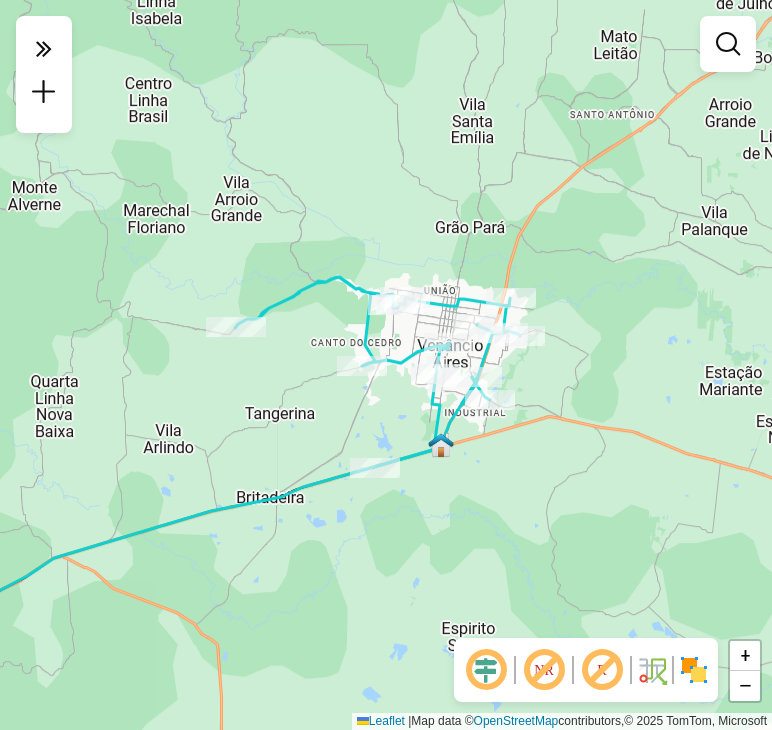 drag, startPoint x: 242, startPoint y: 401, endPoint x: 316, endPoint y: 405, distance: 74.10803 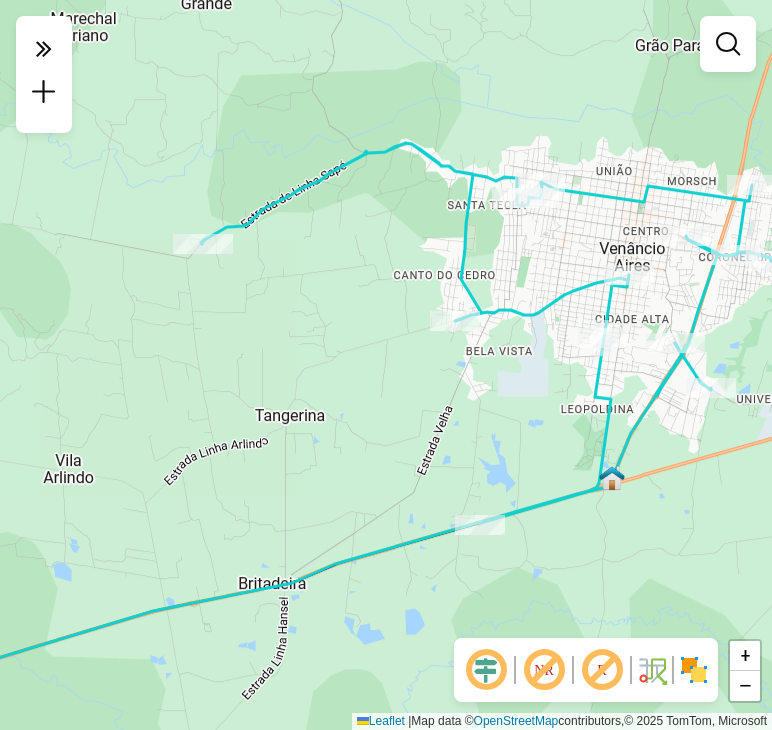 drag, startPoint x: 288, startPoint y: 392, endPoint x: 295, endPoint y: 352, distance: 40.60788 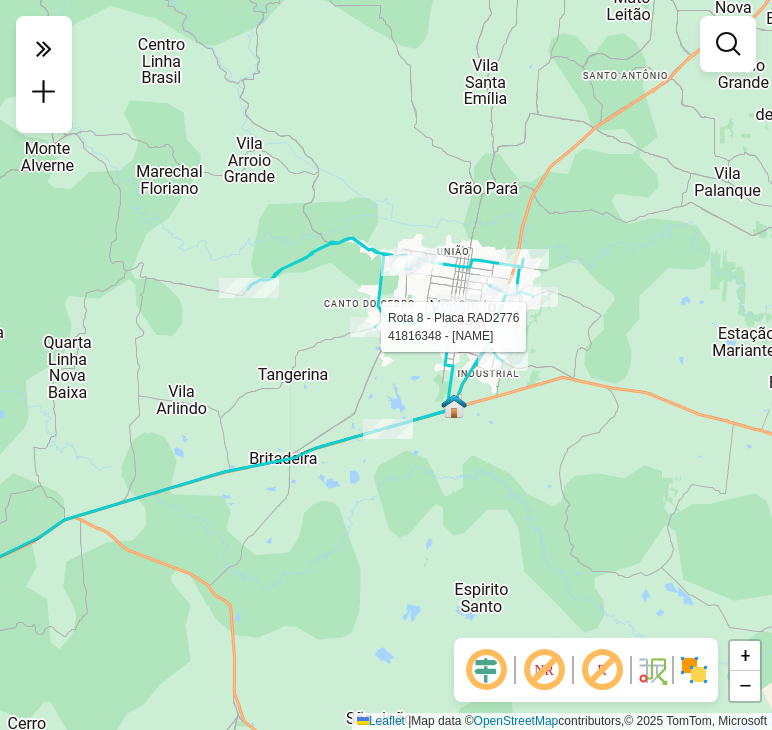 select on "**********" 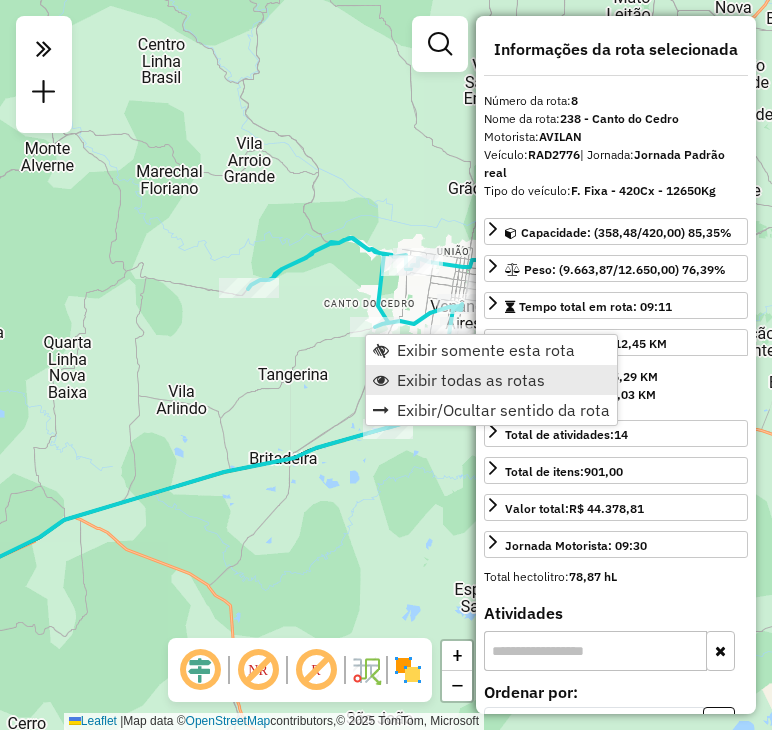 click on "Exibir todas as rotas" at bounding box center [471, 380] 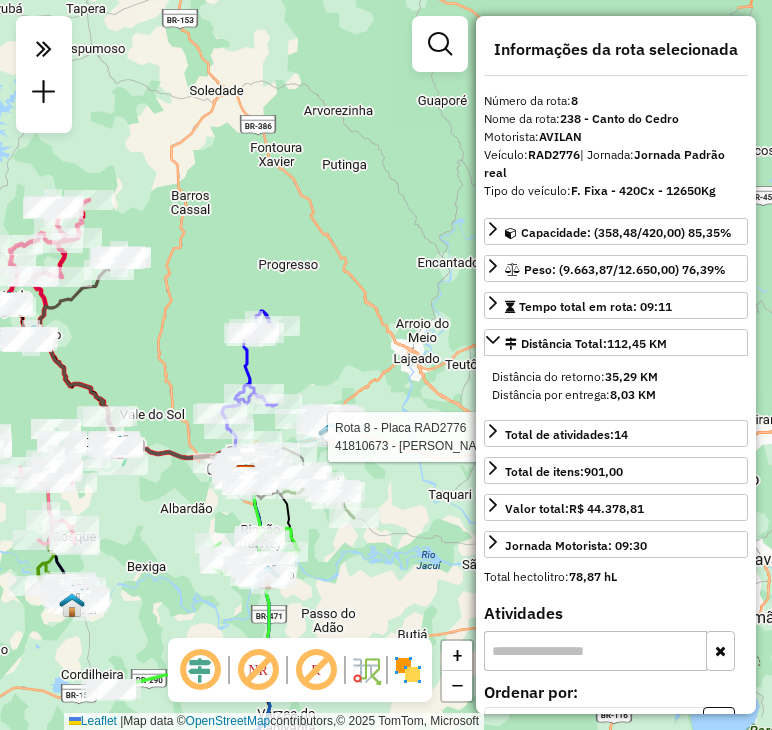 drag, startPoint x: 136, startPoint y: 309, endPoint x: 280, endPoint y: 445, distance: 198.0707 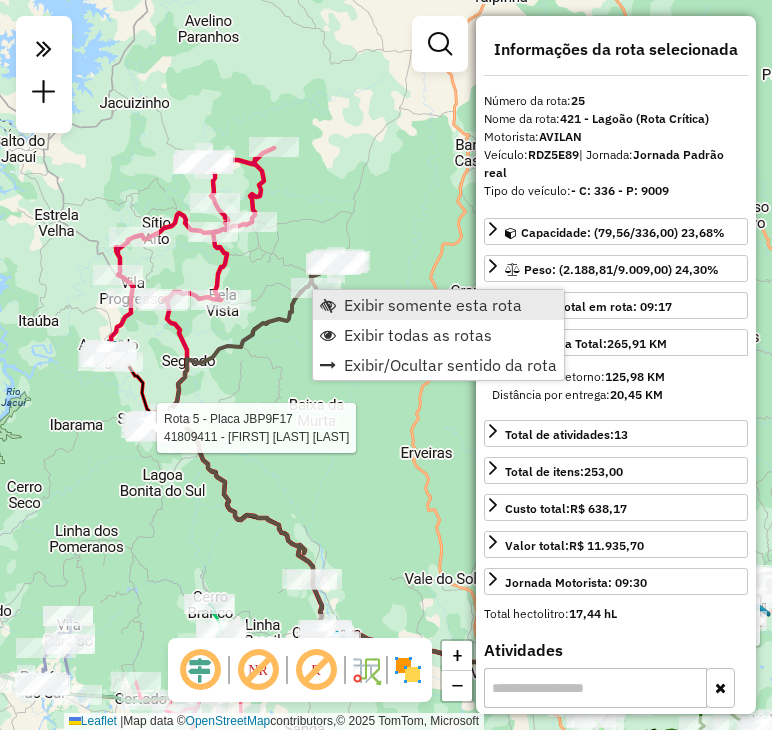 click on "Exibir somente esta rota" at bounding box center (433, 305) 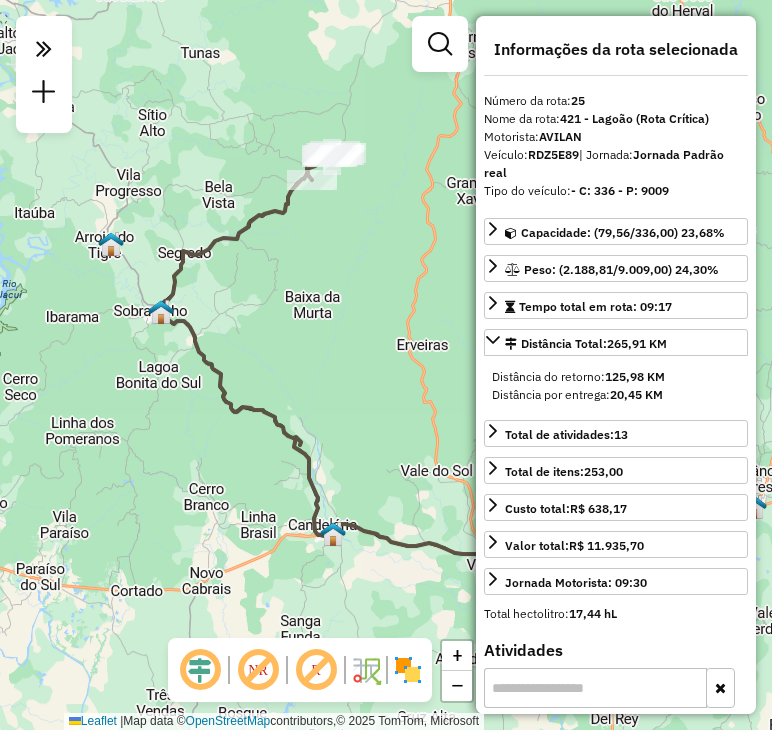 drag, startPoint x: 340, startPoint y: 277, endPoint x: 279, endPoint y: 336, distance: 84.8646 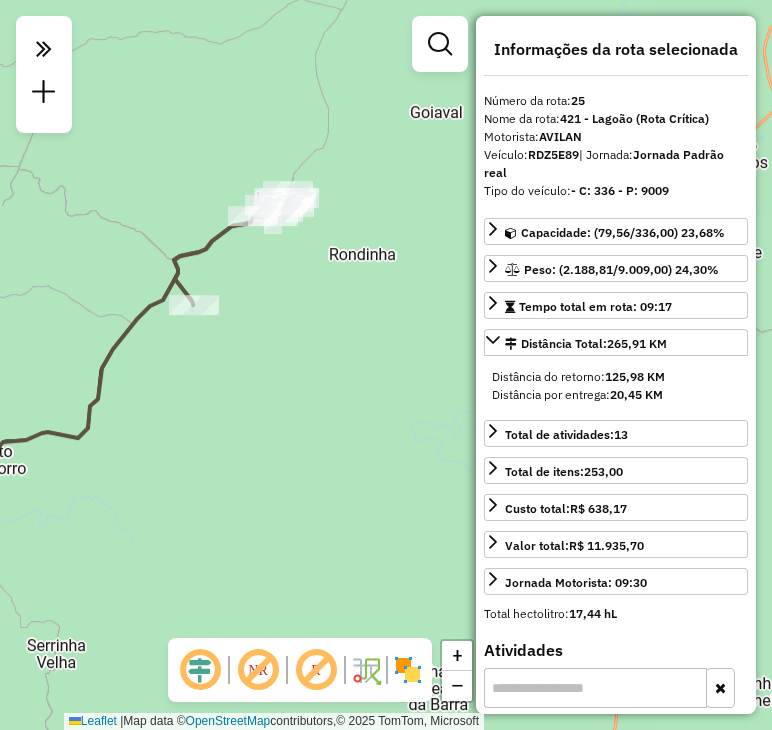 drag, startPoint x: 304, startPoint y: 159, endPoint x: 244, endPoint y: 369, distance: 218.40329 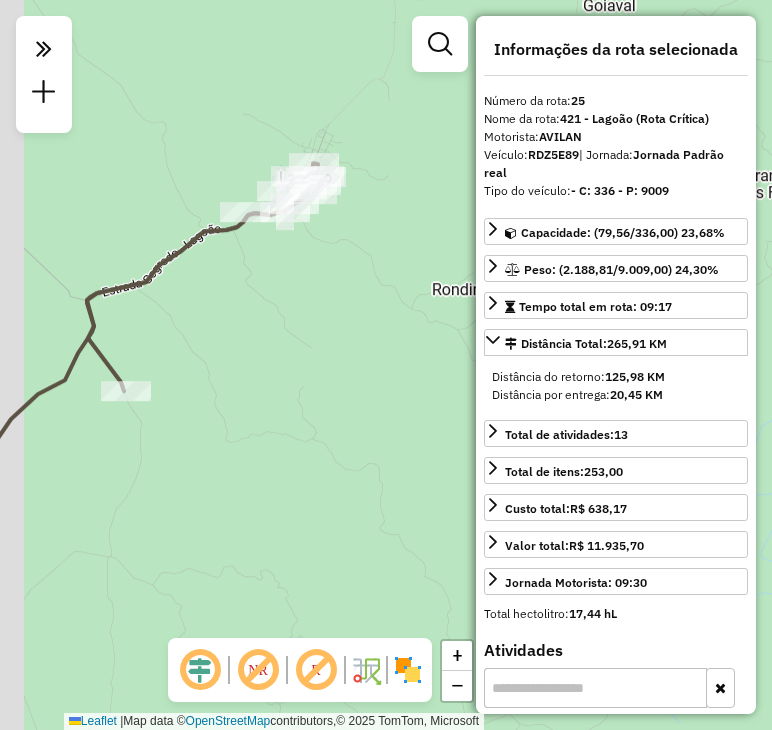 drag, startPoint x: 204, startPoint y: 322, endPoint x: 243, endPoint y: 360, distance: 54.451813 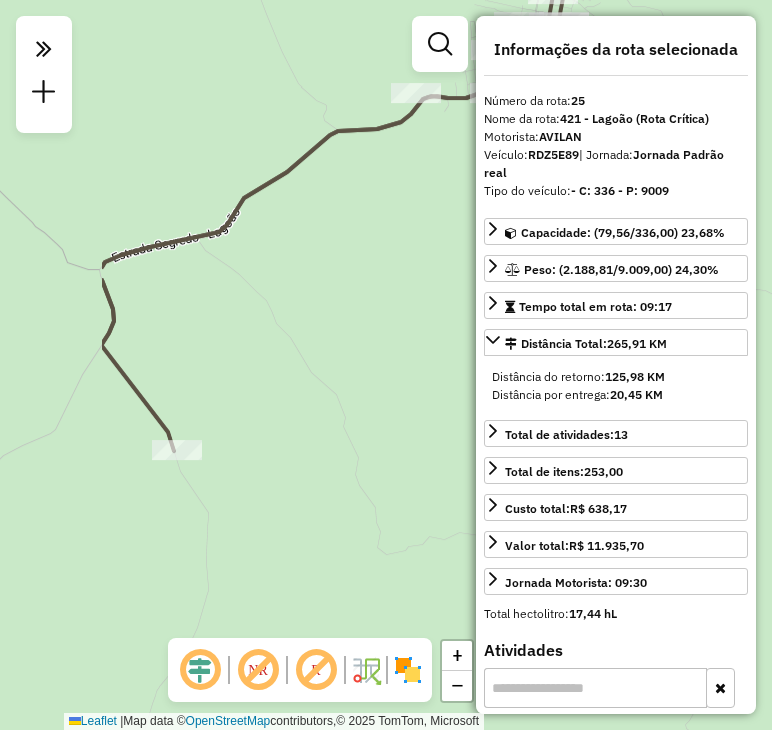 drag, startPoint x: 165, startPoint y: 391, endPoint x: 314, endPoint y: 347, distance: 155.36087 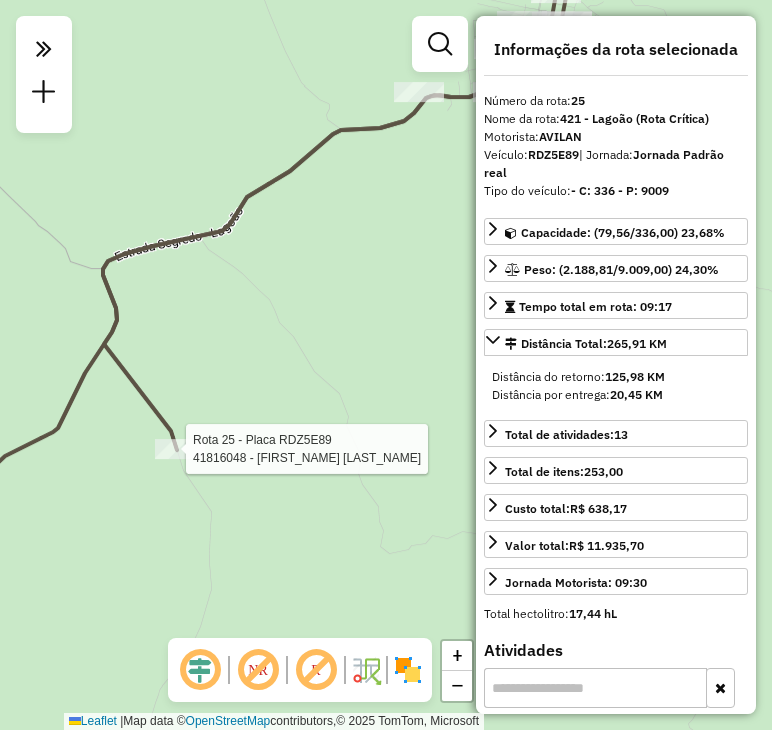 click 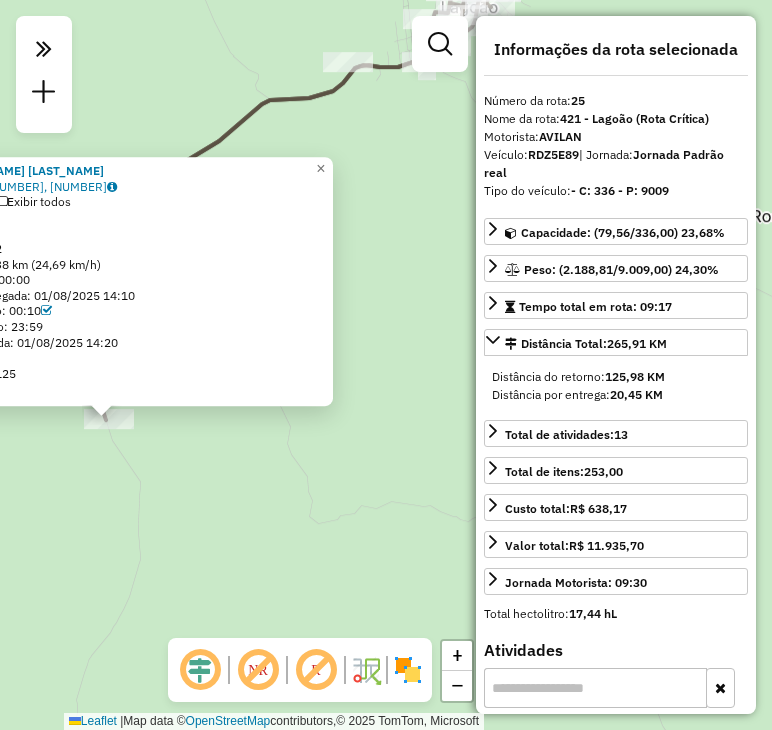 drag, startPoint x: 331, startPoint y: 435, endPoint x: 40, endPoint y: 493, distance: 296.7238 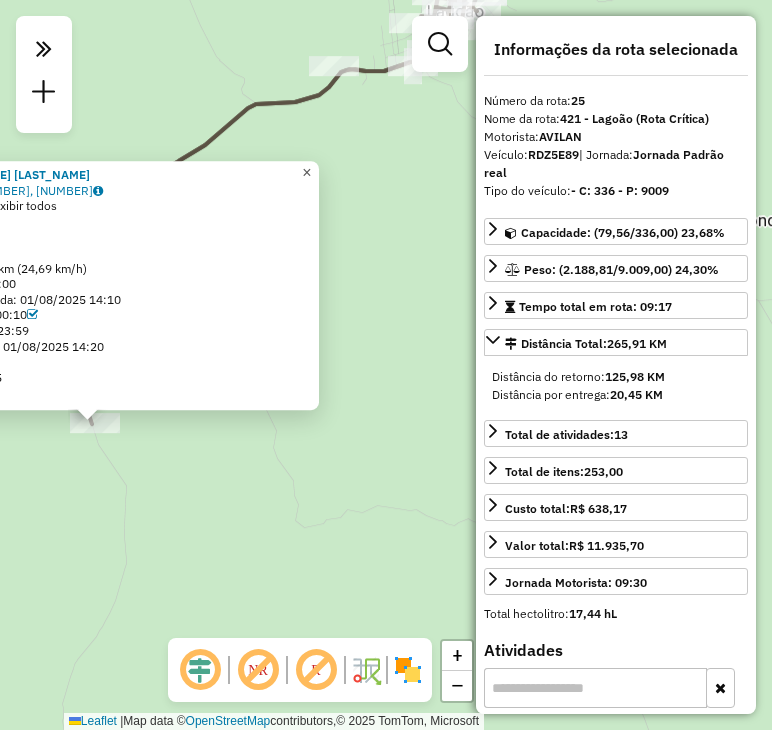 click on "×" 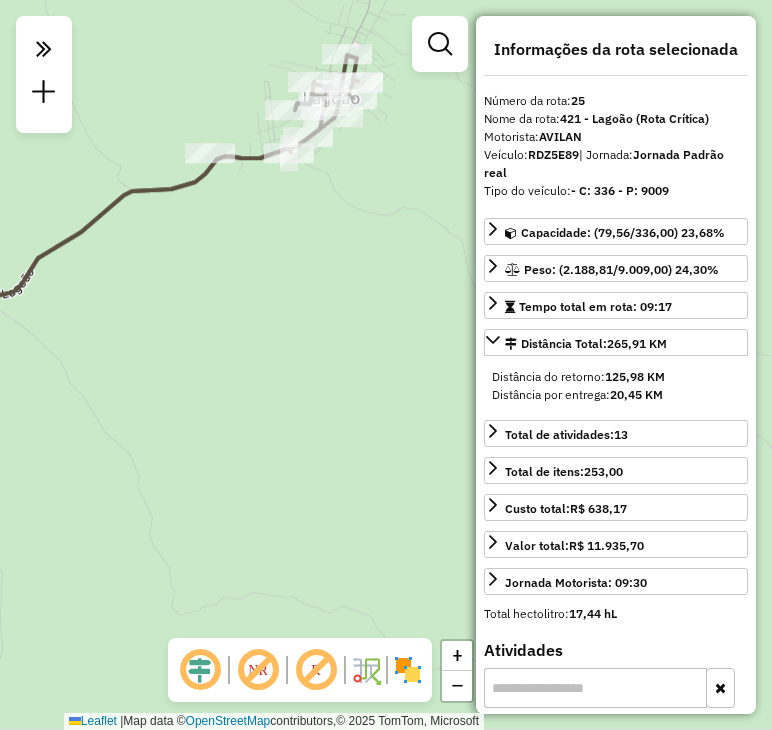 drag, startPoint x: 369, startPoint y: 120, endPoint x: 143, endPoint y: 324, distance: 304.4536 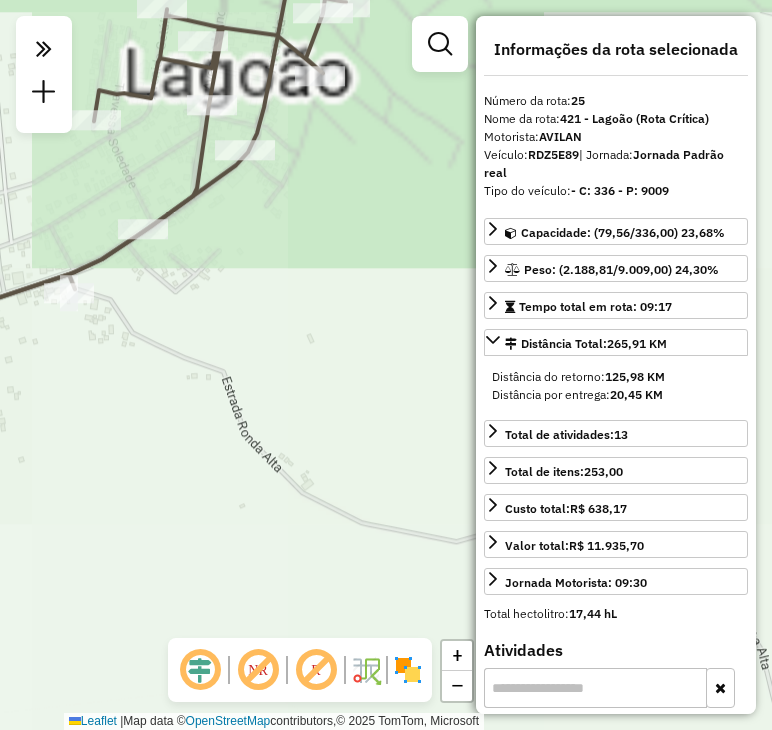 drag, startPoint x: 264, startPoint y: 190, endPoint x: 232, endPoint y: 307, distance: 121.29716 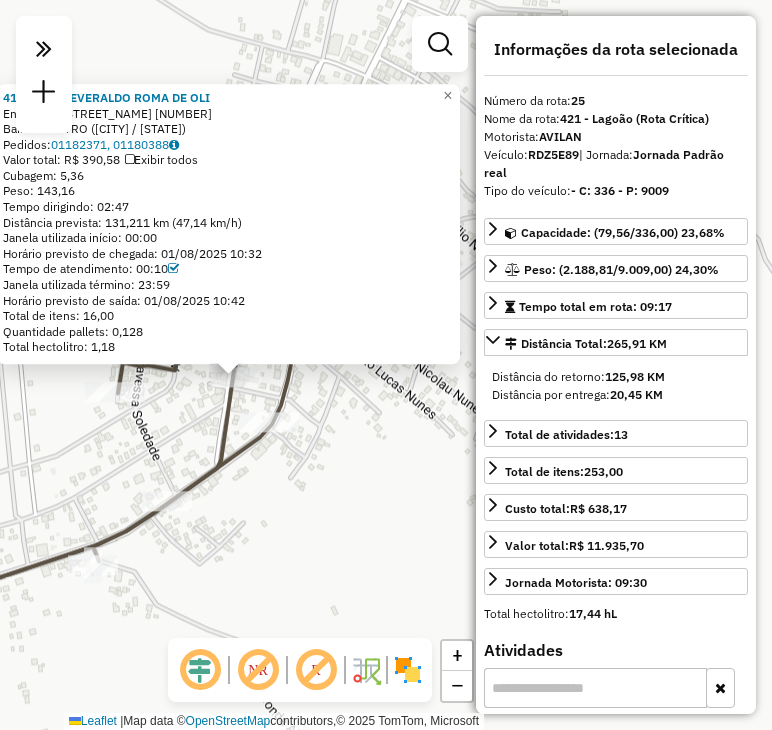 drag, startPoint x: 395, startPoint y: 465, endPoint x: 262, endPoint y: 453, distance: 133.54025 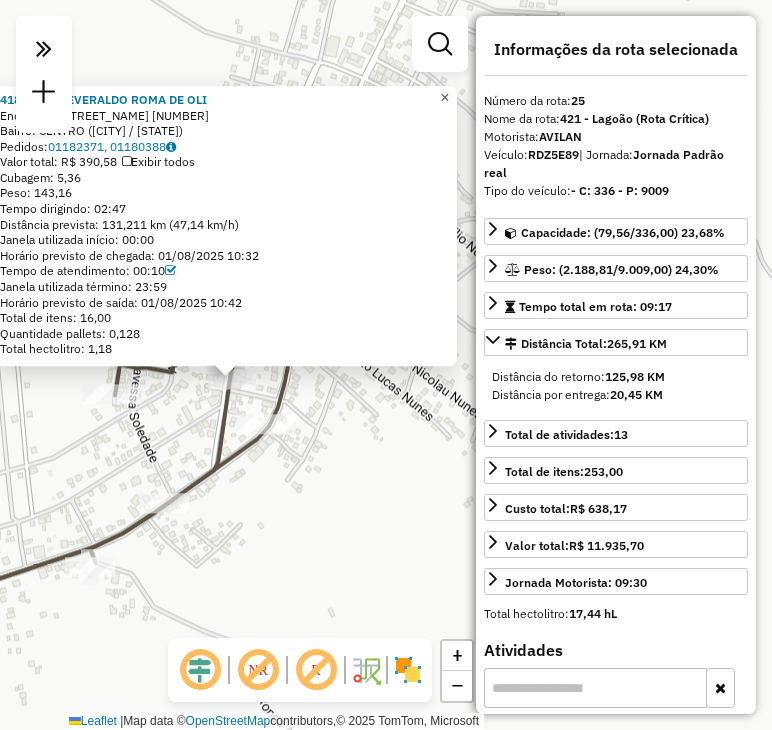 click on "×" 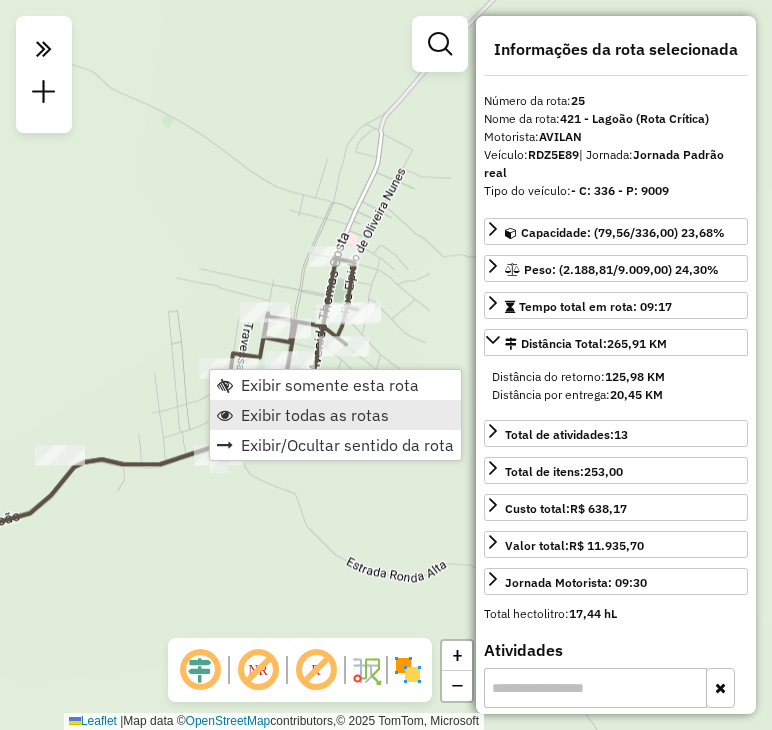 click on "Exibir todas as rotas" at bounding box center [315, 415] 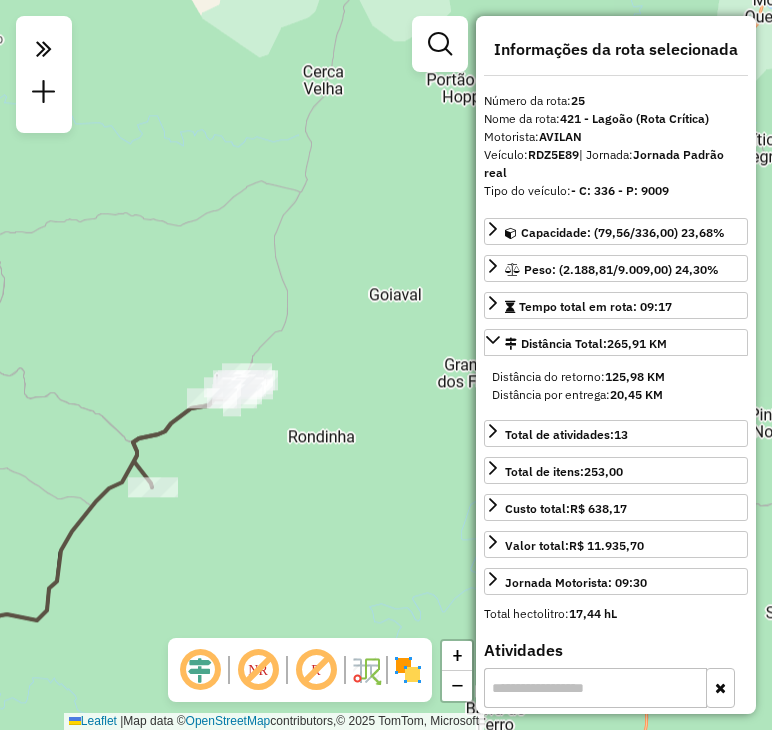 drag, startPoint x: 175, startPoint y: 358, endPoint x: 298, endPoint y: 347, distance: 123.49089 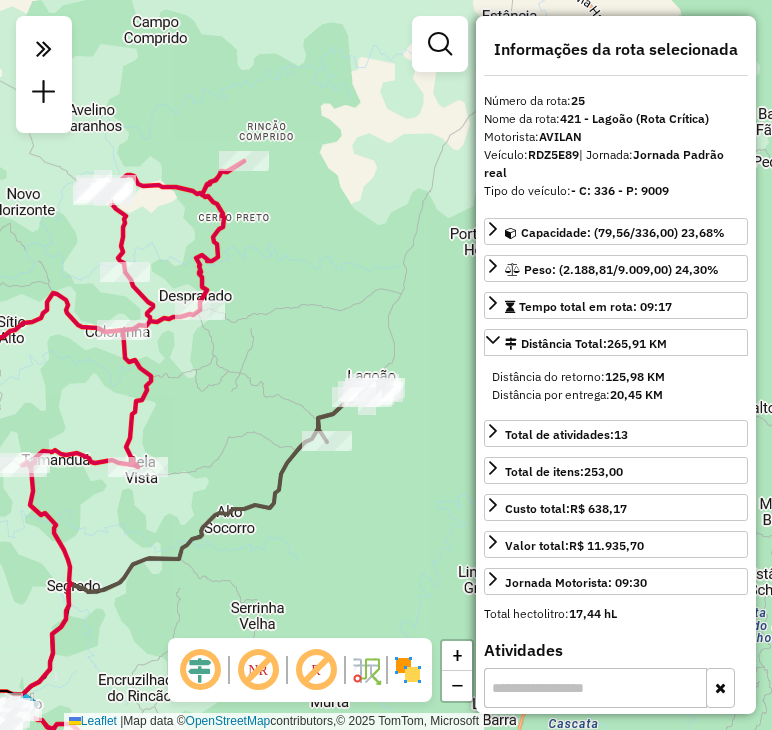 drag, startPoint x: 198, startPoint y: 336, endPoint x: 262, endPoint y: 364, distance: 69.856995 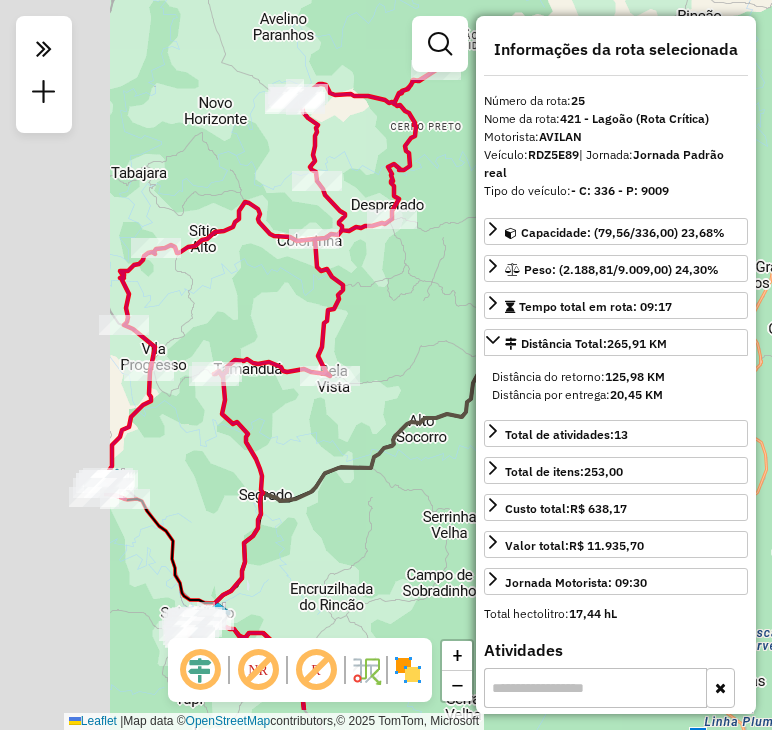 drag, startPoint x: 232, startPoint y: 373, endPoint x: 368, endPoint y: 297, distance: 155.79474 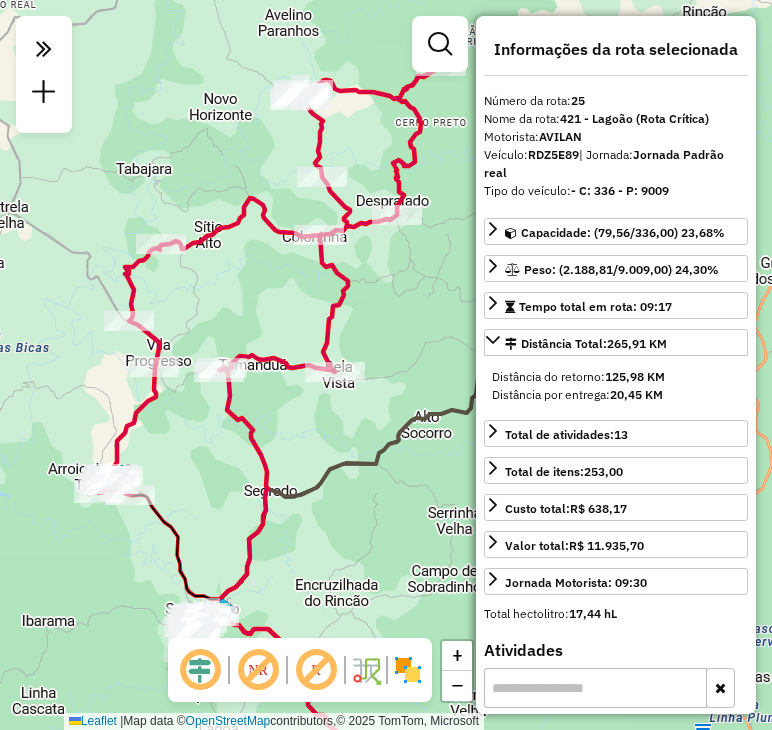 drag, startPoint x: 194, startPoint y: 445, endPoint x: 229, endPoint y: 282, distance: 166.71533 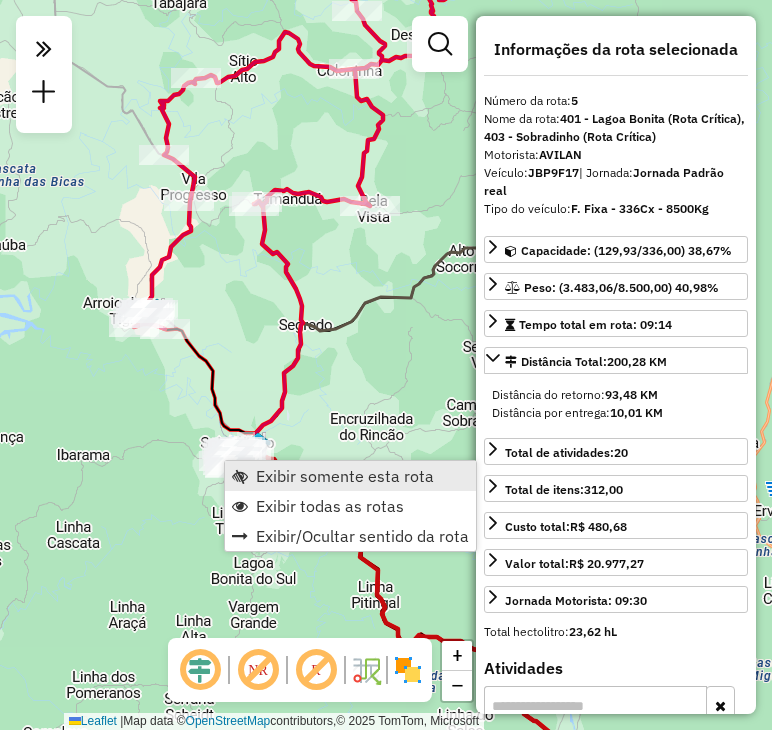 click on "Exibir somente esta rota" at bounding box center [345, 476] 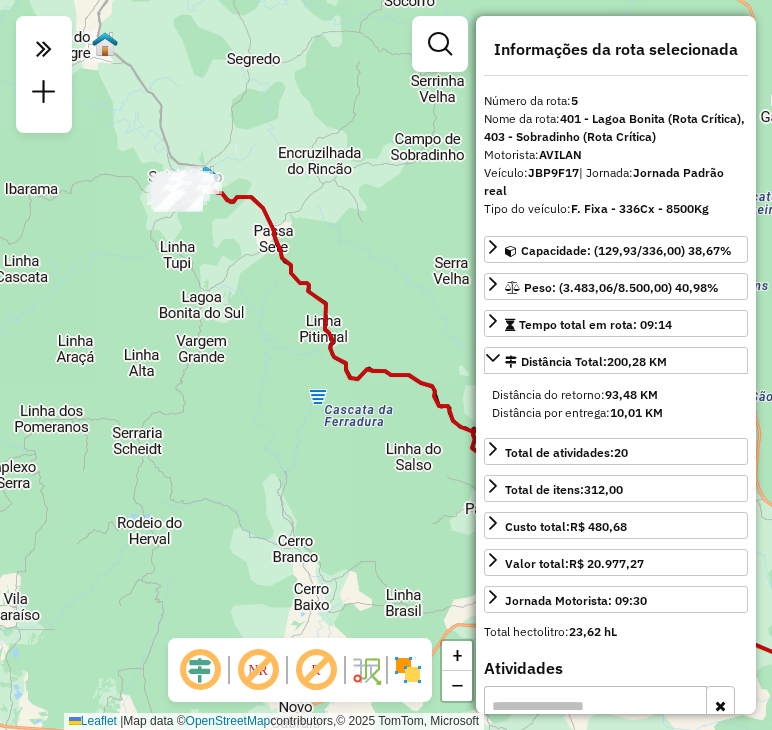drag, startPoint x: 133, startPoint y: 162, endPoint x: 175, endPoint y: 227, distance: 77.388626 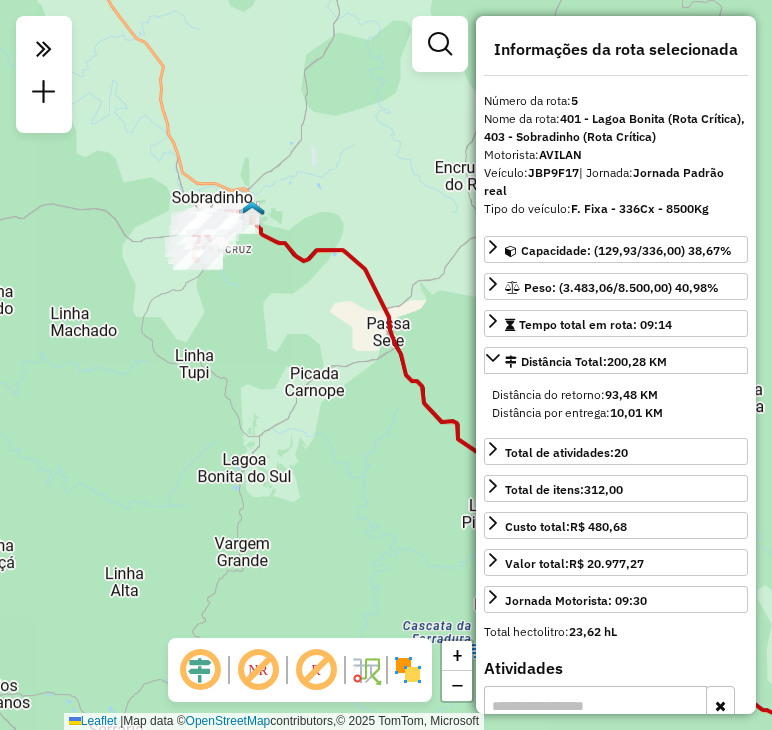 drag, startPoint x: 203, startPoint y: 164, endPoint x: 252, endPoint y: 281, distance: 126.84637 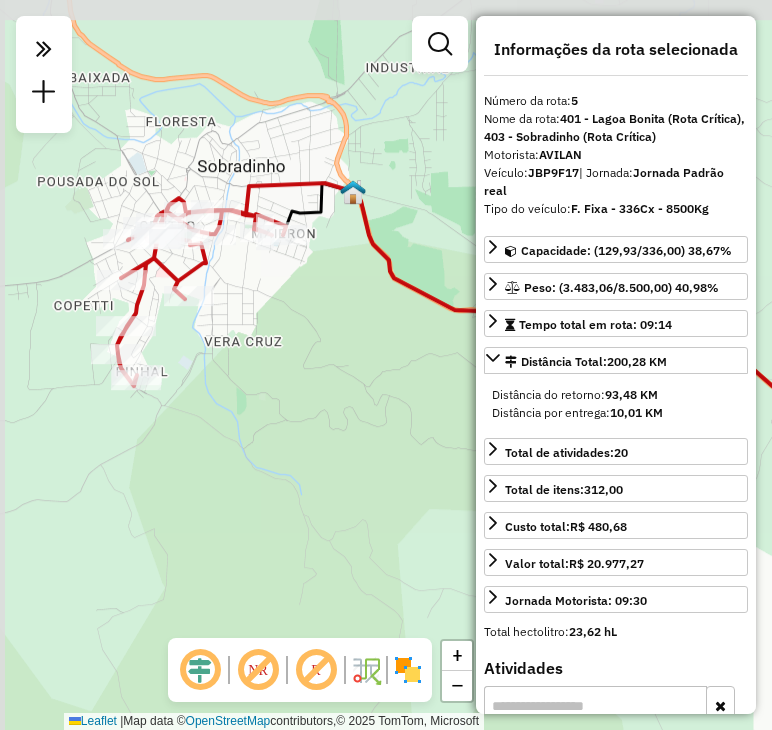 drag, startPoint x: 247, startPoint y: 261, endPoint x: 308, endPoint y: 344, distance: 103.00485 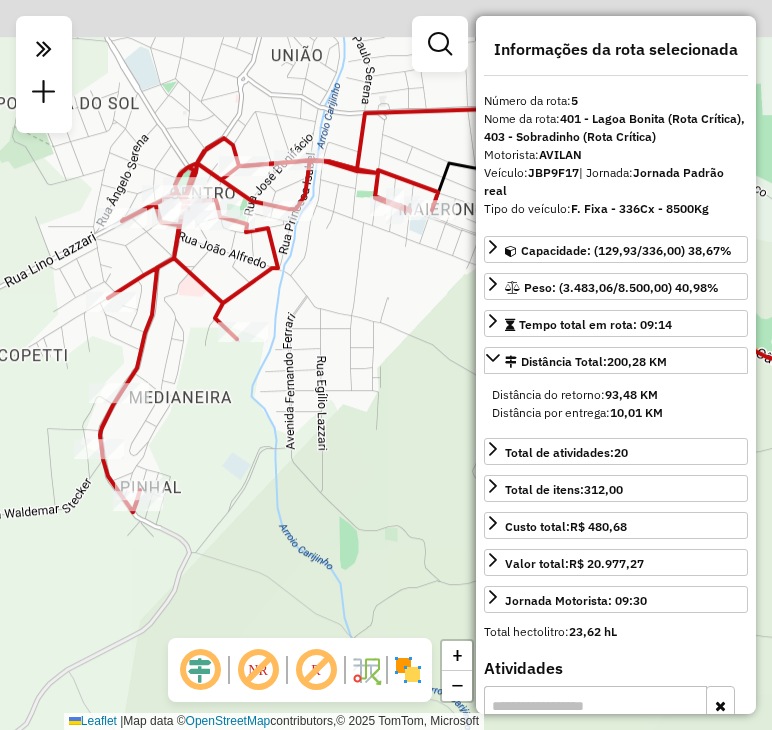 drag, startPoint x: 244, startPoint y: 253, endPoint x: 322, endPoint y: 319, distance: 102.176315 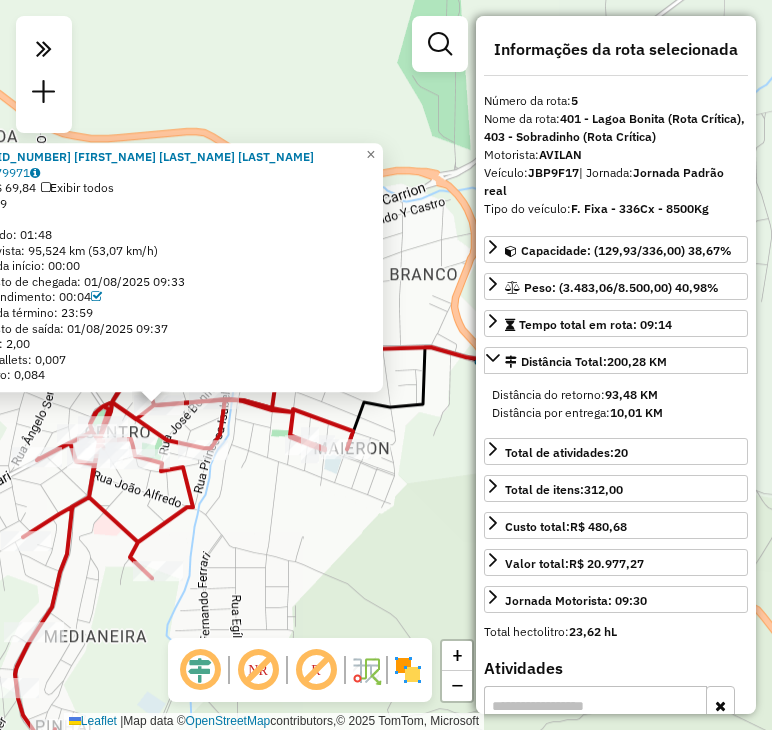 drag, startPoint x: 347, startPoint y: 469, endPoint x: 120, endPoint y: 510, distance: 230.67293 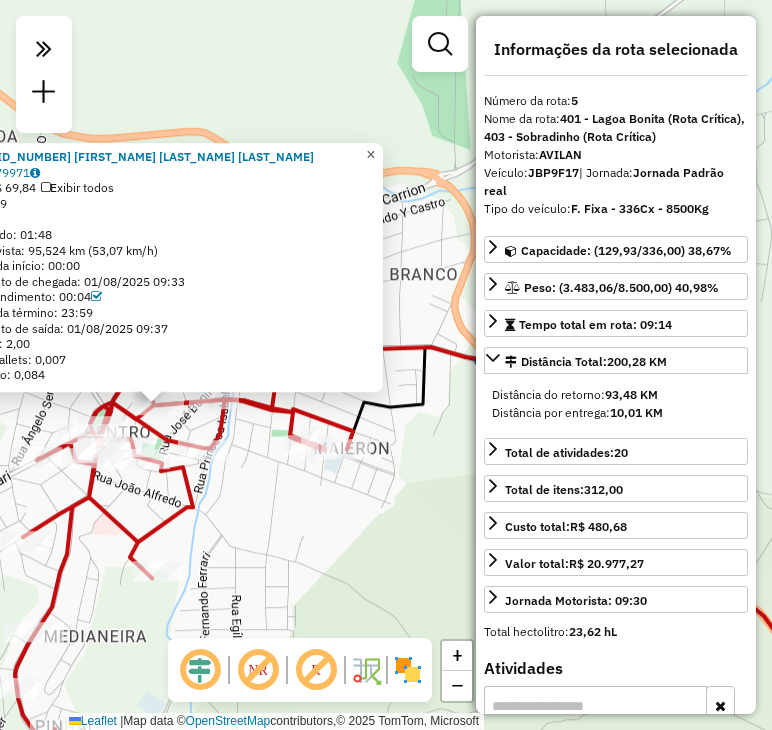 click on "×" 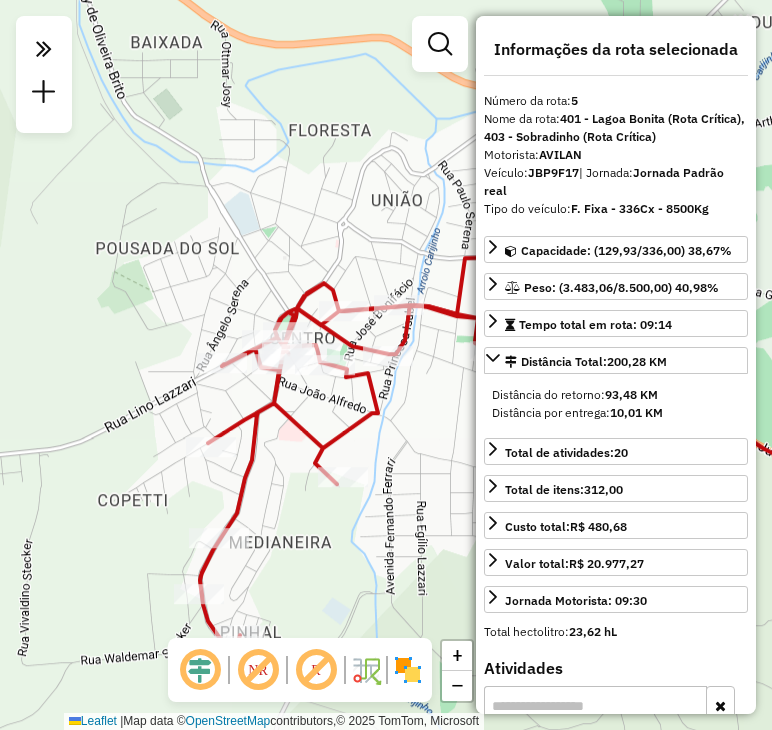 drag, startPoint x: 158, startPoint y: 449, endPoint x: 247, endPoint y: 441, distance: 89.358826 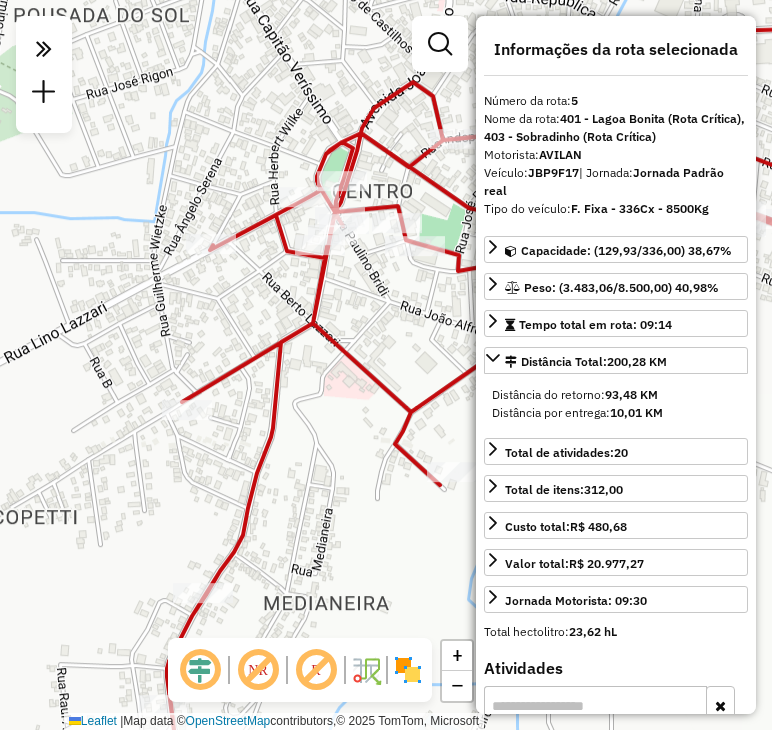 drag, startPoint x: 284, startPoint y: 499, endPoint x: 294, endPoint y: 465, distance: 35.44009 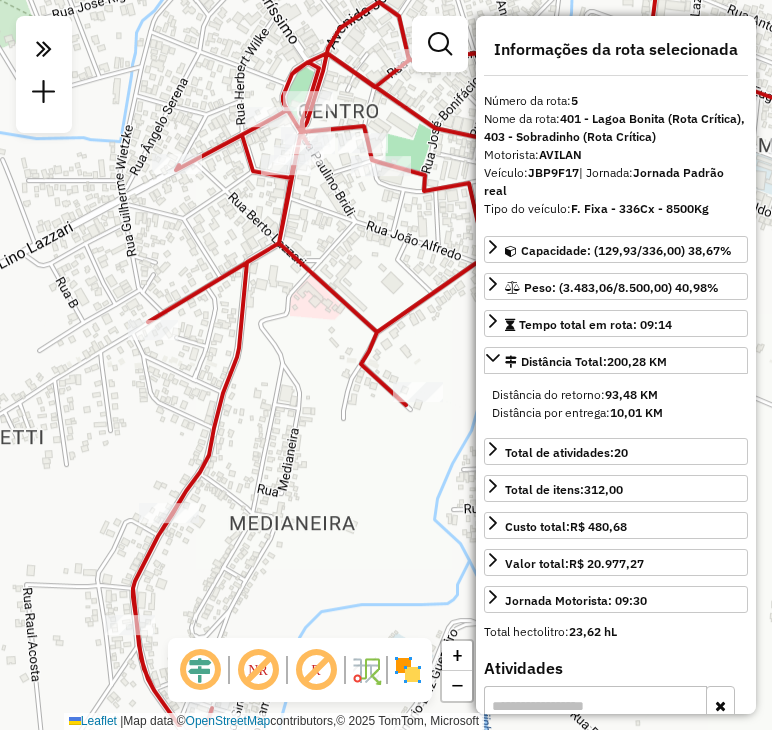 drag, startPoint x: 360, startPoint y: 553, endPoint x: 324, endPoint y: 477, distance: 84.095184 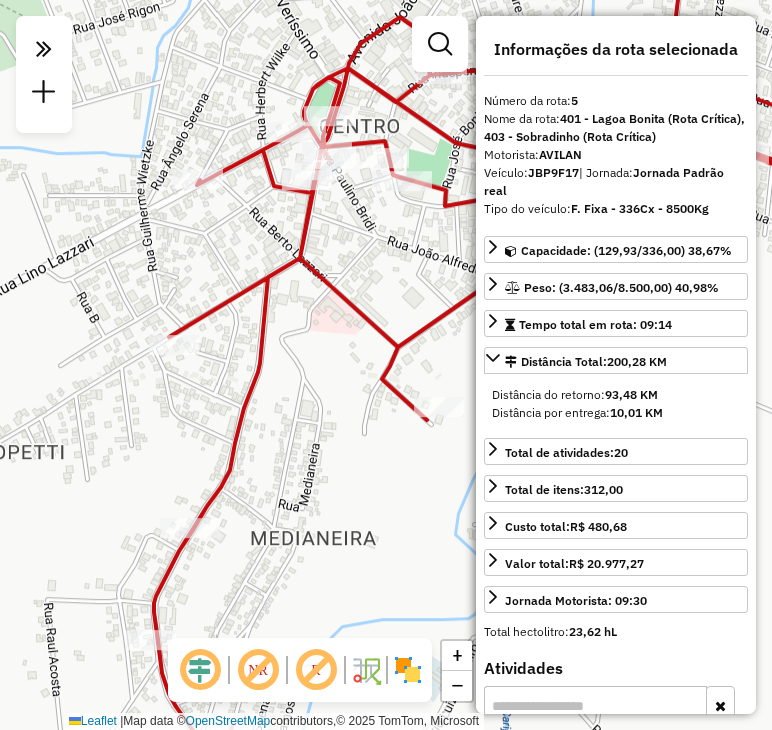 drag, startPoint x: 314, startPoint y: 482, endPoint x: 335, endPoint y: 497, distance: 25.806976 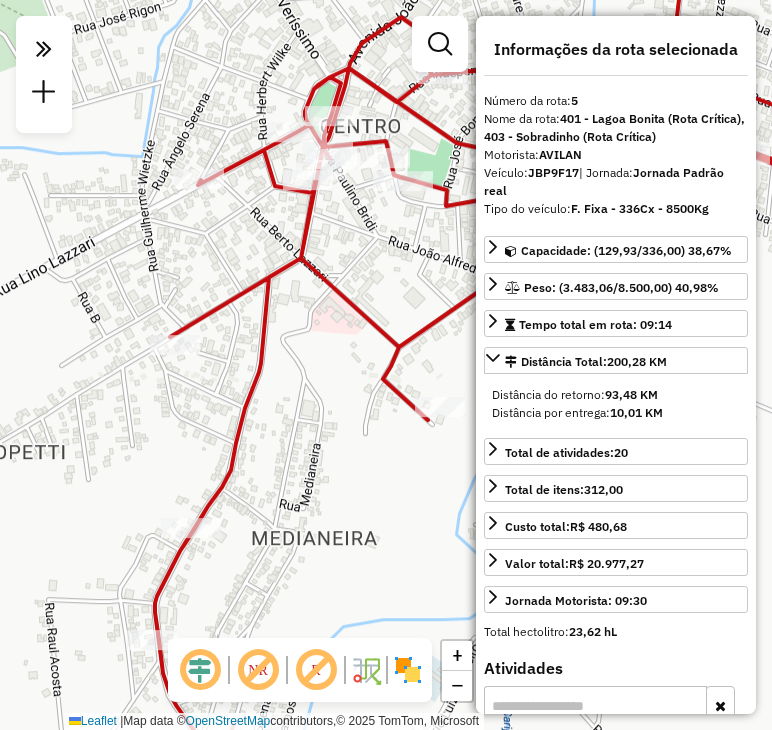 click on "Janela de atendimento Grade de atendimento Capacidade Transportadoras Veículos Cliente Pedidos  Rotas Selecione os dias de semana para filtrar as janelas de atendimento  Seg   Ter   Qua   Qui   Sex   Sáb   Dom  Informe o período da janela de atendimento: De: Até:  Filtrar exatamente a janela do cliente  Considerar janela de atendimento padrão  Selecione os dias de semana para filtrar as grades de atendimento  Seg   Ter   Qua   Qui   Sex   Sáb   Dom   Considerar clientes sem dia de atendimento cadastrado  Clientes fora do dia de atendimento selecionado Filtrar as atividades entre os valores definidos abaixo:  Peso mínimo:   Peso máximo:   Cubagem mínima:   Cubagem máxima:   De:   Até:  Filtrar as atividades entre o tempo de atendimento definido abaixo:  De:   Até:   Considerar capacidade total dos clientes não roteirizados Transportadora: Selecione um ou mais itens Tipo de veículo: Selecione um ou mais itens Veículo: Selecione um ou mais itens Motorista: Selecione um ou mais itens Nome: Rótulo:" 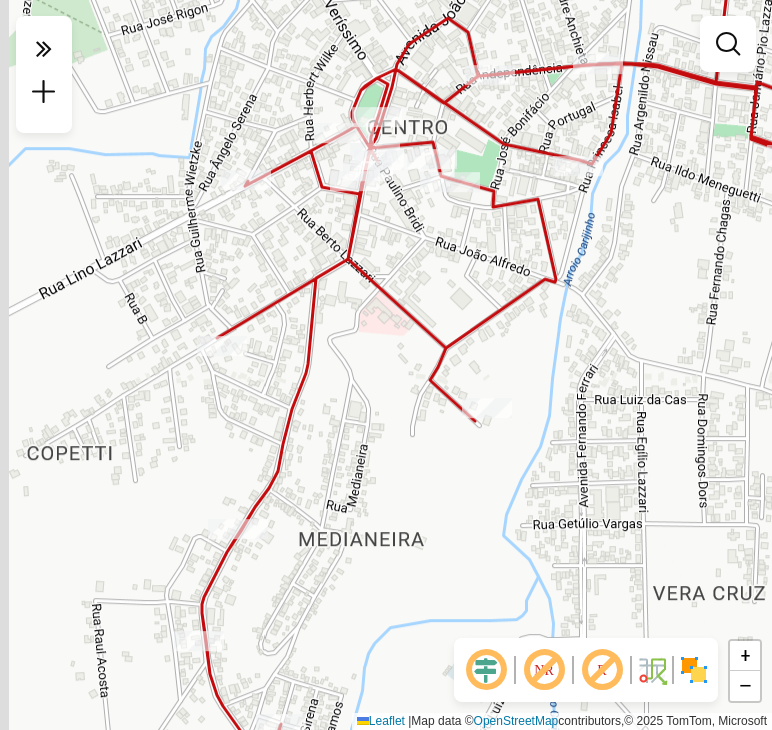 drag, startPoint x: 136, startPoint y: 417, endPoint x: 188, endPoint y: 420, distance: 52.086468 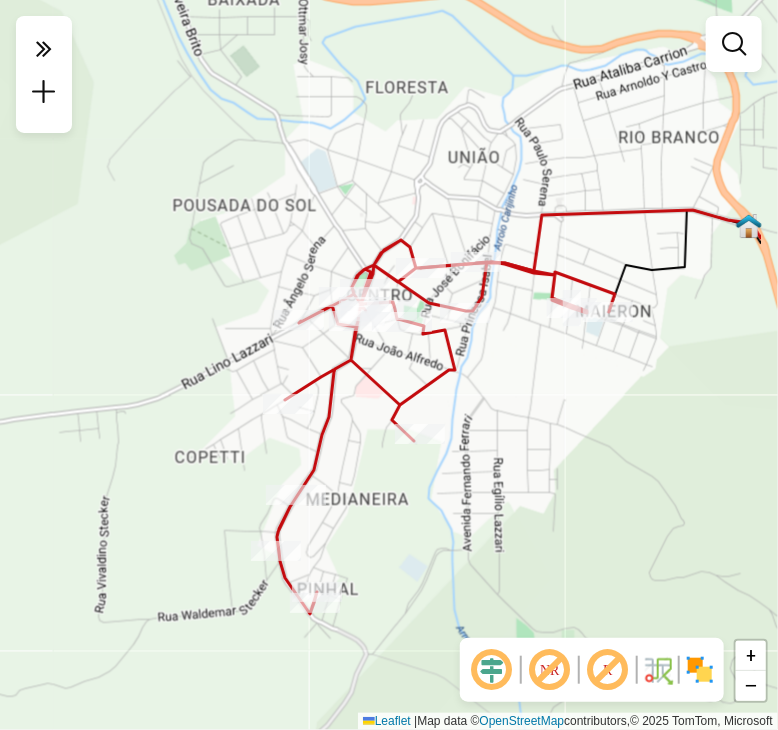 drag, startPoint x: 562, startPoint y: 407, endPoint x: 464, endPoint y: 438, distance: 102.78619 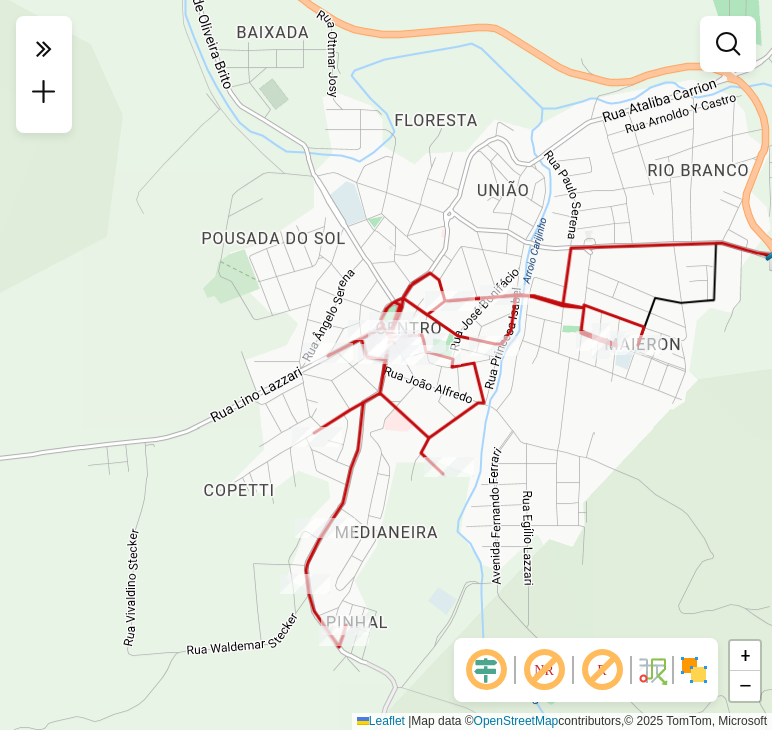 drag, startPoint x: 460, startPoint y: 372, endPoint x: 383, endPoint y: 405, distance: 83.773506 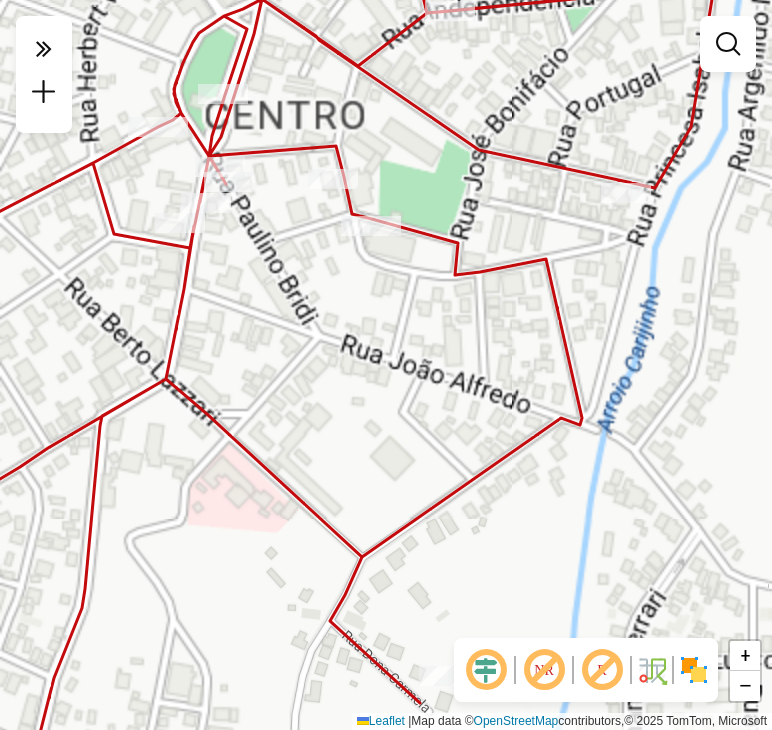drag, startPoint x: 316, startPoint y: 261, endPoint x: 298, endPoint y: 391, distance: 131.24023 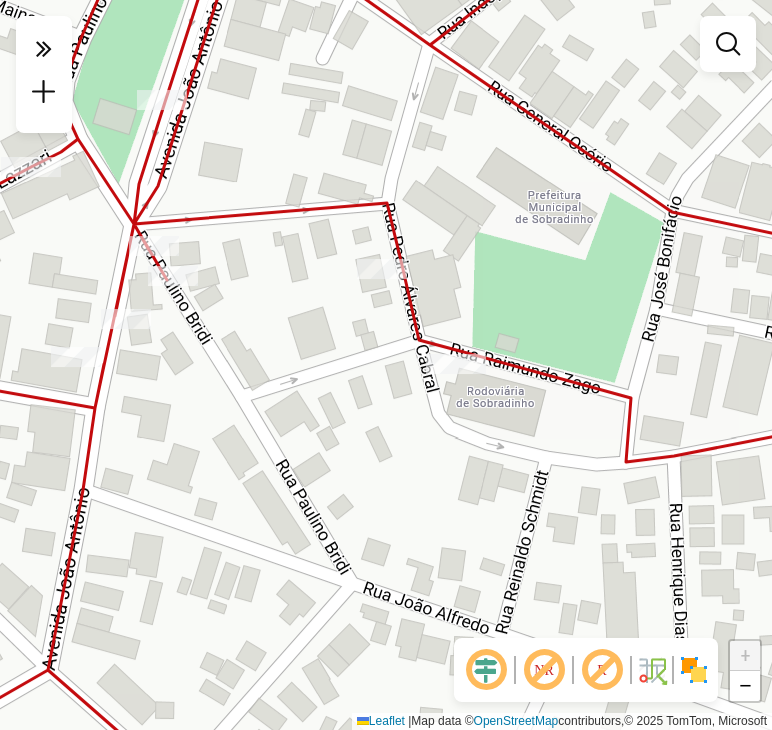 drag, startPoint x: 102, startPoint y: 120, endPoint x: 154, endPoint y: 203, distance: 97.94386 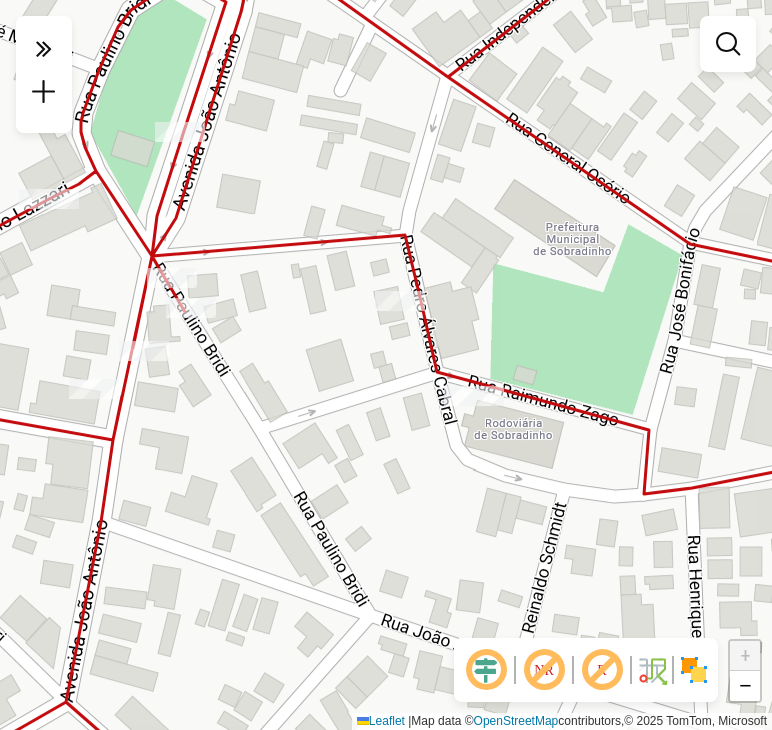 drag, startPoint x: 300, startPoint y: 429, endPoint x: 159, endPoint y: 524, distance: 170.01764 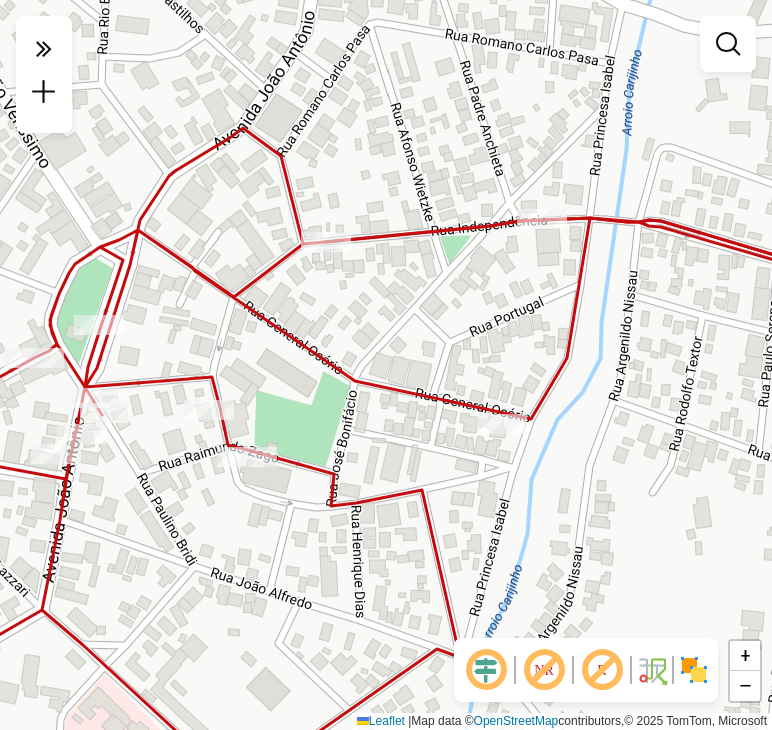 drag, startPoint x: 211, startPoint y: 279, endPoint x: 252, endPoint y: 378, distance: 107.15409 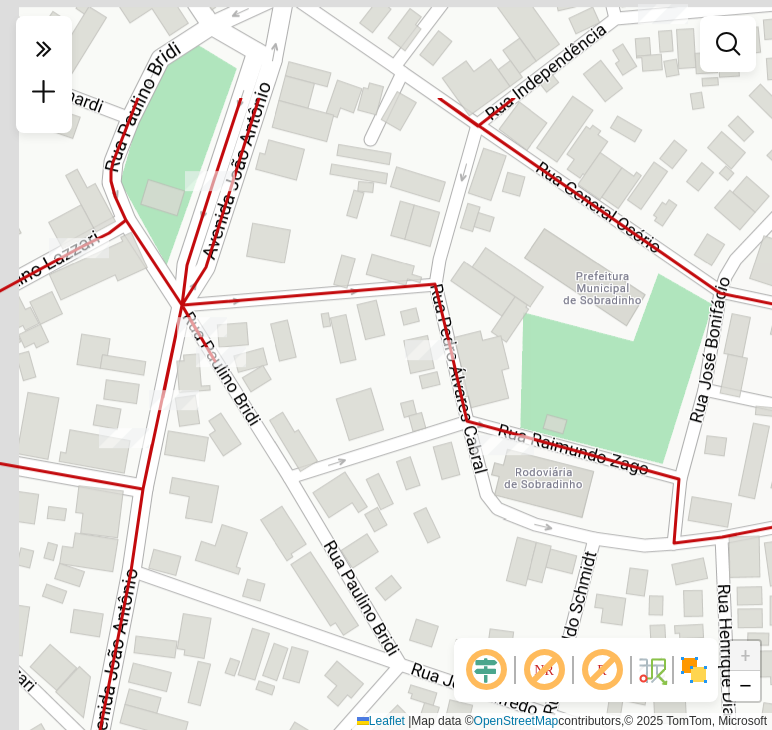 drag, startPoint x: 216, startPoint y: 296, endPoint x: 271, endPoint y: 481, distance: 193.0026 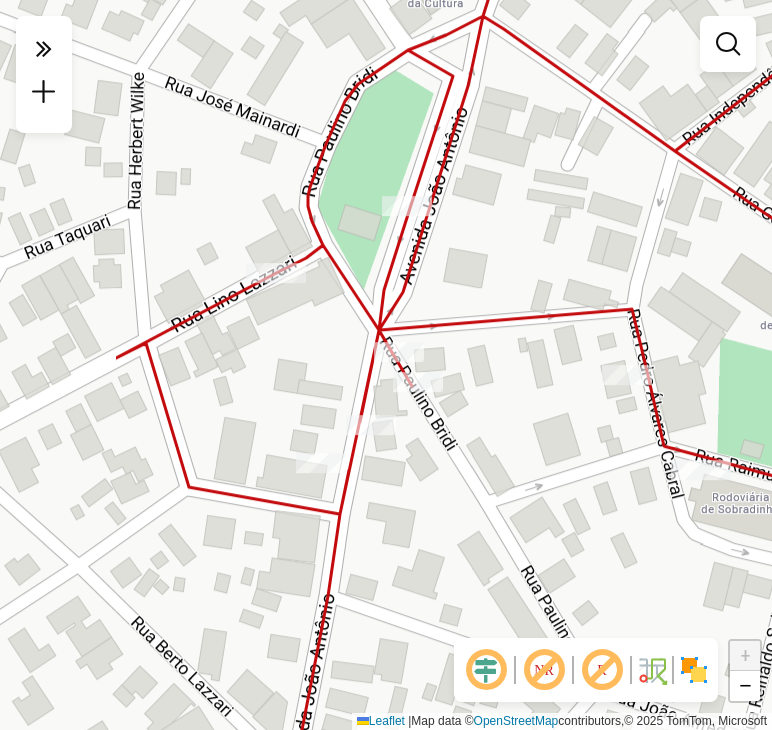 drag, startPoint x: 191, startPoint y: 274, endPoint x: 393, endPoint y: 282, distance: 202.15836 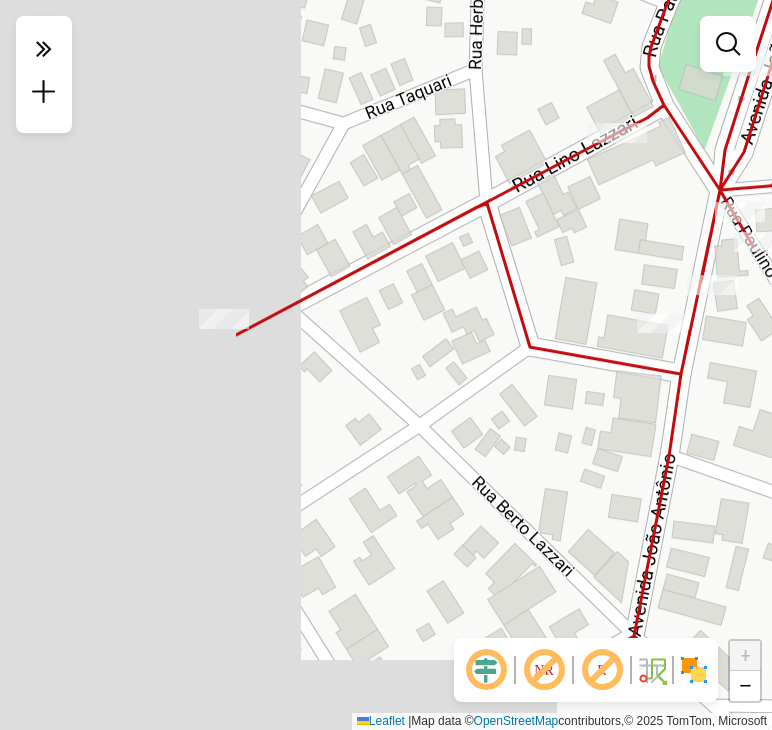 drag, startPoint x: 194, startPoint y: 381, endPoint x: 308, endPoint y: 306, distance: 136.45879 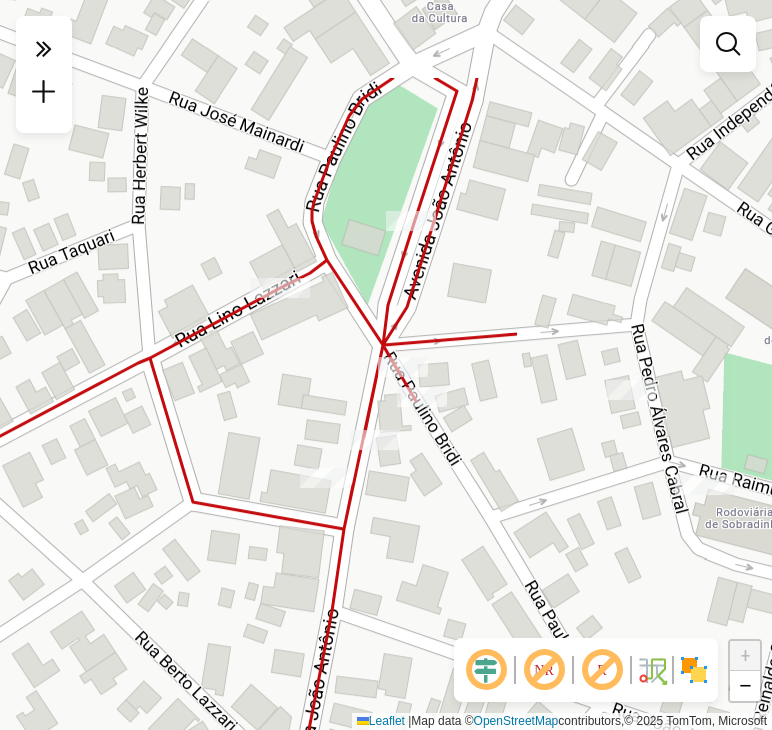 drag, startPoint x: 443, startPoint y: 270, endPoint x: 124, endPoint y: 409, distance: 347.96838 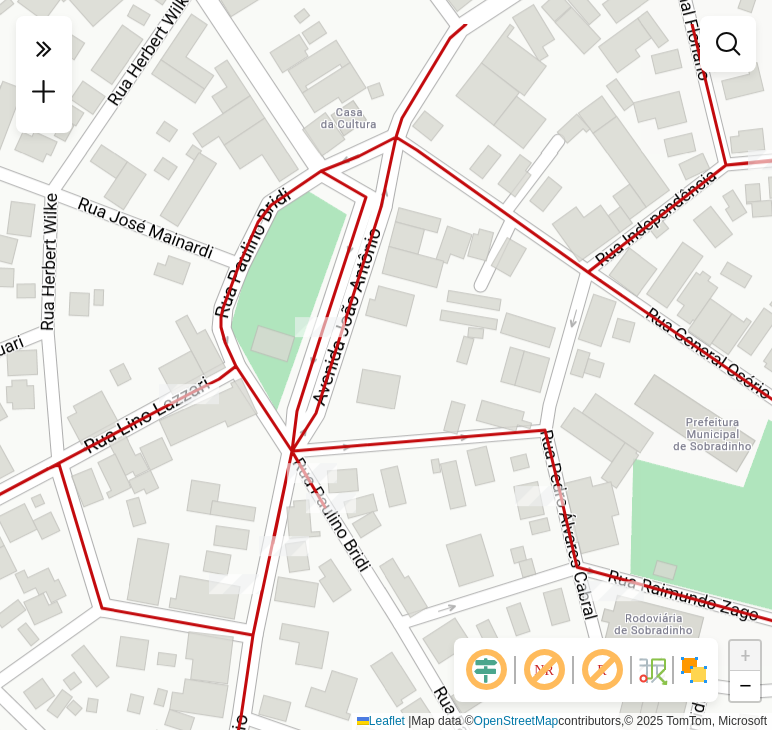 drag, startPoint x: 415, startPoint y: 270, endPoint x: 325, endPoint y: 393, distance: 152.41063 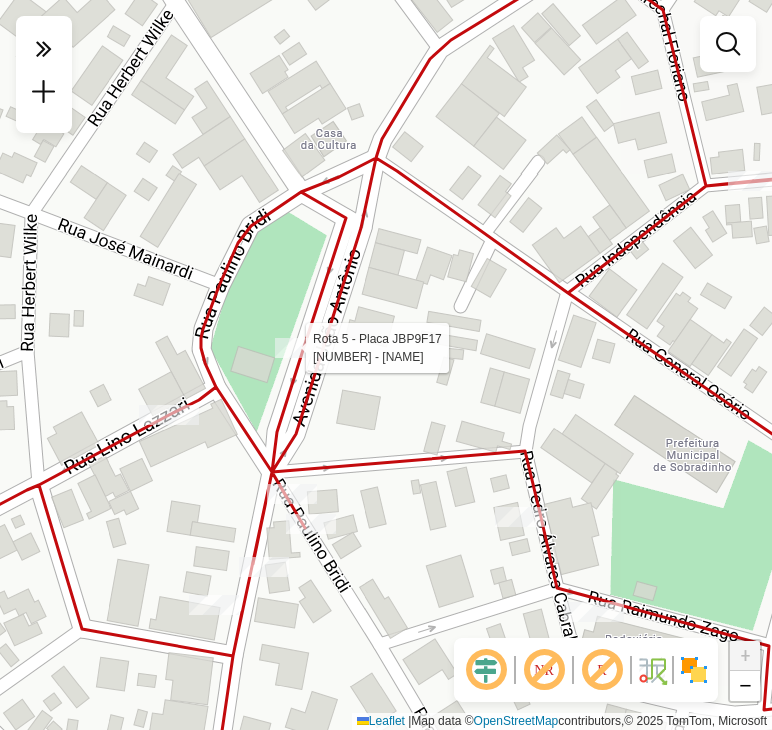 select on "**********" 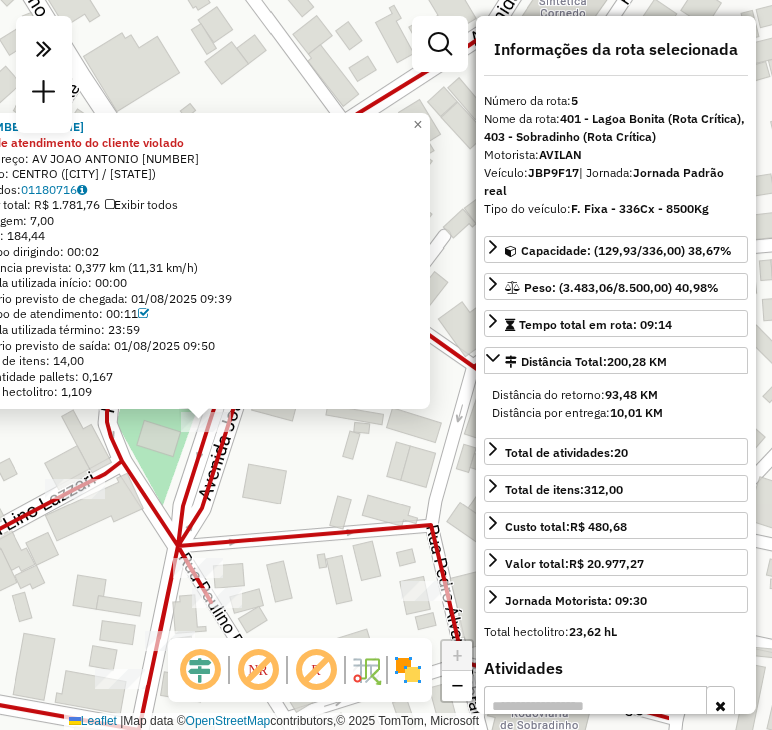 drag, startPoint x: 318, startPoint y: 457, endPoint x: 72, endPoint y: 532, distance: 257.17892 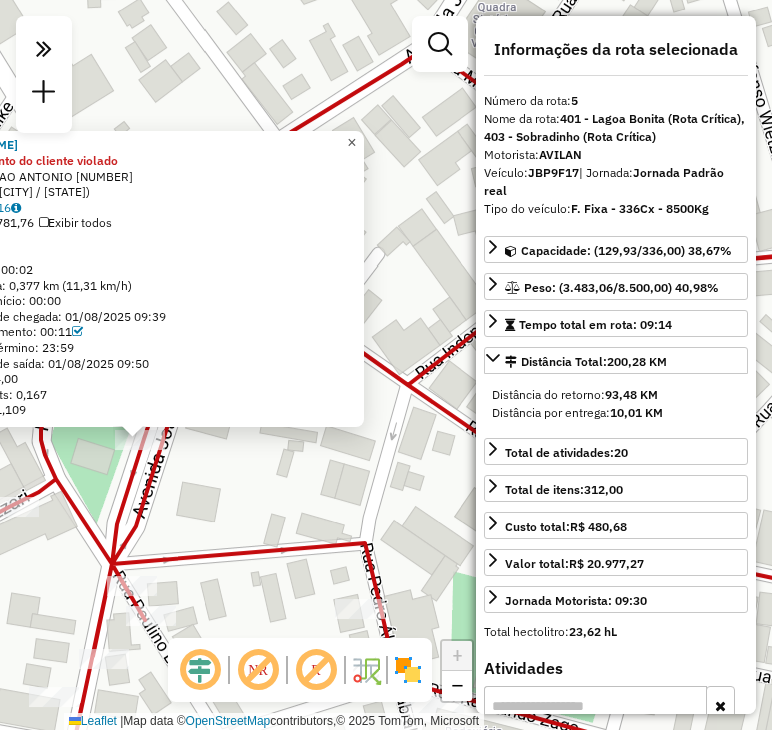 click on "×" 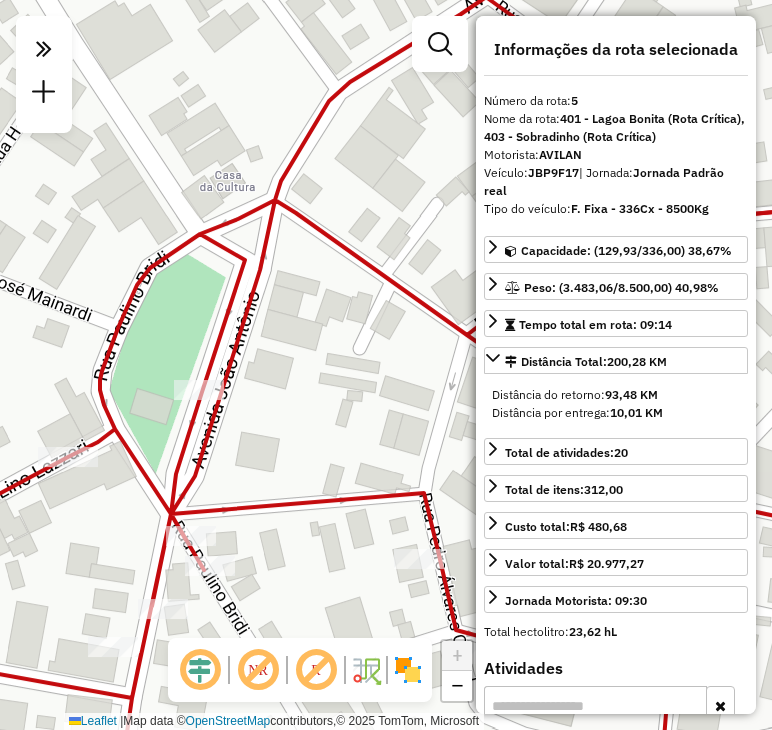 drag, startPoint x: 261, startPoint y: 373, endPoint x: 296, endPoint y: 327, distance: 57.801384 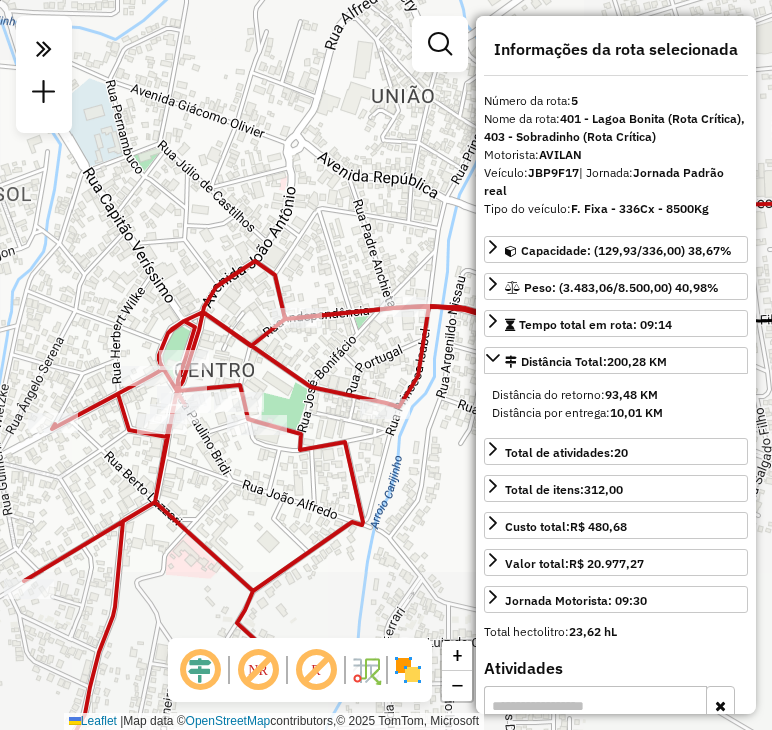 click 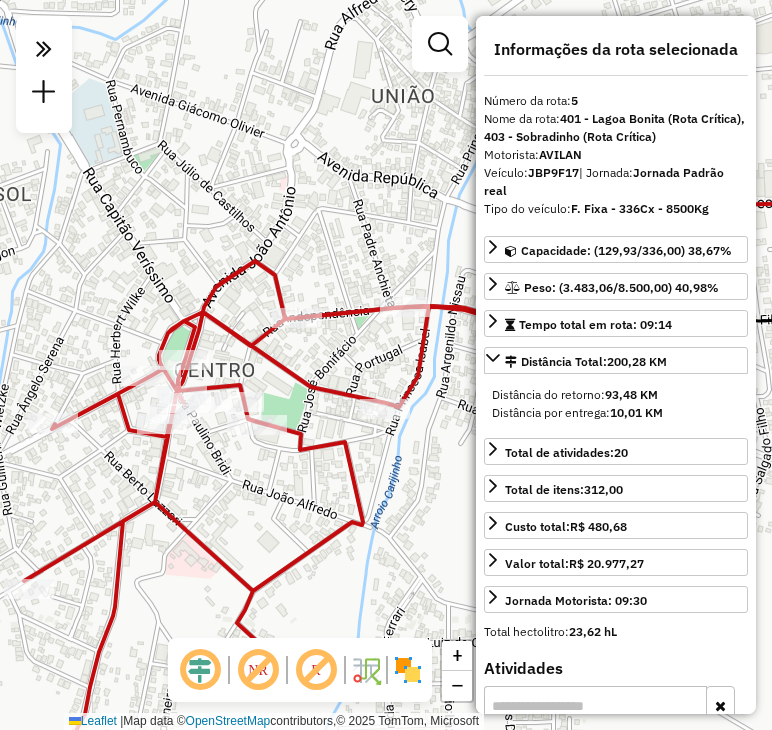 click on "Janela de atendimento Grade de atendimento Capacidade Transportadoras Veículos Cliente Pedidos  Rotas Selecione os dias de semana para filtrar as janelas de atendimento  Seg   Ter   Qua   Qui   Sex   Sáb   Dom  Informe o período da janela de atendimento: De: Até:  Filtrar exatamente a janela do cliente  Considerar janela de atendimento padrão  Selecione os dias de semana para filtrar as grades de atendimento  Seg   Ter   Qua   Qui   Sex   Sáb   Dom   Considerar clientes sem dia de atendimento cadastrado  Clientes fora do dia de atendimento selecionado Filtrar as atividades entre os valores definidos abaixo:  Peso mínimo:   Peso máximo:   Cubagem mínima:   Cubagem máxima:   De:   Até:  Filtrar as atividades entre o tempo de atendimento definido abaixo:  De:   Até:   Considerar capacidade total dos clientes não roteirizados Transportadora: Selecione um ou mais itens Tipo de veículo: Selecione um ou mais itens Veículo: Selecione um ou mais itens Motorista: Selecione um ou mais itens Nome: Rótulo:" 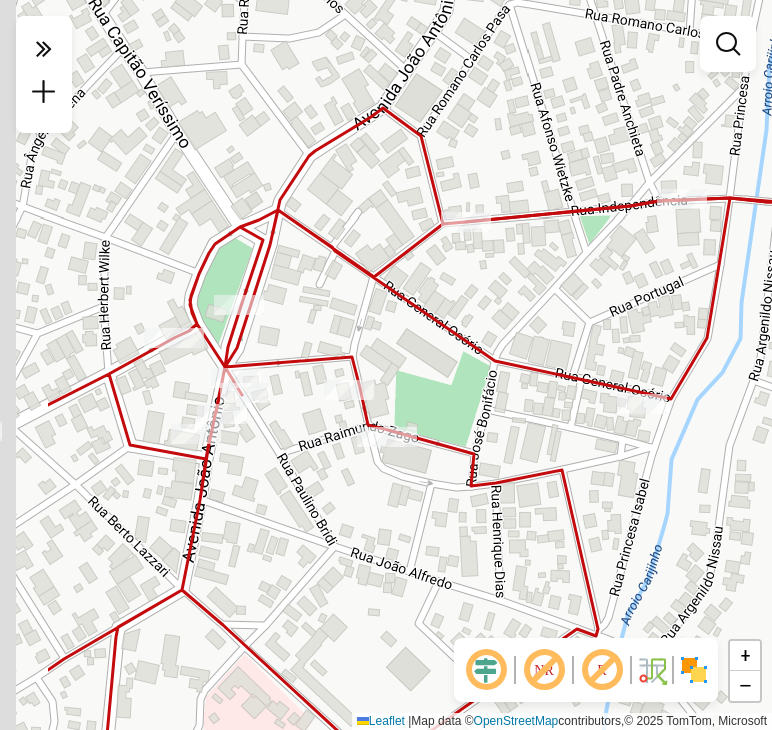 drag, startPoint x: 257, startPoint y: 379, endPoint x: 384, endPoint y: 365, distance: 127.769325 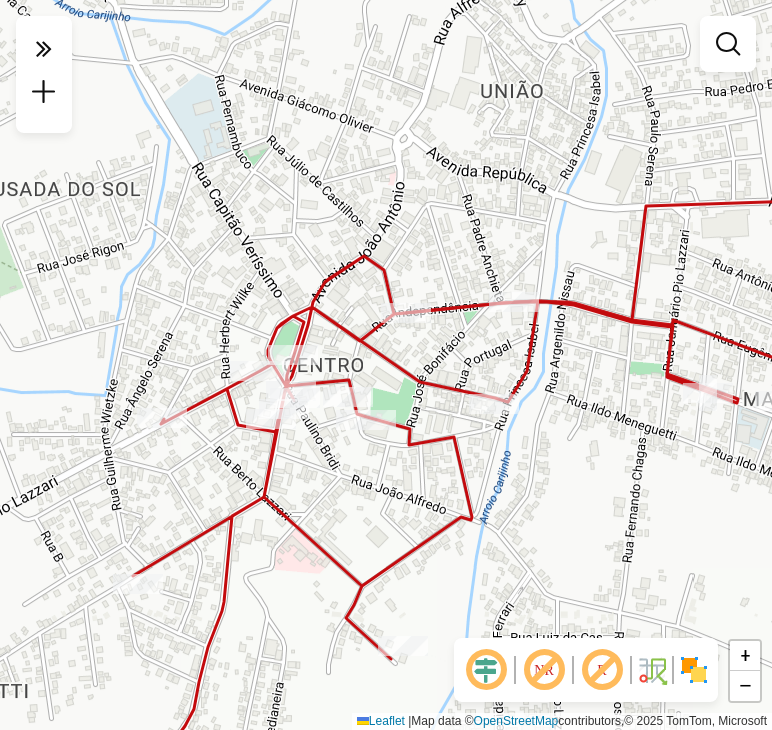 drag, startPoint x: 409, startPoint y: 354, endPoint x: 386, endPoint y: 379, distance: 33.970577 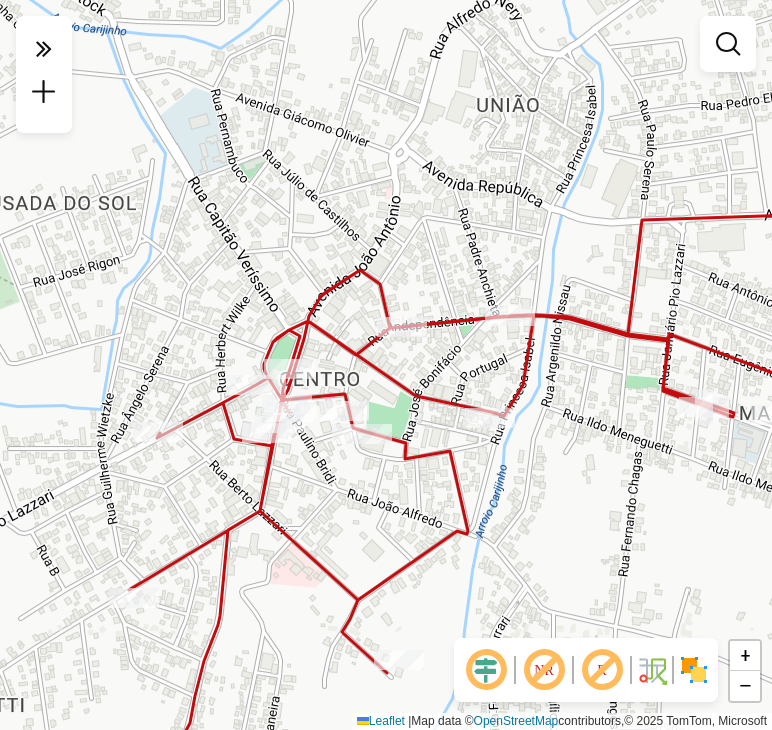drag, startPoint x: 396, startPoint y: 377, endPoint x: 349, endPoint y: 407, distance: 55.758408 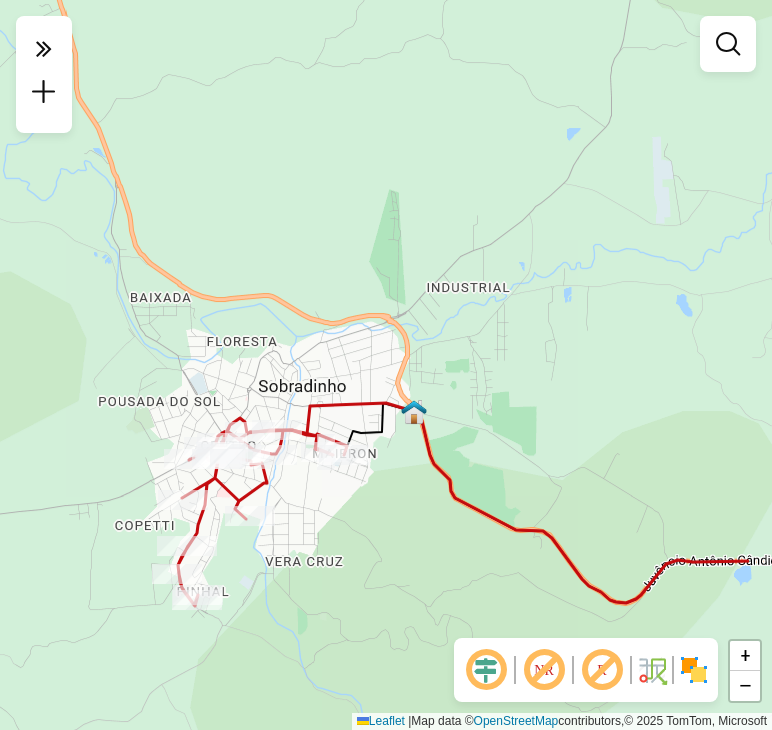drag, startPoint x: 449, startPoint y: 328, endPoint x: 324, endPoint y: 381, distance: 135.77187 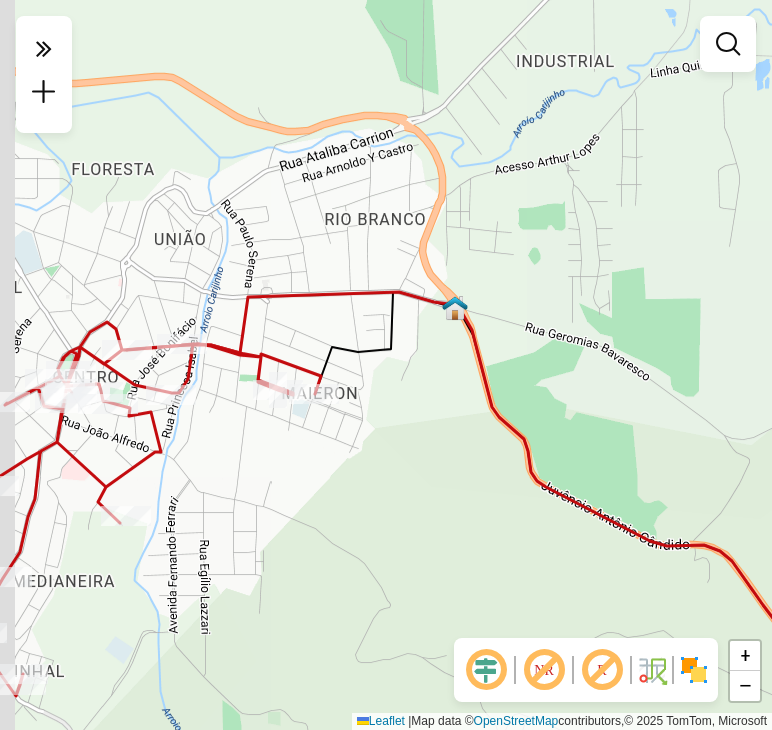 drag, startPoint x: 268, startPoint y: 464, endPoint x: 355, endPoint y: 510, distance: 98.4124 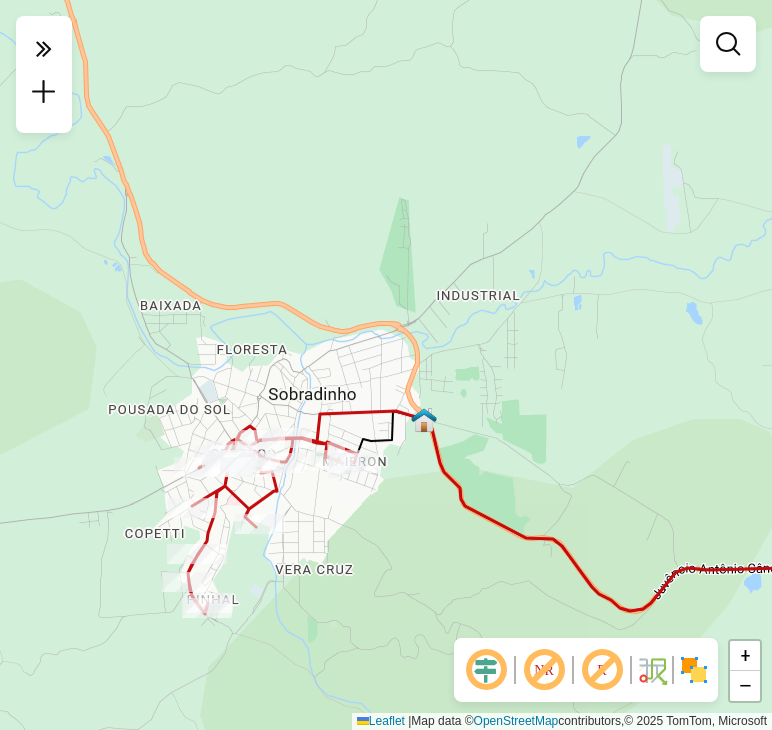 drag, startPoint x: 336, startPoint y: 508, endPoint x: 359, endPoint y: 520, distance: 25.942244 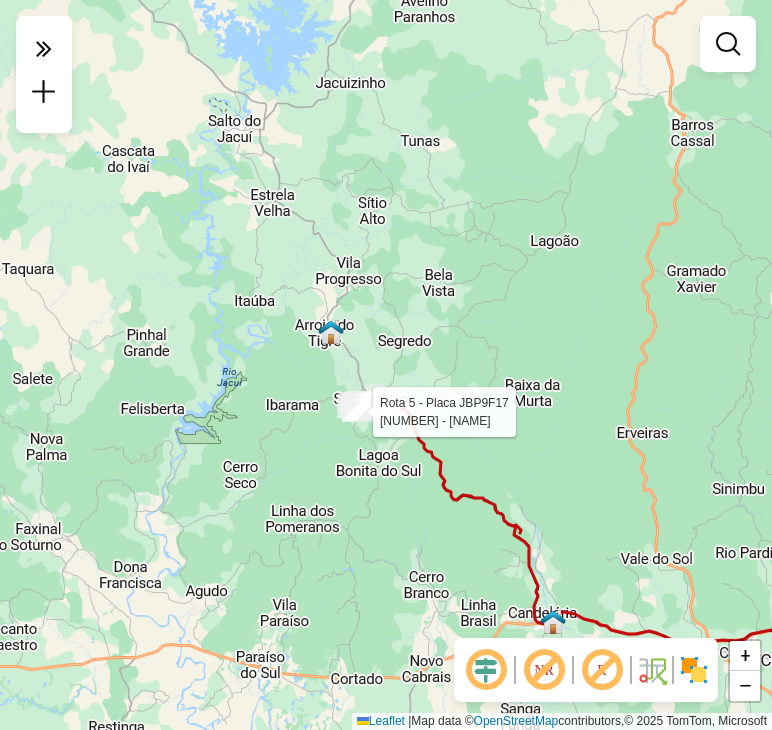 select on "**********" 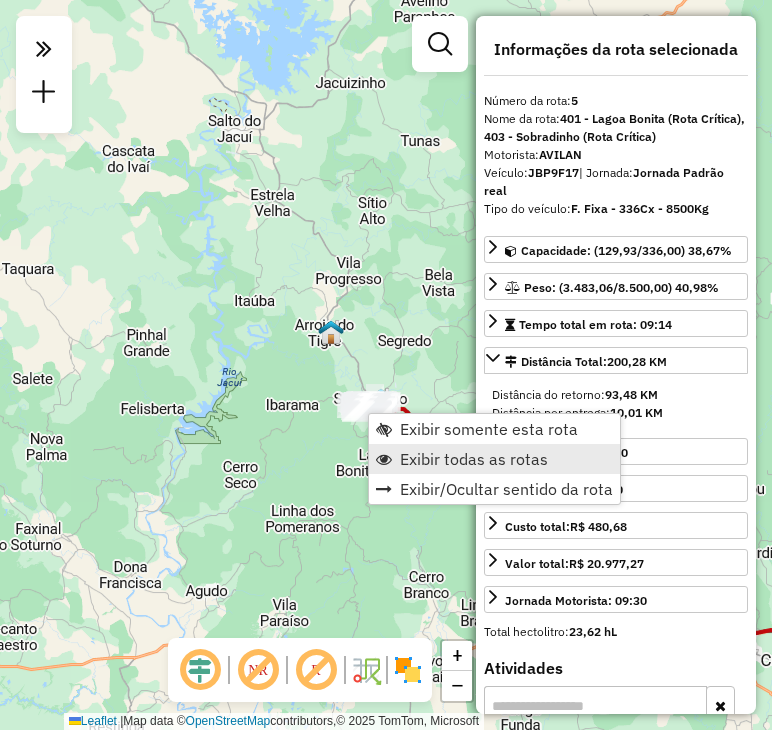 click on "Exibir todas as rotas" at bounding box center (474, 459) 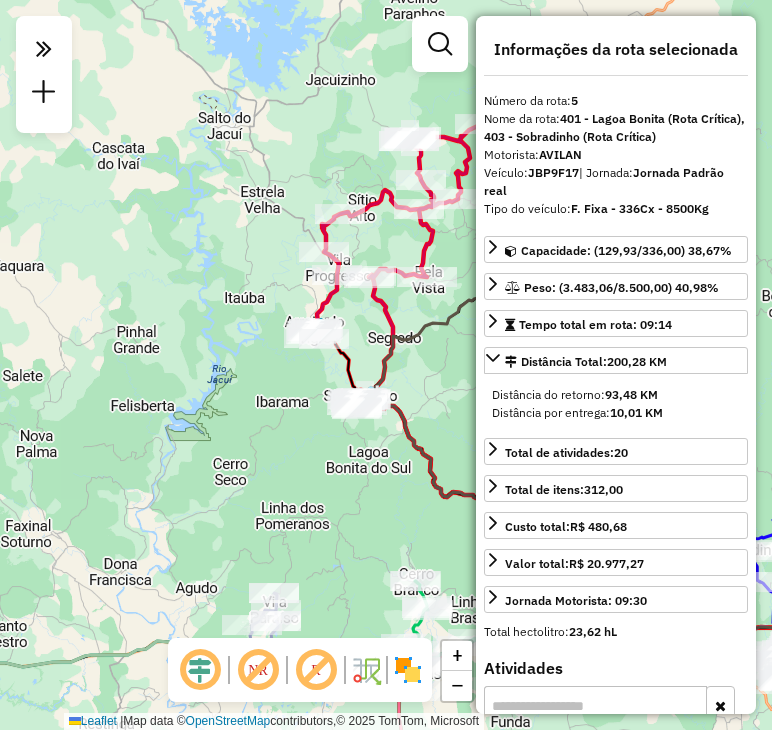drag, startPoint x: 419, startPoint y: 481, endPoint x: 208, endPoint y: 428, distance: 217.5546 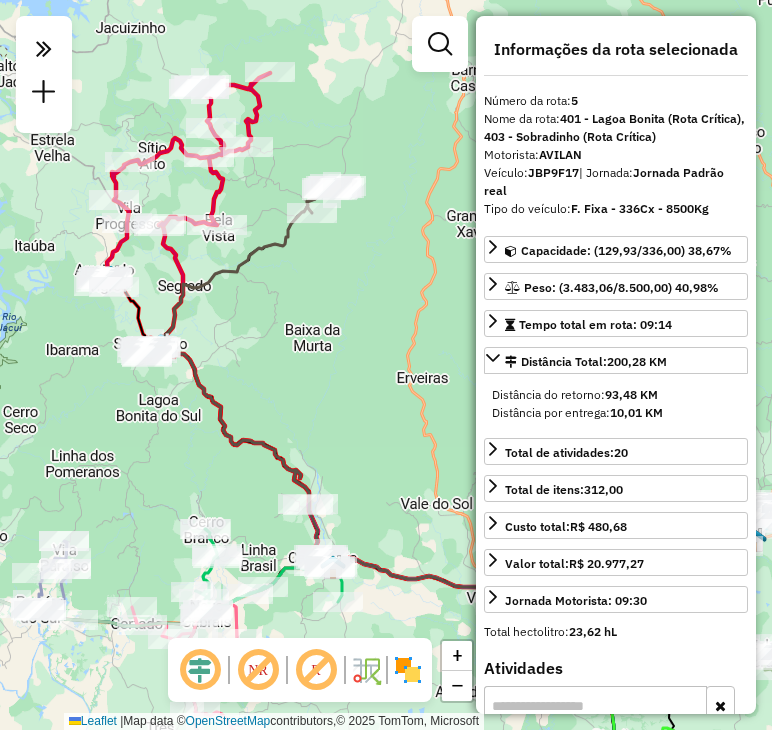 click on "Janela de atendimento Grade de atendimento Capacidade Transportadoras Veículos Cliente Pedidos  Rotas Selecione os dias de semana para filtrar as janelas de atendimento  Seg   Ter   Qua   Qui   Sex   Sáb   Dom  Informe o período da janela de atendimento: De: Até:  Filtrar exatamente a janela do cliente  Considerar janela de atendimento padrão  Selecione os dias de semana para filtrar as grades de atendimento  Seg   Ter   Qua   Qui   Sex   Sáb   Dom   Considerar clientes sem dia de atendimento cadastrado  Clientes fora do dia de atendimento selecionado Filtrar as atividades entre os valores definidos abaixo:  Peso mínimo:   Peso máximo:   Cubagem mínima:   Cubagem máxima:   De:   Até:  Filtrar as atividades entre o tempo de atendimento definido abaixo:  De:   Até:   Considerar capacidade total dos clientes não roteirizados Transportadora: Selecione um ou mais itens Tipo de veículo: Selecione um ou mais itens Veículo: Selecione um ou mais itens Motorista: Selecione um ou mais itens Nome: Rótulo:" 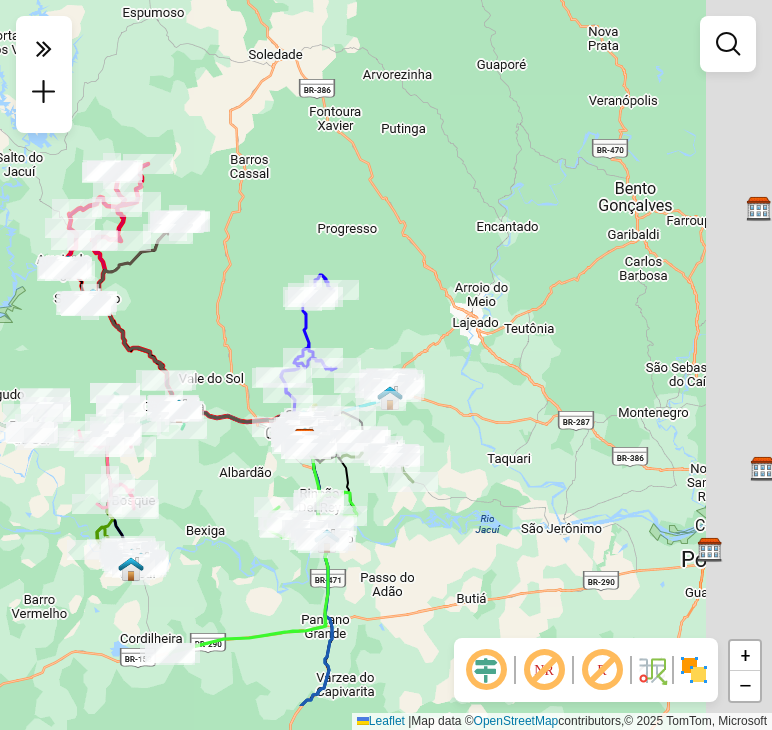 drag, startPoint x: 390, startPoint y: 472, endPoint x: 223, endPoint y: 369, distance: 196.20908 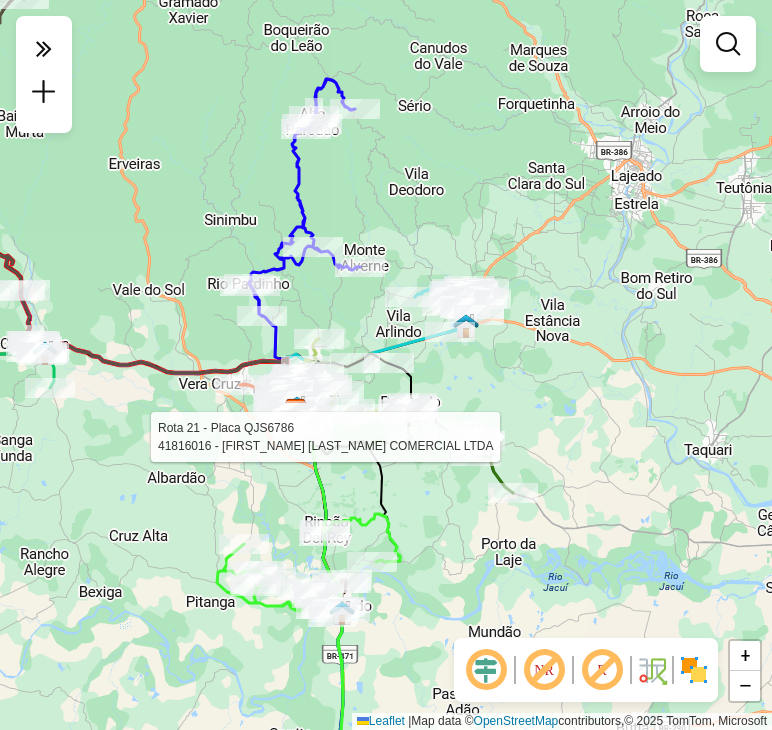 select on "**********" 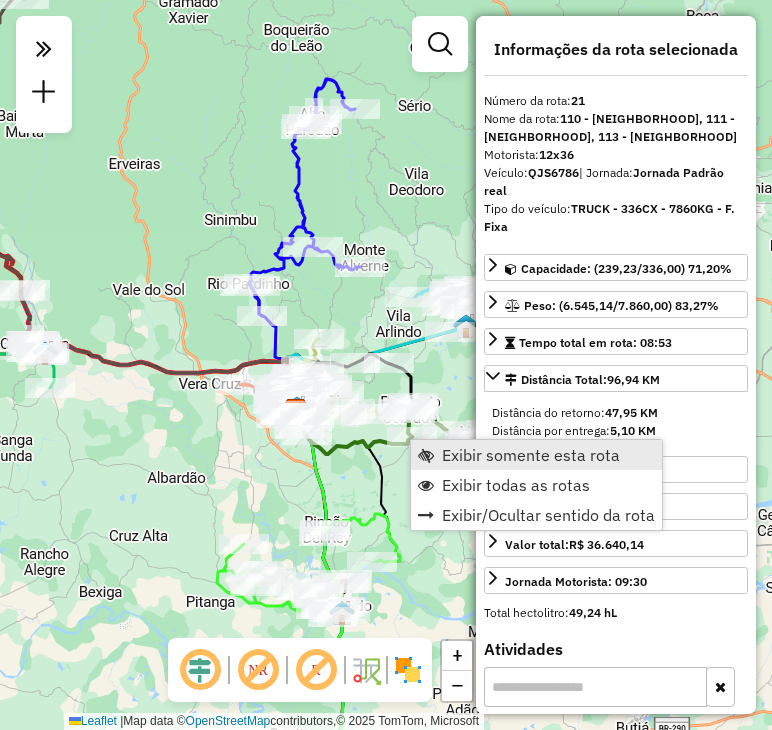 click on "Exibir somente esta rota" at bounding box center (531, 455) 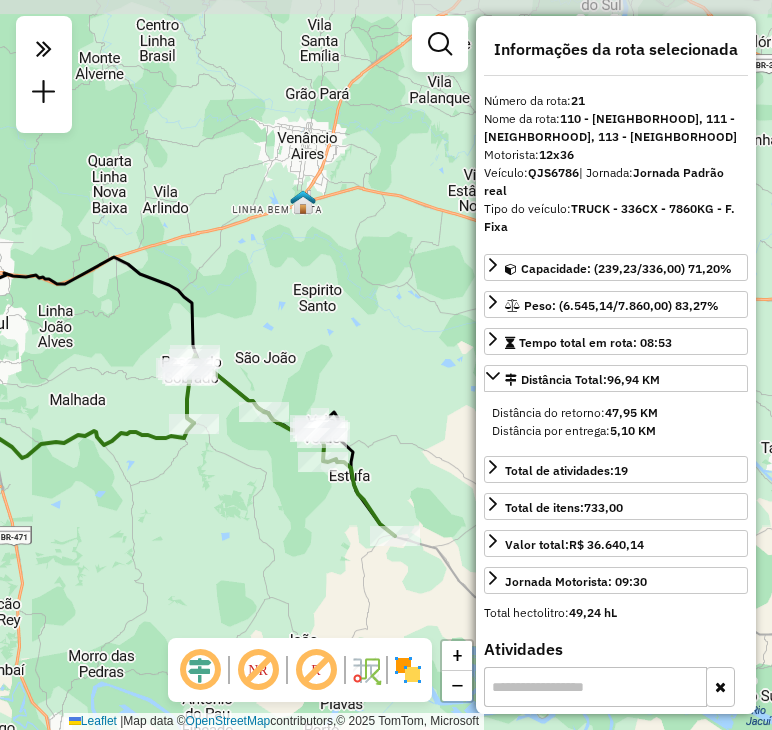 drag, startPoint x: 389, startPoint y: 429, endPoint x: 181, endPoint y: 461, distance: 210.44714 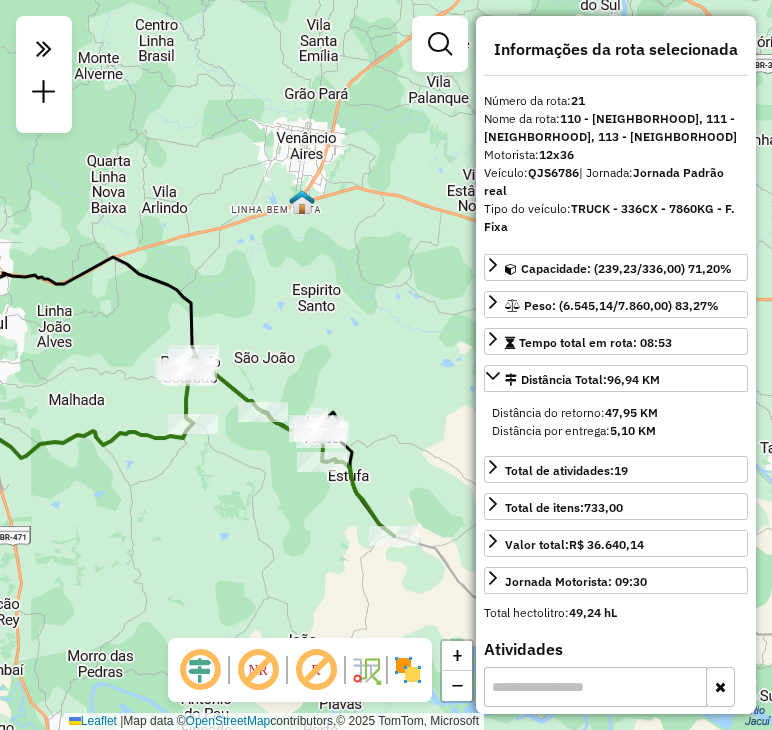 drag, startPoint x: 396, startPoint y: 465, endPoint x: 359, endPoint y: 433, distance: 48.9183 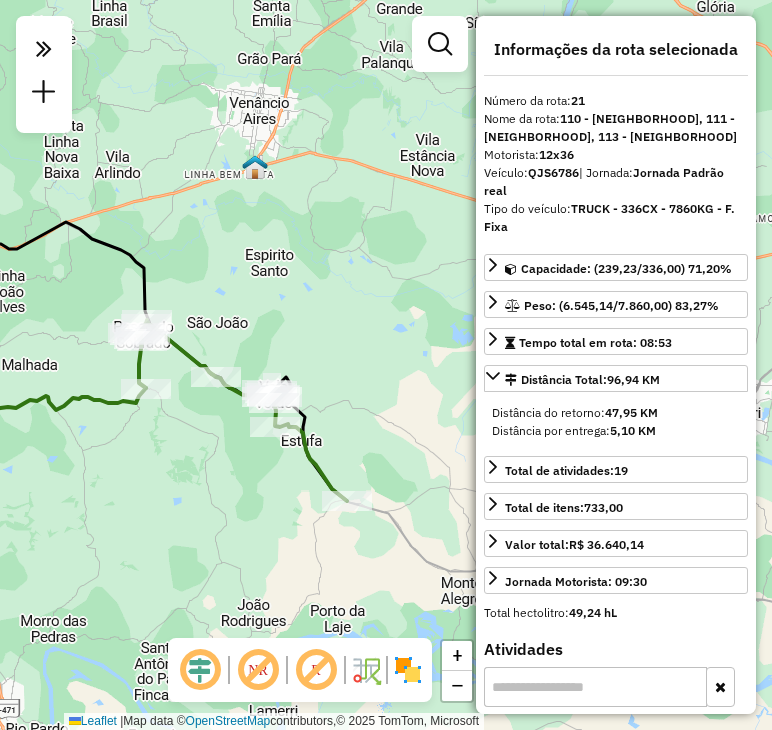 drag, startPoint x: 209, startPoint y: 297, endPoint x: 112, endPoint y: 272, distance: 100.16985 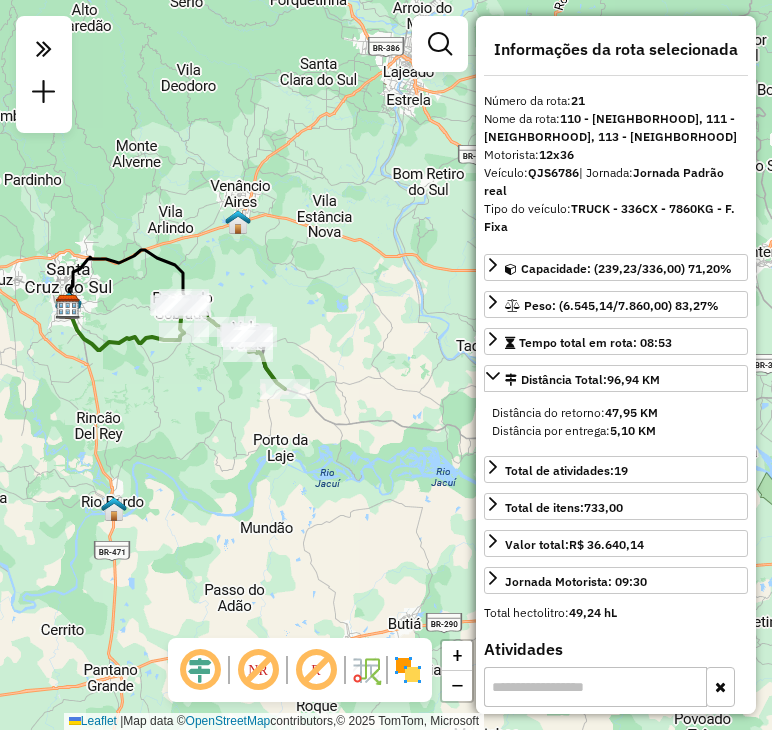 drag, startPoint x: 182, startPoint y: 280, endPoint x: 308, endPoint y: 271, distance: 126.32102 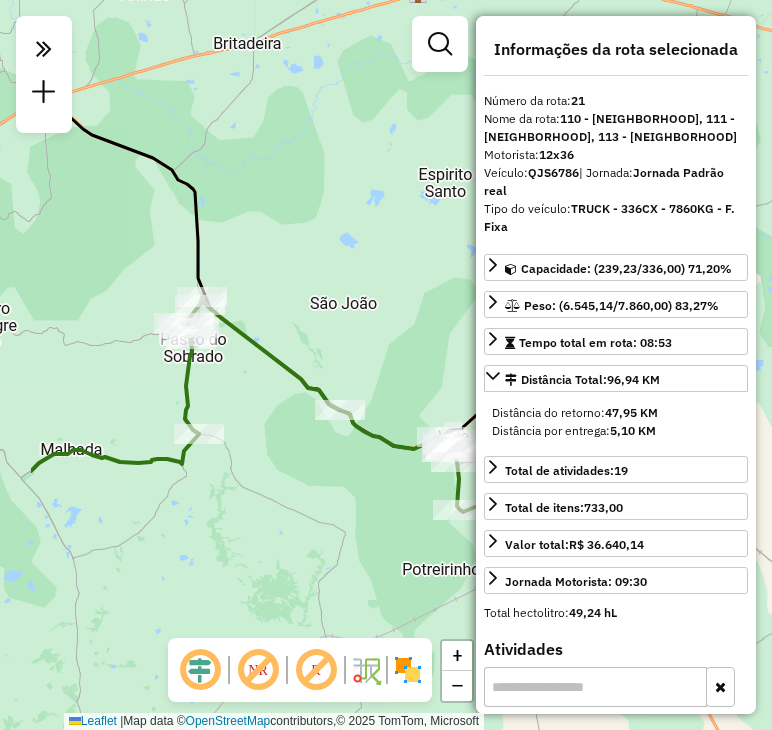drag, startPoint x: 152, startPoint y: 353, endPoint x: 262, endPoint y: 314, distance: 116.70904 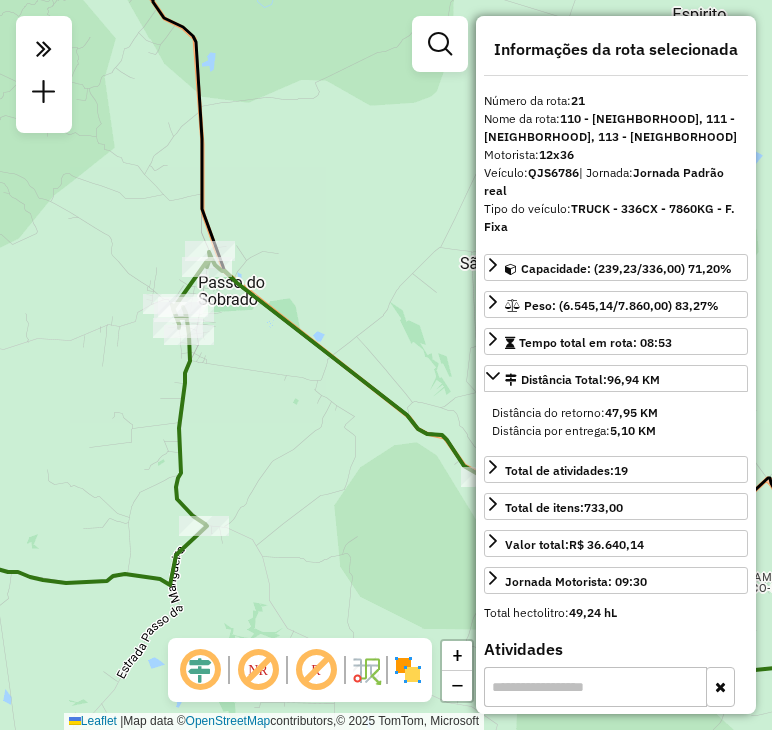 drag, startPoint x: 184, startPoint y: 393, endPoint x: 251, endPoint y: 366, distance: 72.235725 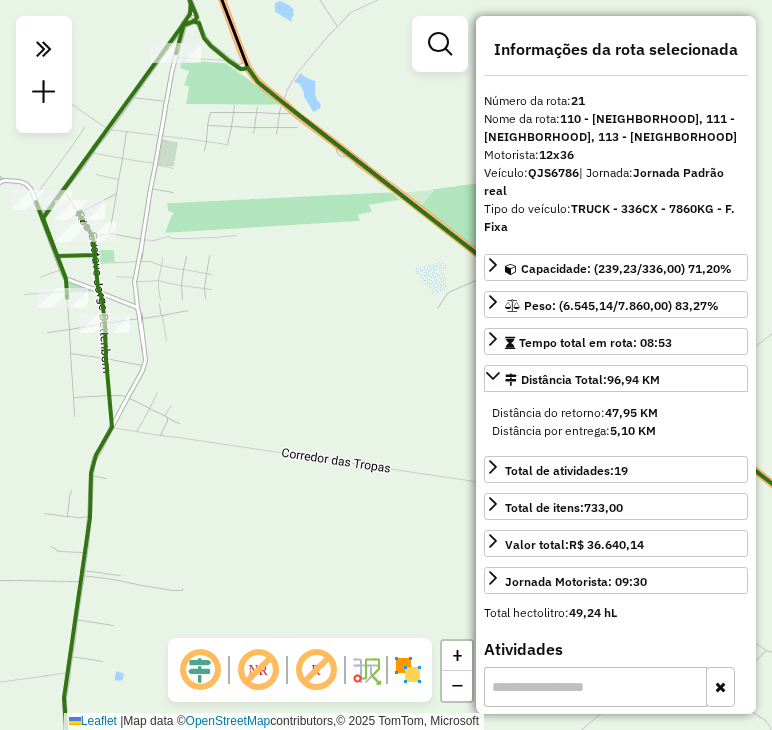 drag, startPoint x: 163, startPoint y: 258, endPoint x: 240, endPoint y: 320, distance: 98.85848 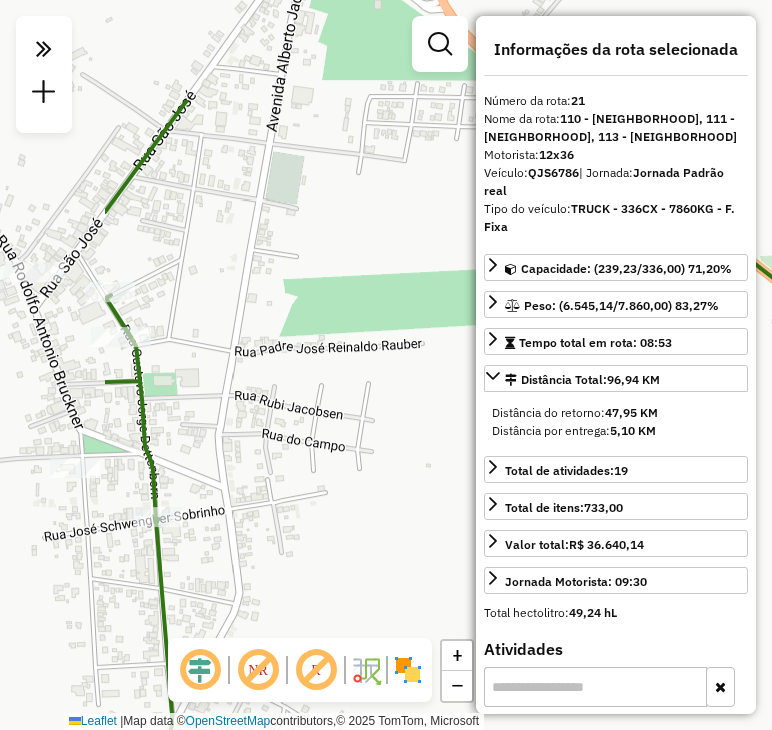 drag, startPoint x: 152, startPoint y: 189, endPoint x: 328, endPoint y: 356, distance: 242.62111 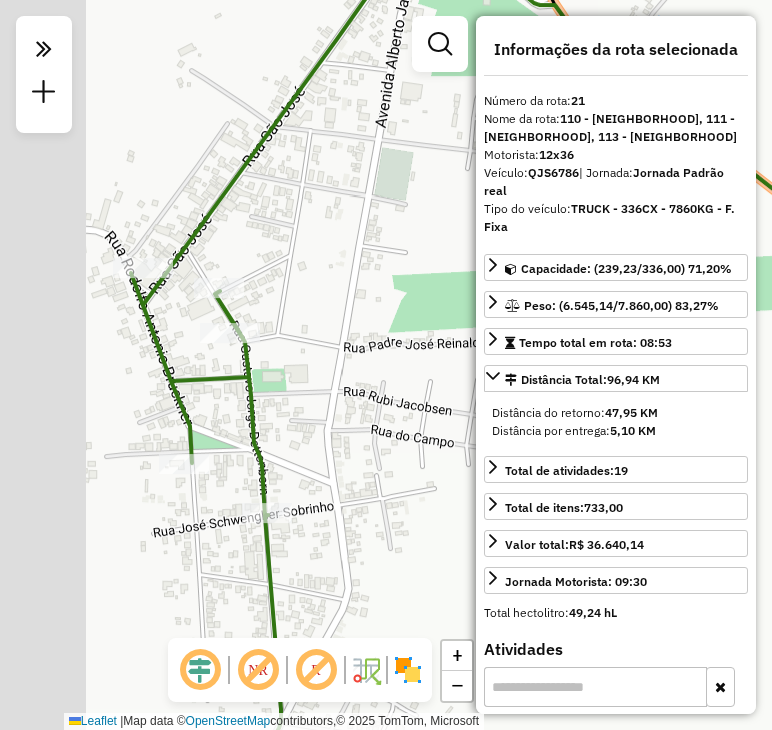 drag, startPoint x: 187, startPoint y: 265, endPoint x: 279, endPoint y: 257, distance: 92.34717 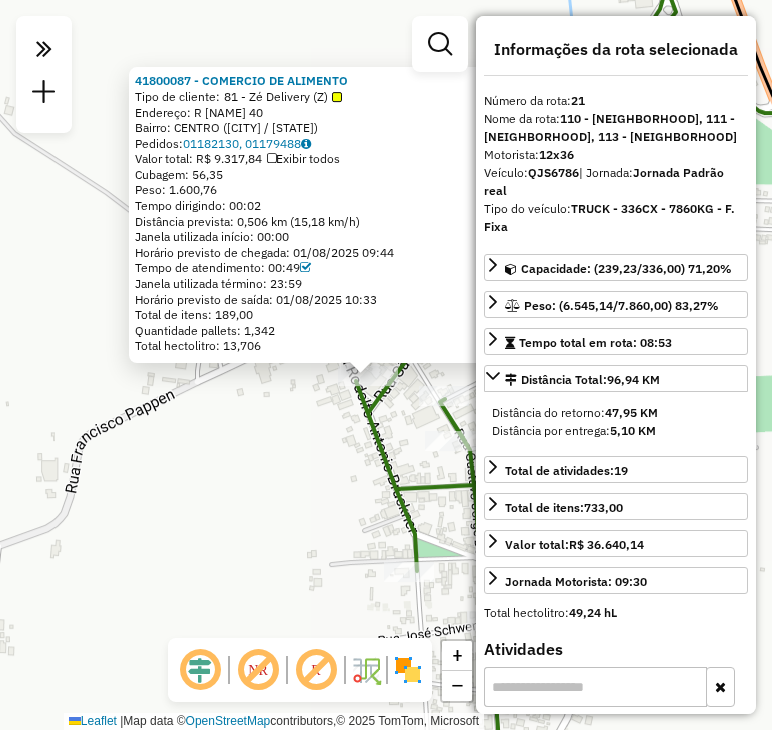 drag, startPoint x: 256, startPoint y: 448, endPoint x: 150, endPoint y: 519, distance: 127.581345 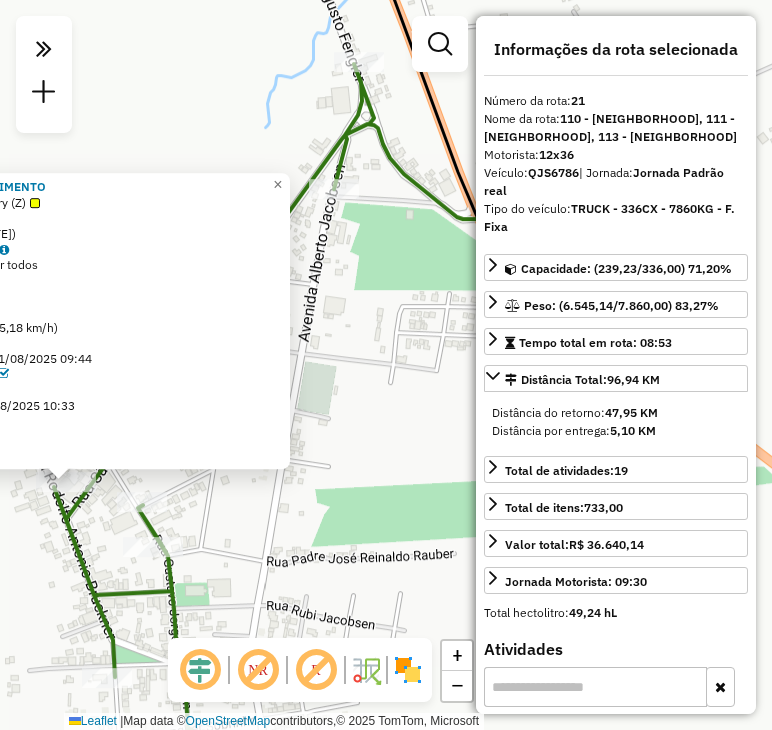 drag, startPoint x: 217, startPoint y: 478, endPoint x: 5, endPoint y: 525, distance: 217.14742 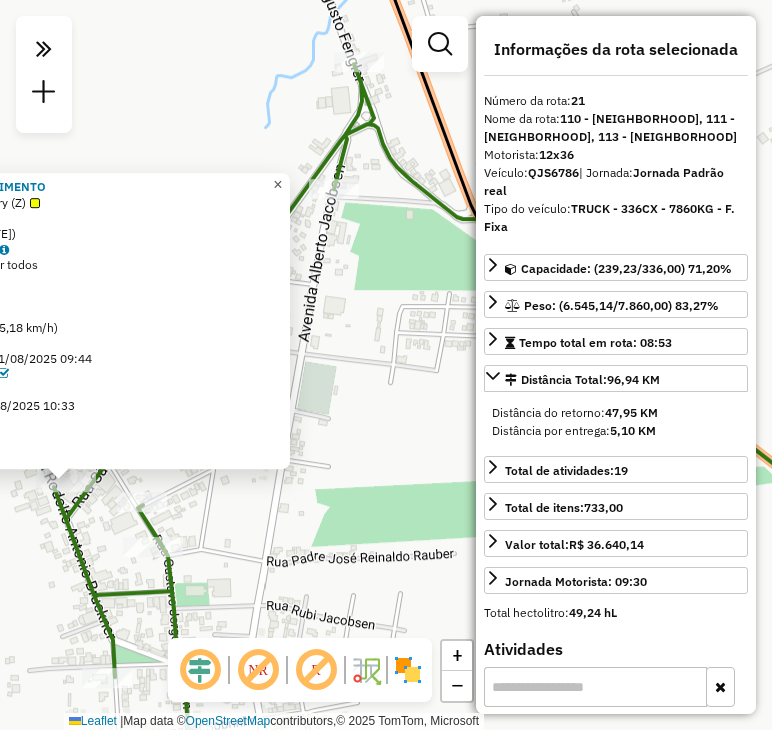 click on "×" 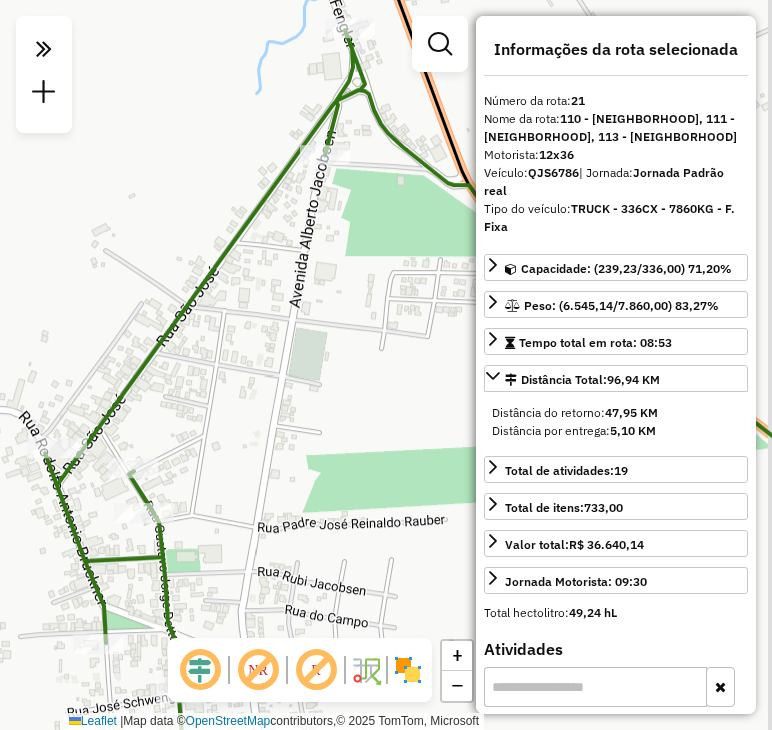 drag, startPoint x: 352, startPoint y: 466, endPoint x: 308, endPoint y: 207, distance: 262.71088 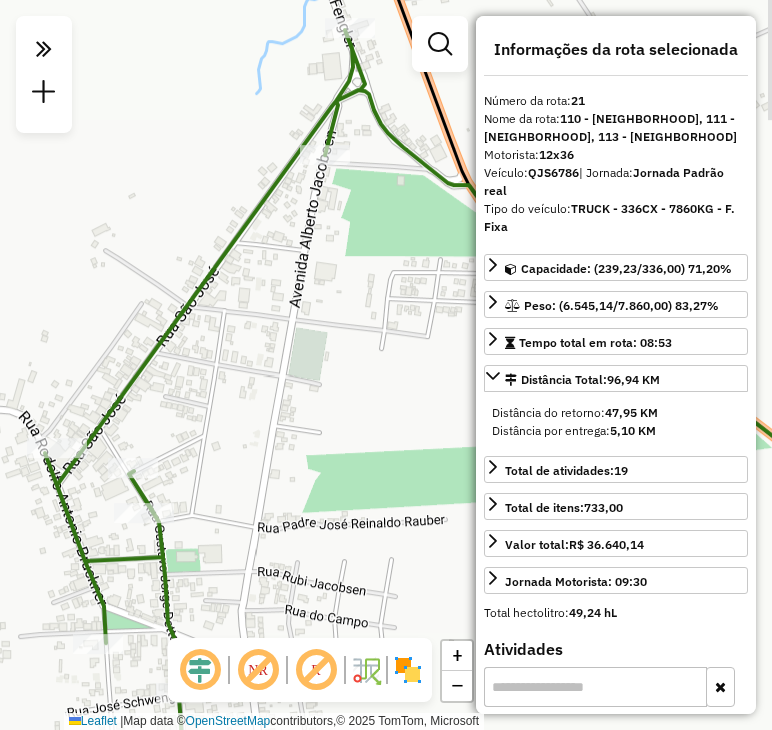 click on "Janela de atendimento Grade de atendimento Capacidade Transportadoras Veículos Cliente Pedidos  Rotas Selecione os dias de semana para filtrar as janelas de atendimento  Seg   Ter   Qua   Qui   Sex   Sáb   Dom  Informe o período da janela de atendimento: De: Até:  Filtrar exatamente a janela do cliente  Considerar janela de atendimento padrão  Selecione os dias de semana para filtrar as grades de atendimento  Seg   Ter   Qua   Qui   Sex   Sáb   Dom   Considerar clientes sem dia de atendimento cadastrado  Clientes fora do dia de atendimento selecionado Filtrar as atividades entre os valores definidos abaixo:  Peso mínimo:   Peso máximo:   Cubagem mínima:   Cubagem máxima:   De:   Até:  Filtrar as atividades entre o tempo de atendimento definido abaixo:  De:   Até:   Considerar capacidade total dos clientes não roteirizados Transportadora: Selecione um ou mais itens Tipo de veículo: Selecione um ou mais itens Veículo: Selecione um ou mais itens Motorista: Selecione um ou mais itens Nome: Rótulo:" 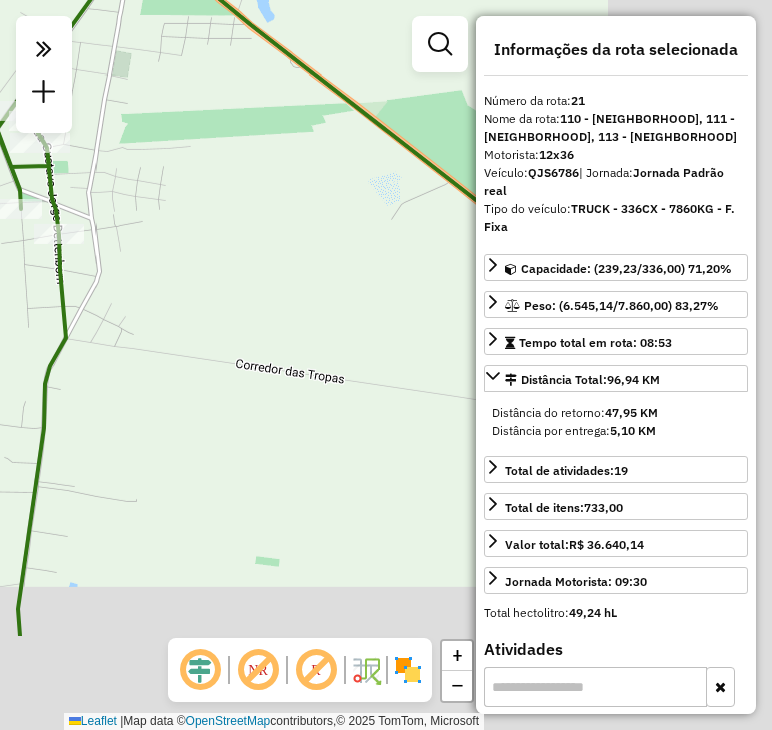 drag, startPoint x: 356, startPoint y: 397, endPoint x: 177, endPoint y: 213, distance: 256.7041 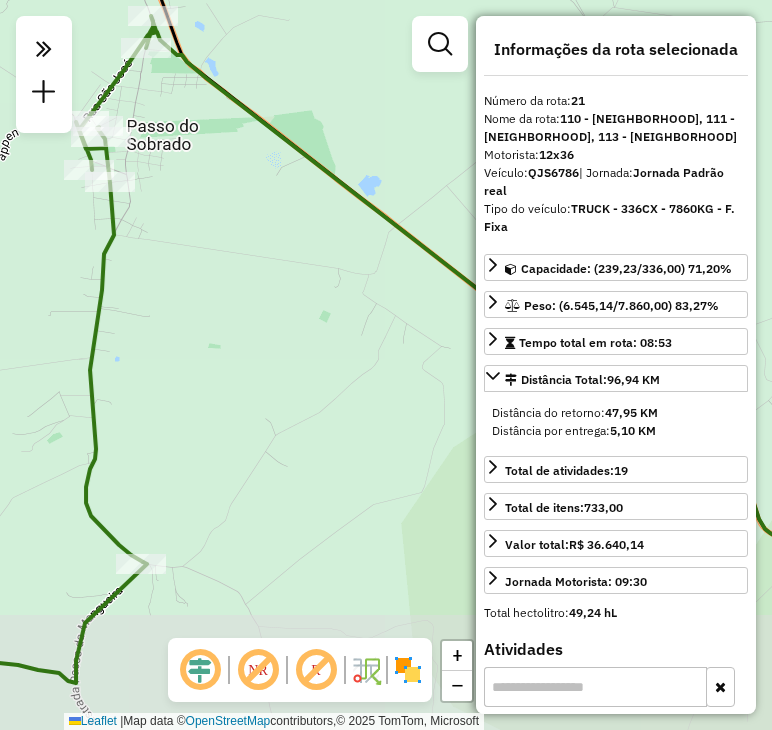 drag, startPoint x: 259, startPoint y: 425, endPoint x: 234, endPoint y: 311, distance: 116.70904 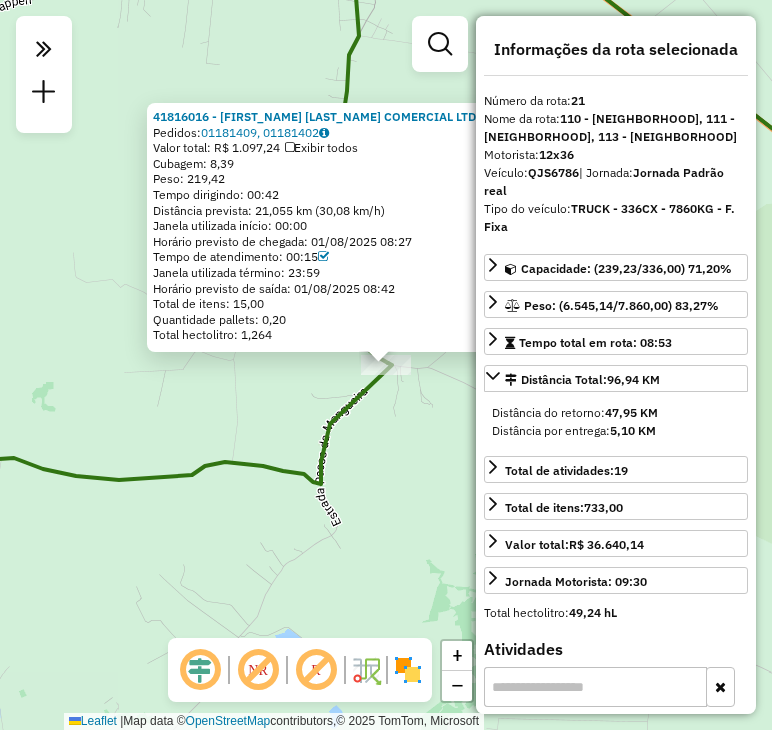 click on "[NUMBER] - [NAME] COMERCIAL LTDA  Pedidos:  [NUMBER], [NUMBER]   Valor total: R$ 1.097,24   Exibir todos   Cubagem: 8,39  Peso: 219,42  Tempo dirigindo: 00:42   Distância prevista: 21,055 km (30,08 km/h)   Janela utilizada início: 00:00   Horário previsto de chegada: 01/08/2025 08:27   Tempo de atendimento: 00:15   Janela utilizada término: 23:59   Horário previsto de saída: 01/08/2025 08:42   Total de itens: 15,00   Quantidade pallets: 0,20   Total hectolitro: 1,264  × Janela de atendimento Grade de atendimento Capacidade Transportadoras Veículos Cliente Pedidos  Rotas Selecione os dias de semana para filtrar as janelas de atendimento  Seg   Ter   Qua   Qui   Sex   Sáb   Dom  Informe o período da janela de atendimento: De: Até:  Filtrar exatamente a janela do cliente  Considerar janela de atendimento padrão  Selecione os dias de semana para filtrar as grades de atendimento  Seg   Ter   Qua   Qui   Sex   Sáb   Dom   Considerar clientes sem dia de atendimento cadastrado  Peso mínimo:   De:  +" 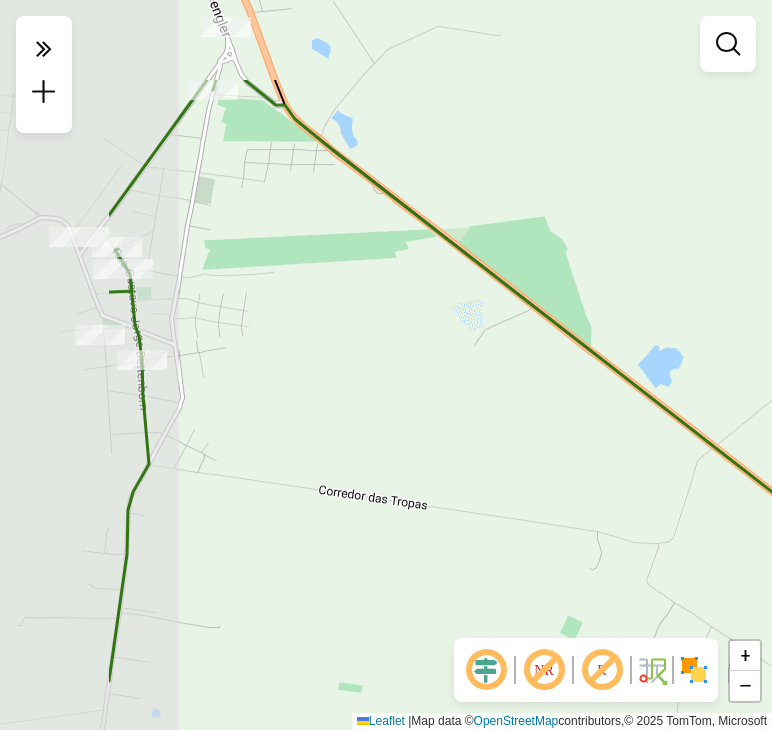 drag, startPoint x: 95, startPoint y: 194, endPoint x: 380, endPoint y: 429, distance: 369.3914 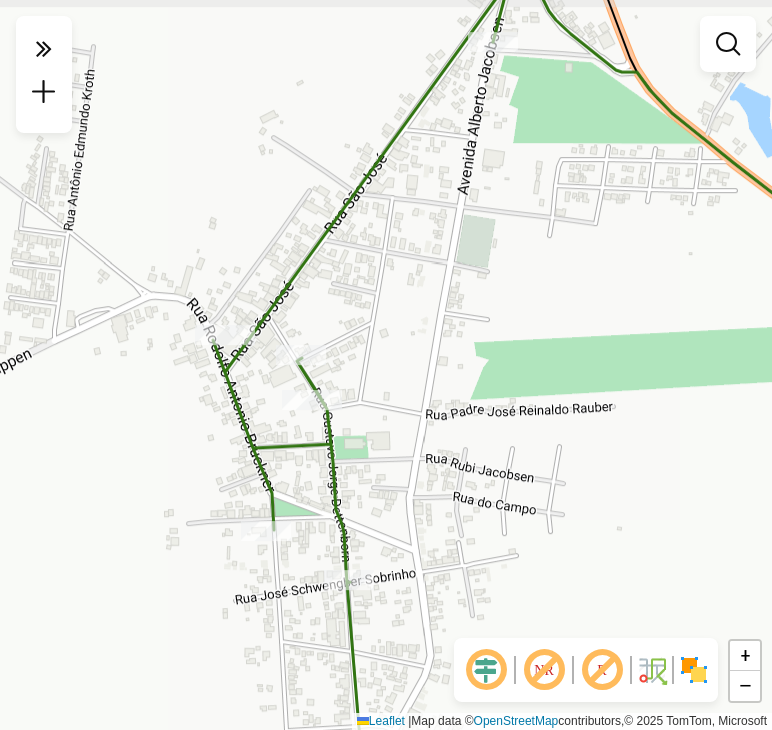 drag, startPoint x: 222, startPoint y: 289, endPoint x: 364, endPoint y: 317, distance: 144.73424 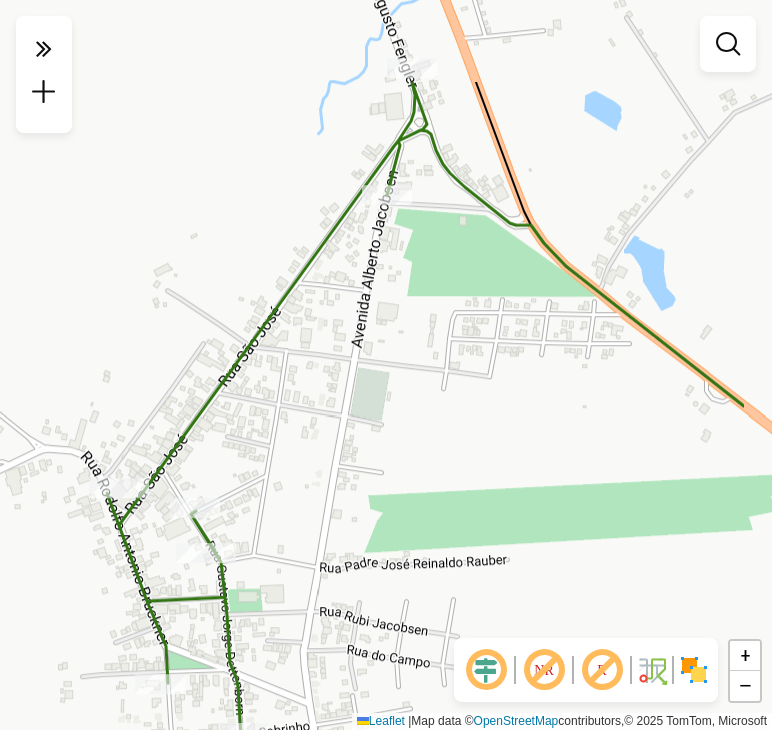 drag, startPoint x: 404, startPoint y: 230, endPoint x: 286, endPoint y: 401, distance: 207.76189 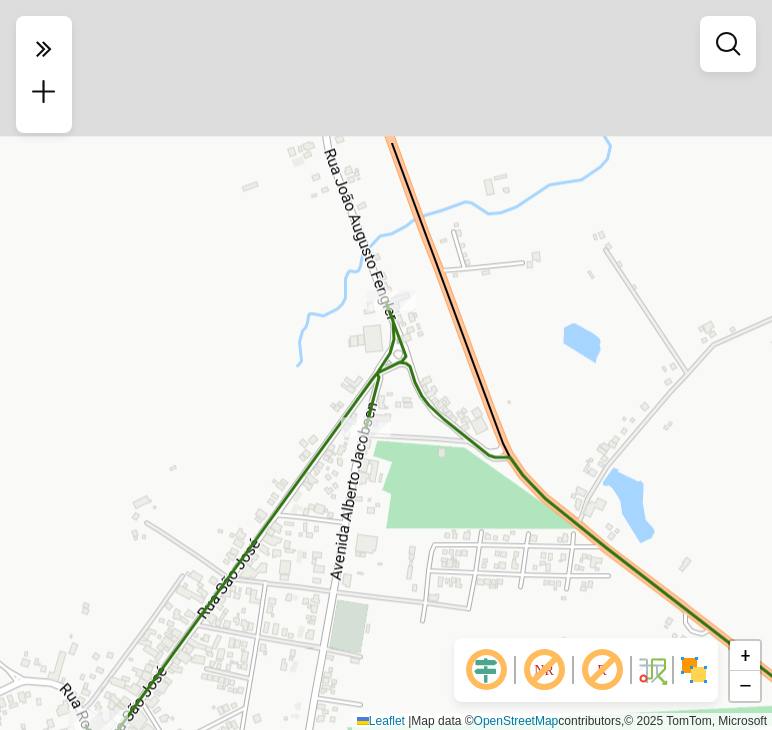 drag, startPoint x: 440, startPoint y: 186, endPoint x: 424, endPoint y: 319, distance: 133.95895 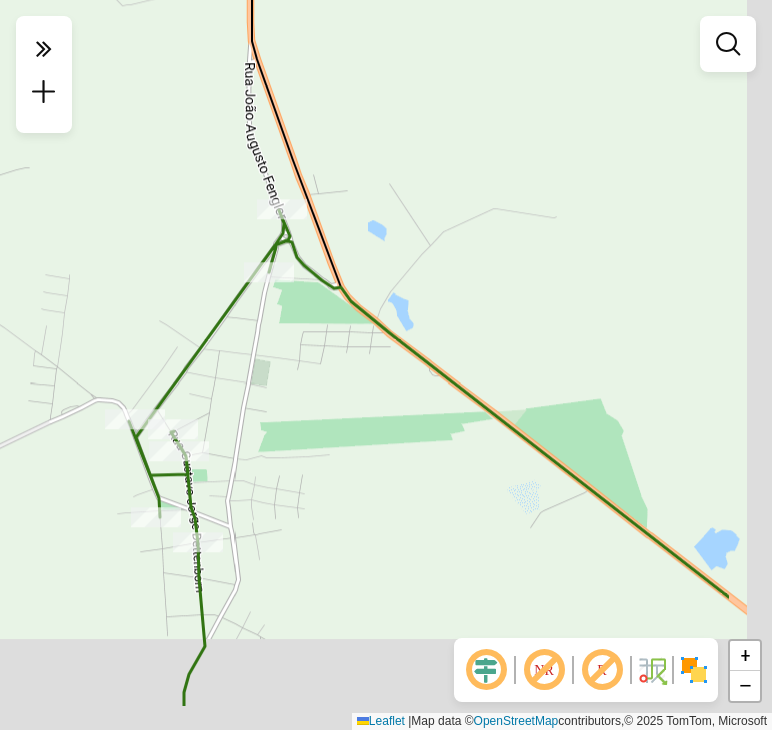 drag, startPoint x: 444, startPoint y: 378, endPoint x: 314, endPoint y: 271, distance: 168.37161 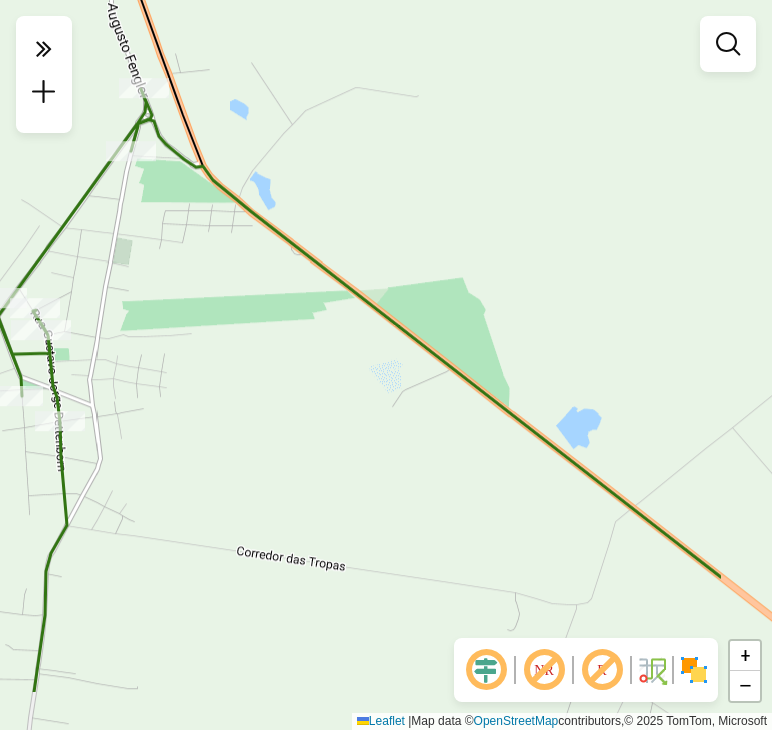 drag, startPoint x: 432, startPoint y: 432, endPoint x: 178, endPoint y: 213, distance: 335.37592 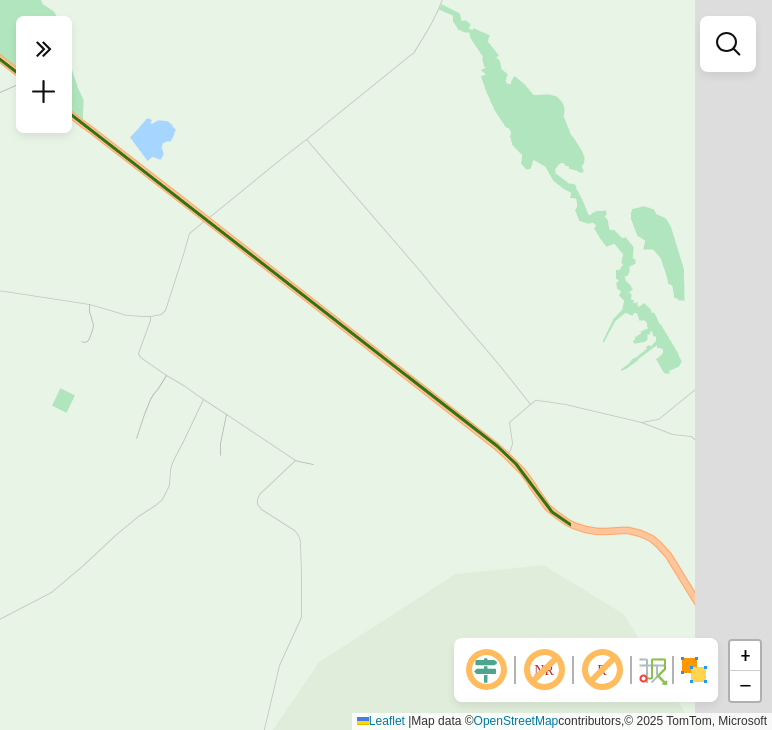 drag, startPoint x: 501, startPoint y: 444, endPoint x: 214, endPoint y: 286, distance: 327.61716 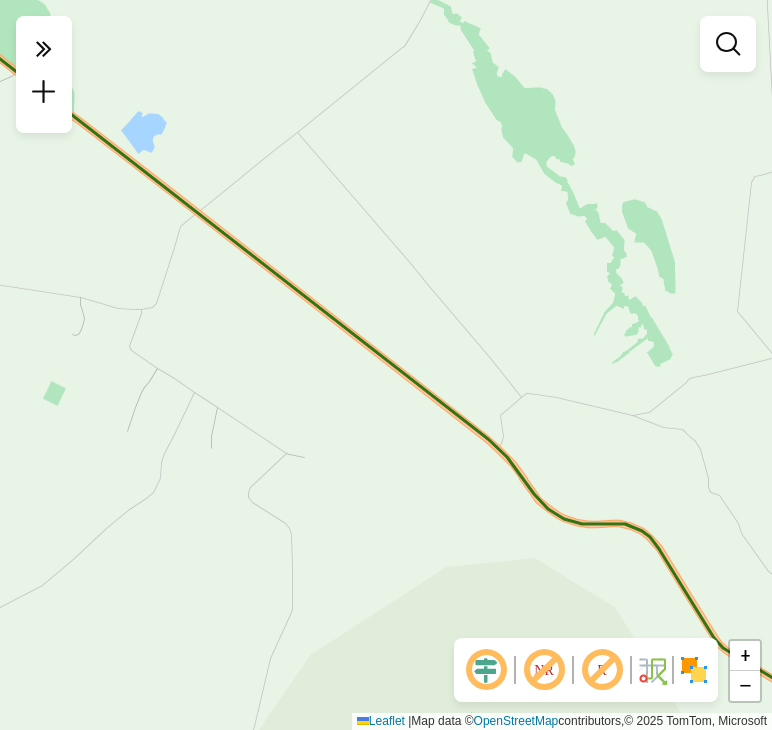 drag, startPoint x: 391, startPoint y: 424, endPoint x: 104, endPoint y: 250, distance: 335.62628 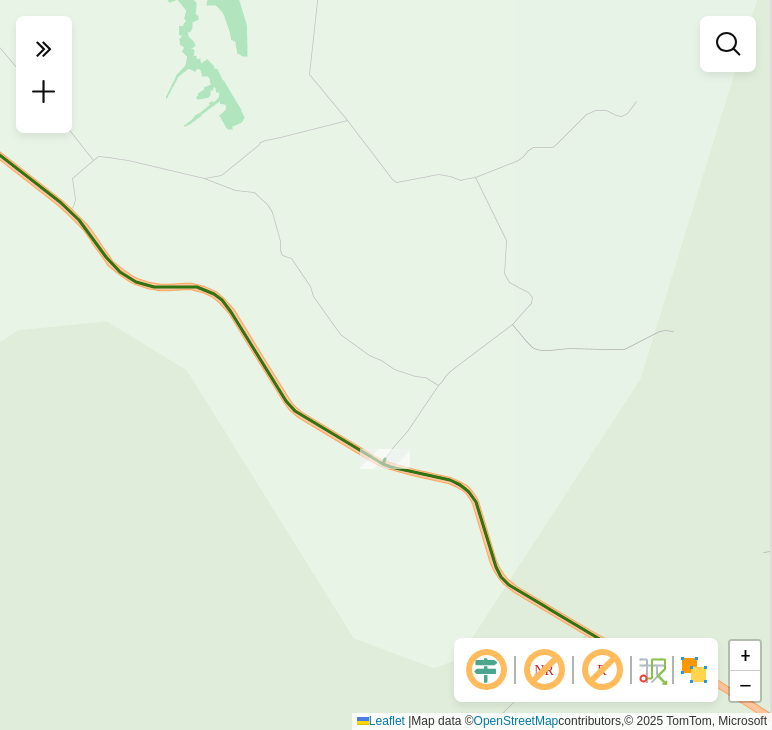 drag, startPoint x: 412, startPoint y: 481, endPoint x: 143, endPoint y: 302, distance: 323.11298 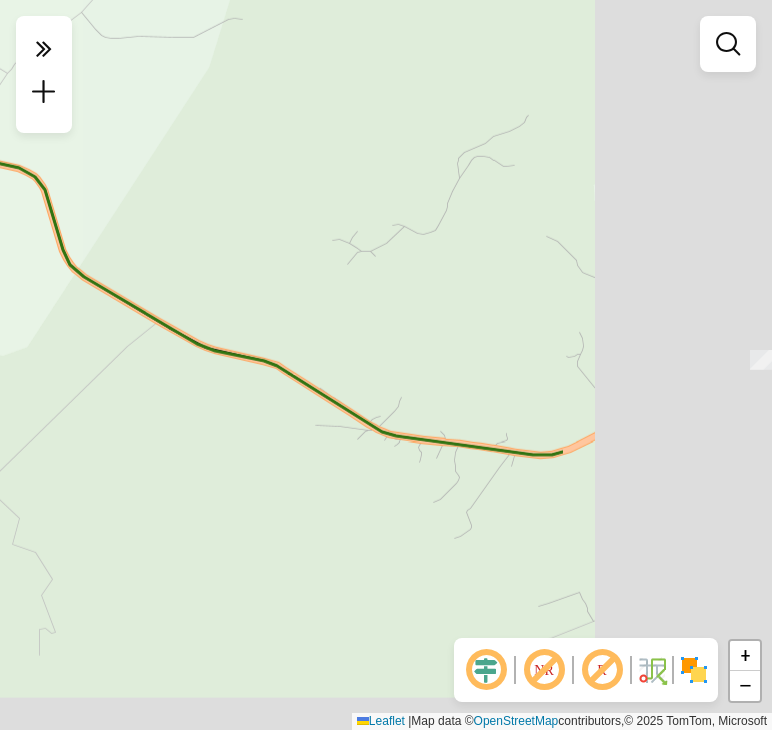 drag, startPoint x: 352, startPoint y: 486, endPoint x: 57, endPoint y: 279, distance: 360.38034 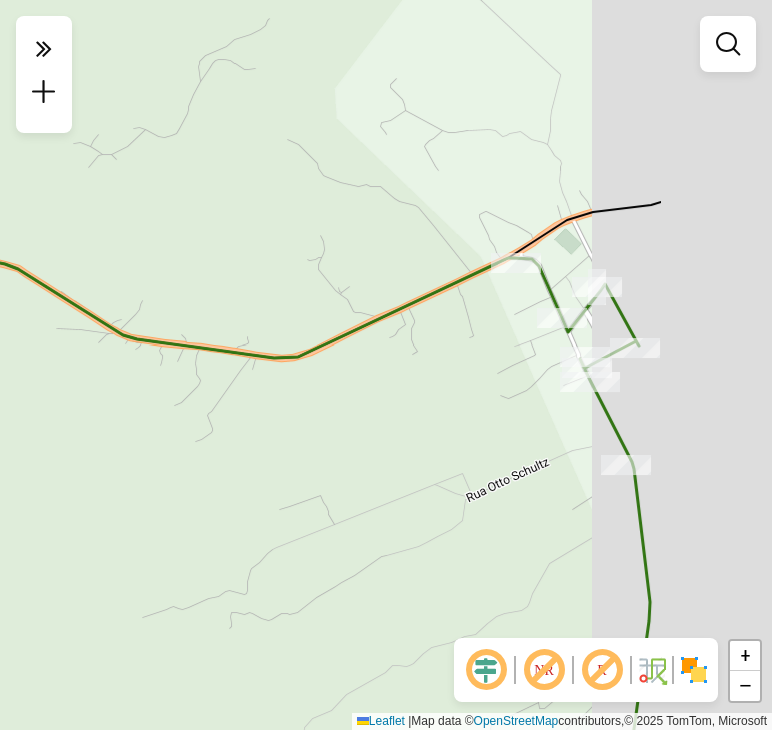 drag, startPoint x: 421, startPoint y: 453, endPoint x: 48, endPoint y: 426, distance: 373.97592 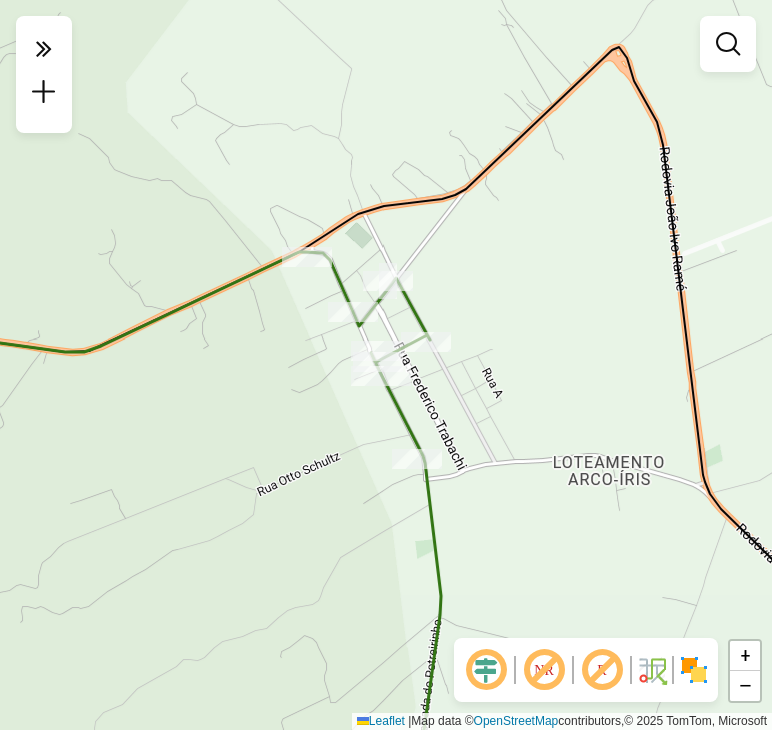 click on "Janela de atendimento Grade de atendimento Capacidade Transportadoras Veículos Cliente Pedidos  Rotas Selecione os dias de semana para filtrar as janelas de atendimento  Seg   Ter   Qua   Qui   Sex   Sáb   Dom  Informe o período da janela de atendimento: De: Até:  Filtrar exatamente a janela do cliente  Considerar janela de atendimento padrão  Selecione os dias de semana para filtrar as grades de atendimento  Seg   Ter   Qua   Qui   Sex   Sáb   Dom   Considerar clientes sem dia de atendimento cadastrado  Clientes fora do dia de atendimento selecionado Filtrar as atividades entre os valores definidos abaixo:  Peso mínimo:   Peso máximo:   Cubagem mínima:   Cubagem máxima:   De:   Até:  Filtrar as atividades entre o tempo de atendimento definido abaixo:  De:   Até:   Considerar capacidade total dos clientes não roteirizados Transportadora: Selecione um ou mais itens Tipo de veículo: Selecione um ou mais itens Veículo: Selecione um ou mais itens Motorista: Selecione um ou mais itens Nome: Rótulo:" 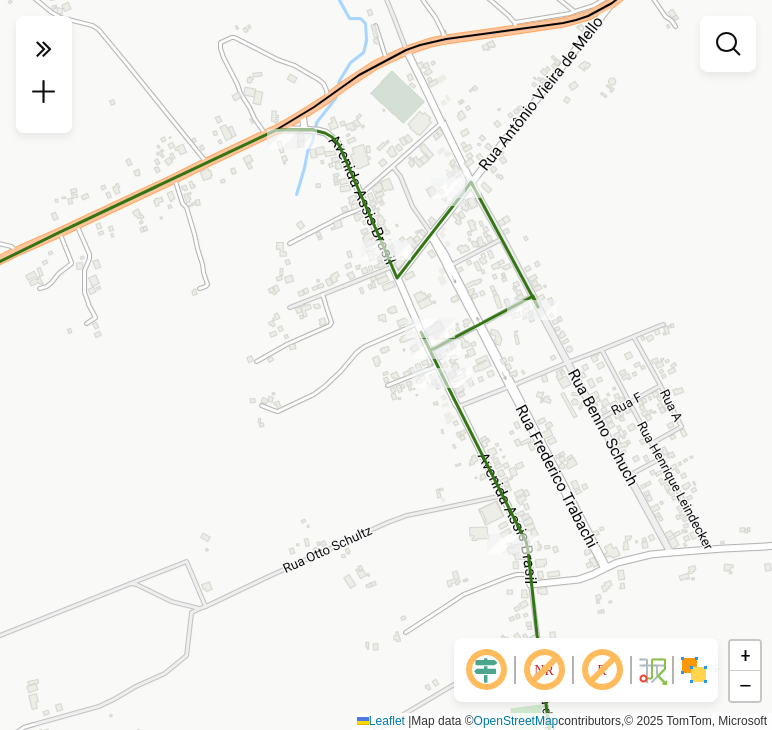 drag, startPoint x: 328, startPoint y: 306, endPoint x: 292, endPoint y: 386, distance: 87.72685 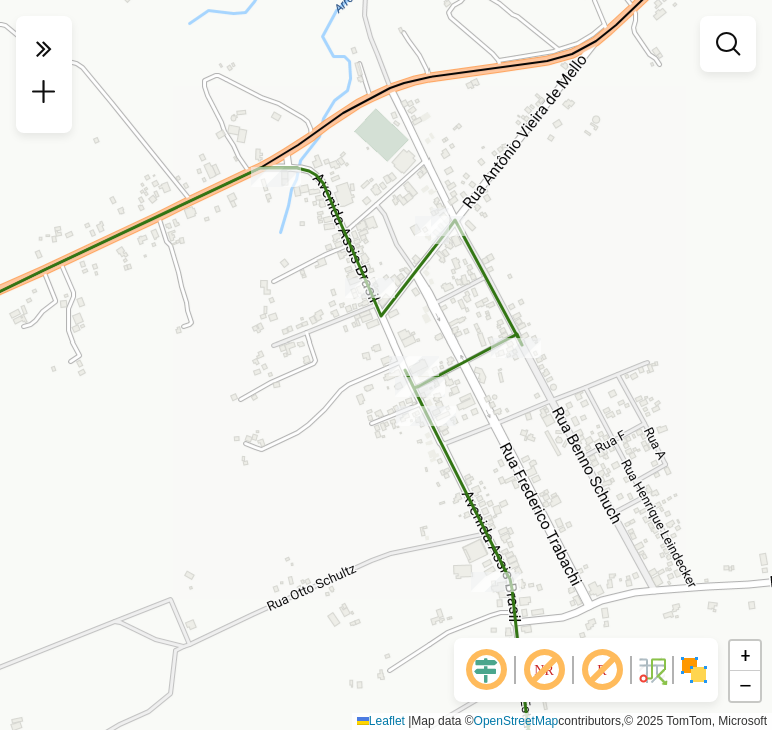 drag, startPoint x: 341, startPoint y: 492, endPoint x: 203, endPoint y: 476, distance: 138.92444 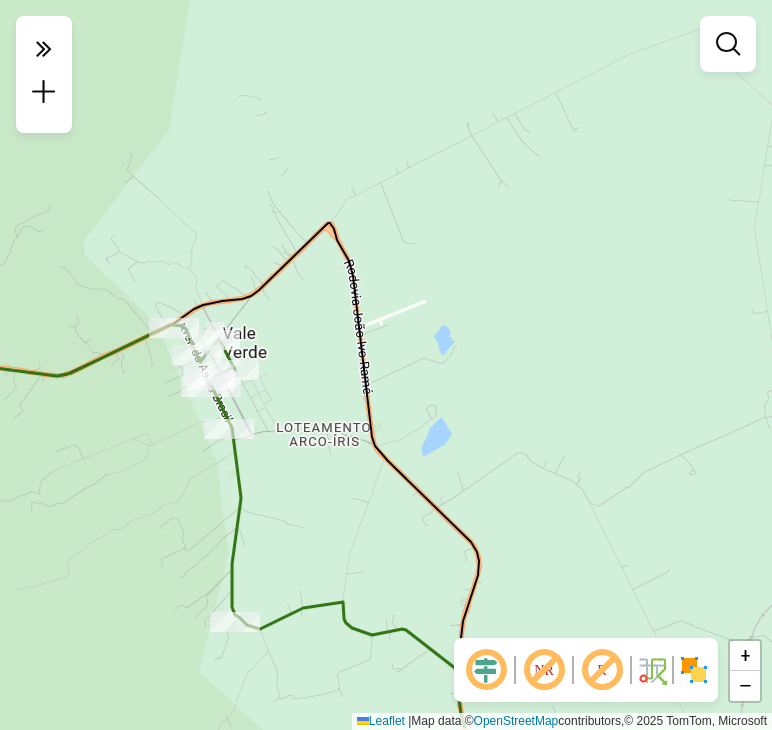 drag, startPoint x: 356, startPoint y: 588, endPoint x: 328, endPoint y: 508, distance: 84.758484 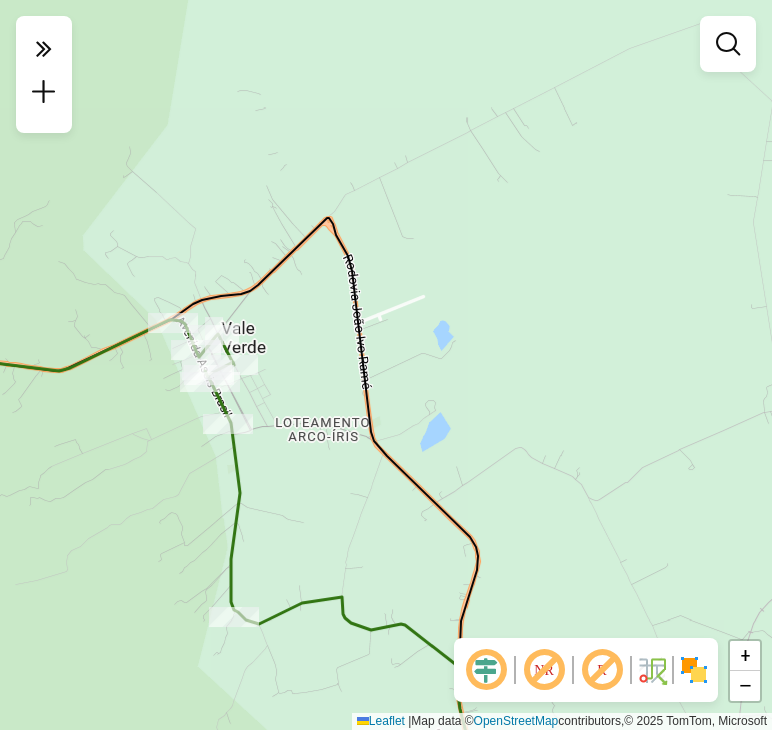 drag, startPoint x: 440, startPoint y: 556, endPoint x: 296, endPoint y: 354, distance: 248.07257 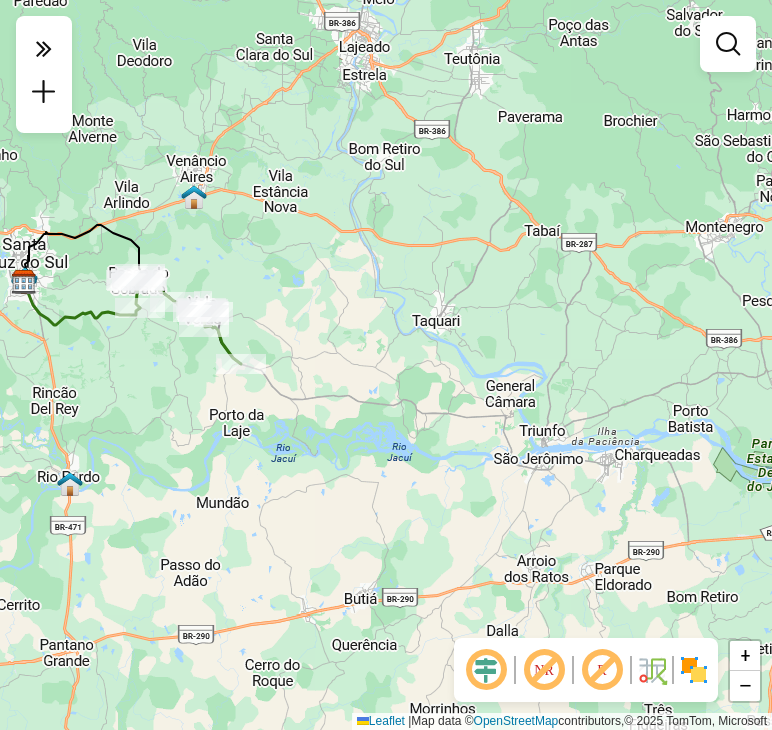 drag, startPoint x: 322, startPoint y: 458, endPoint x: 220, endPoint y: 373, distance: 132.77425 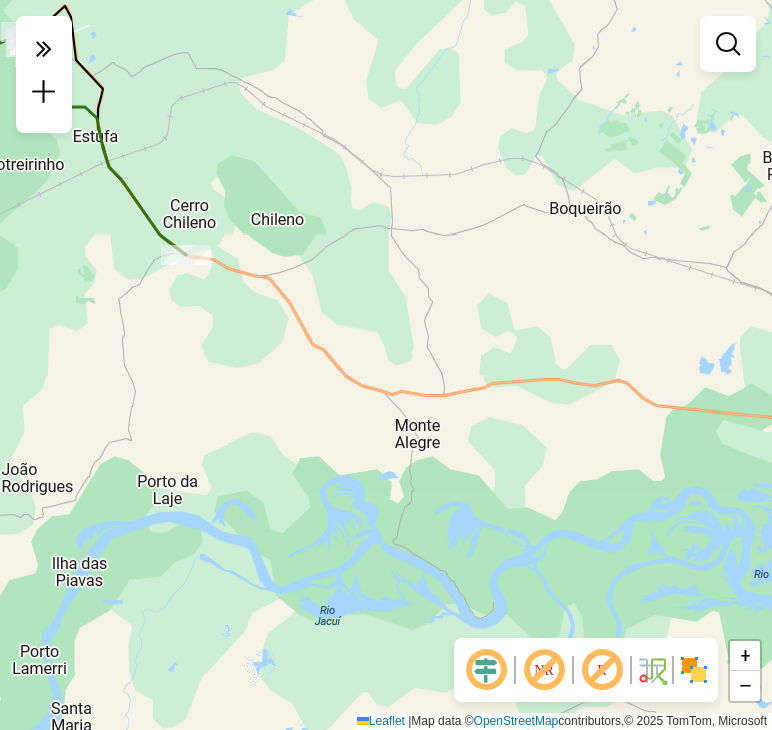 drag, startPoint x: 152, startPoint y: 257, endPoint x: 270, endPoint y: 376, distance: 167.5858 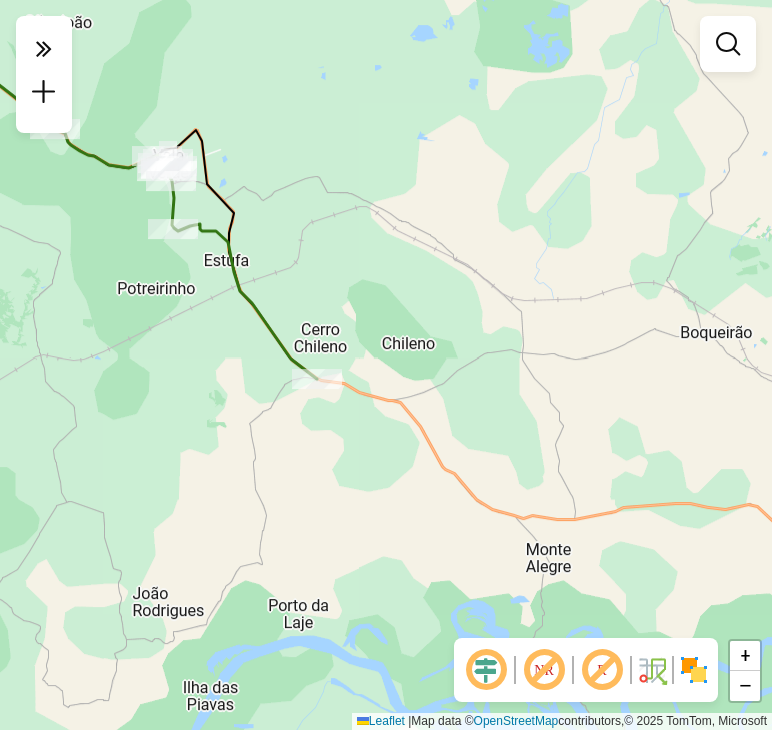 drag, startPoint x: 175, startPoint y: 274, endPoint x: 223, endPoint y: 320, distance: 66.48308 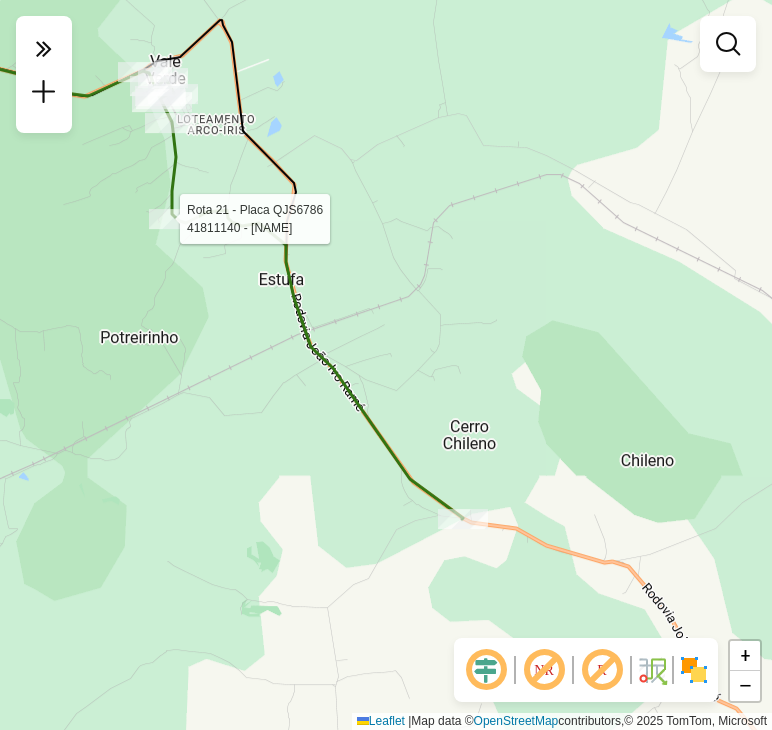select on "**********" 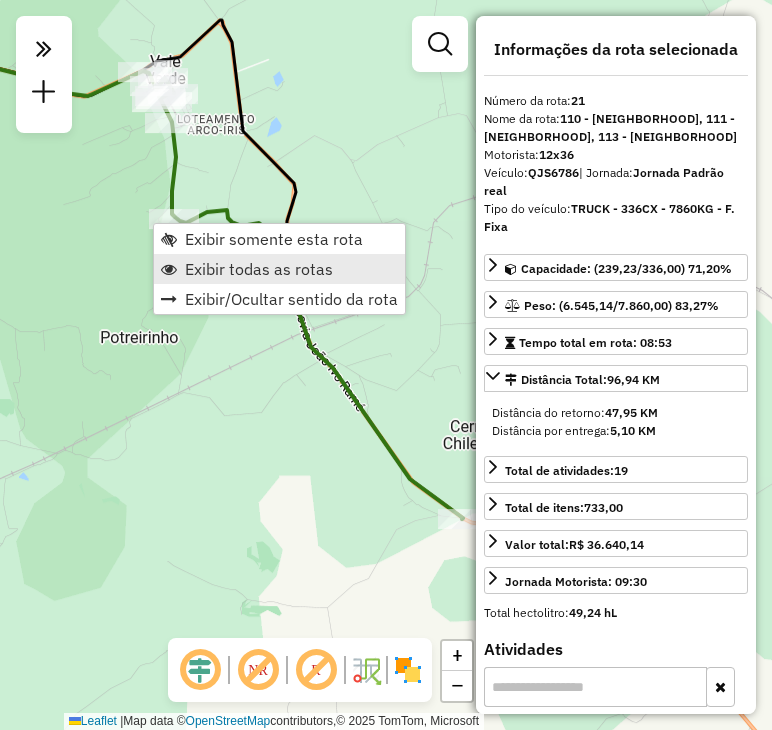 click on "Exibir todas as rotas" at bounding box center [259, 269] 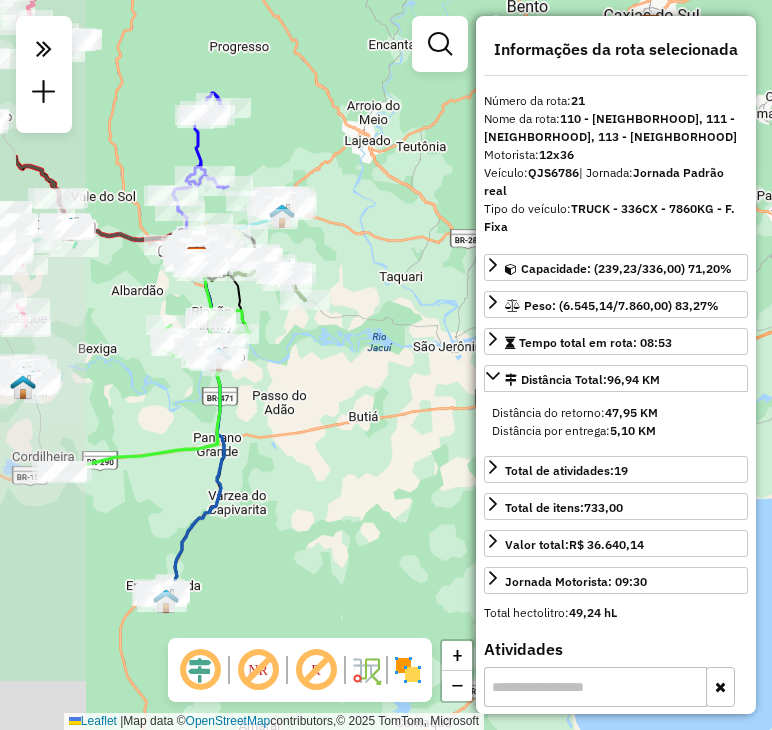 drag, startPoint x: 175, startPoint y: 304, endPoint x: 268, endPoint y: 300, distance: 93.08598 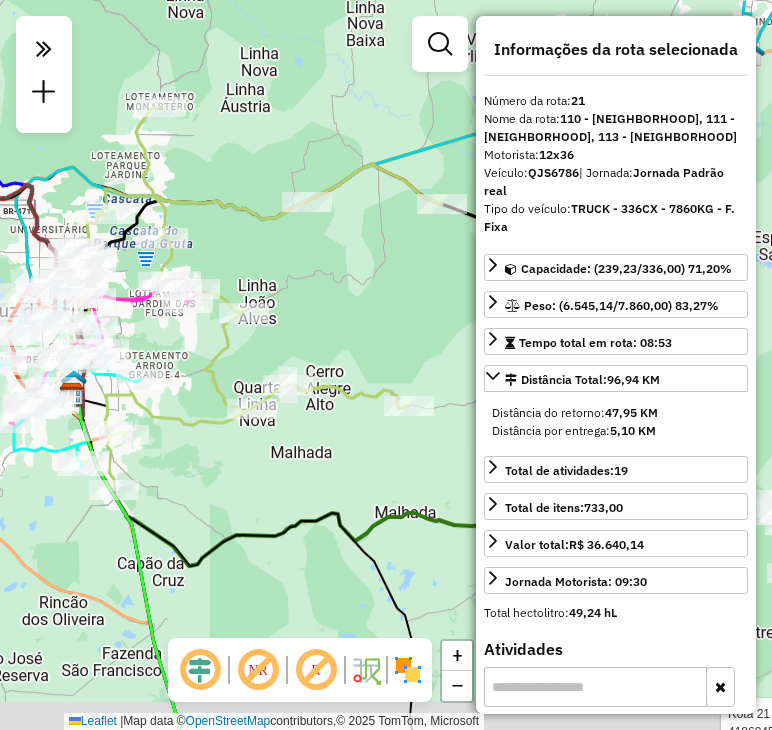 drag, startPoint x: 195, startPoint y: 269, endPoint x: 300, endPoint y: 224, distance: 114.236595 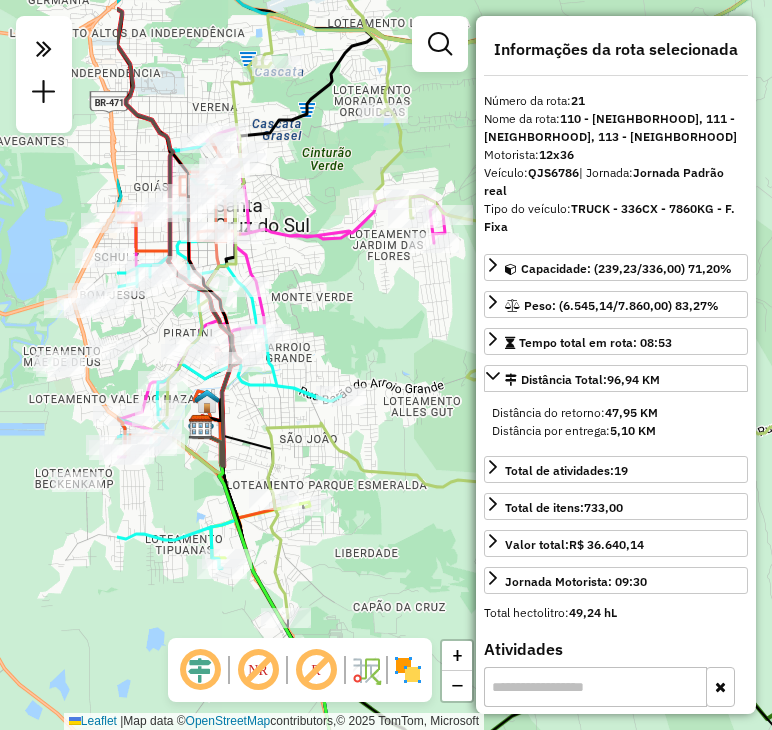 drag, startPoint x: 100, startPoint y: 305, endPoint x: 284, endPoint y: 235, distance: 196.86543 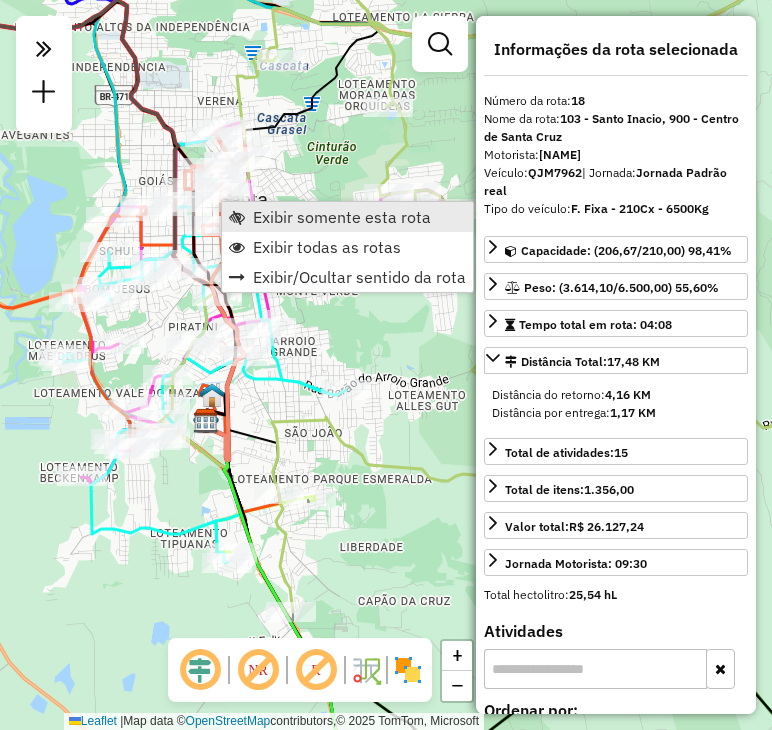 click on "Exibir somente esta rota" at bounding box center (342, 217) 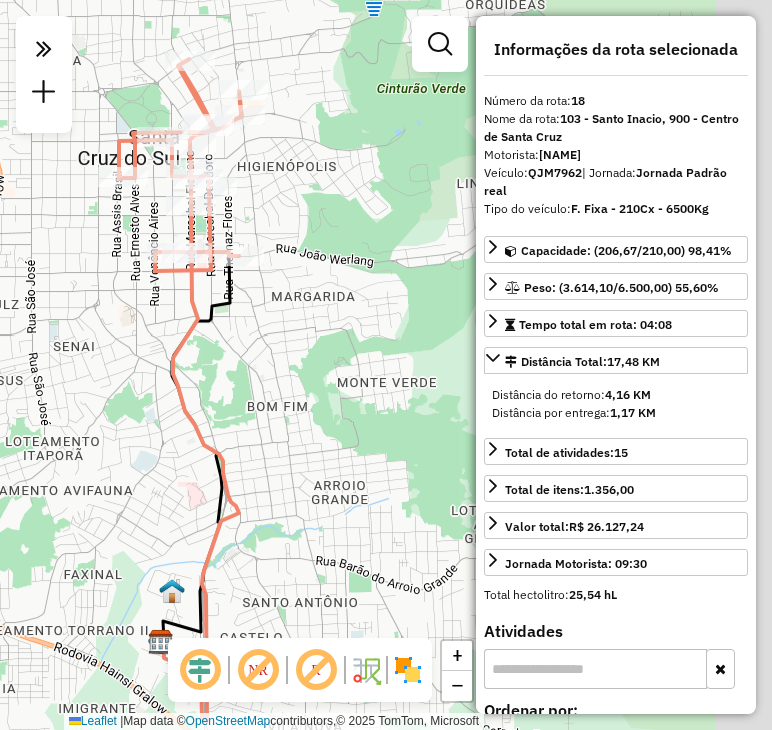 drag, startPoint x: 278, startPoint y: 257, endPoint x: 78, endPoint y: 277, distance: 200.99751 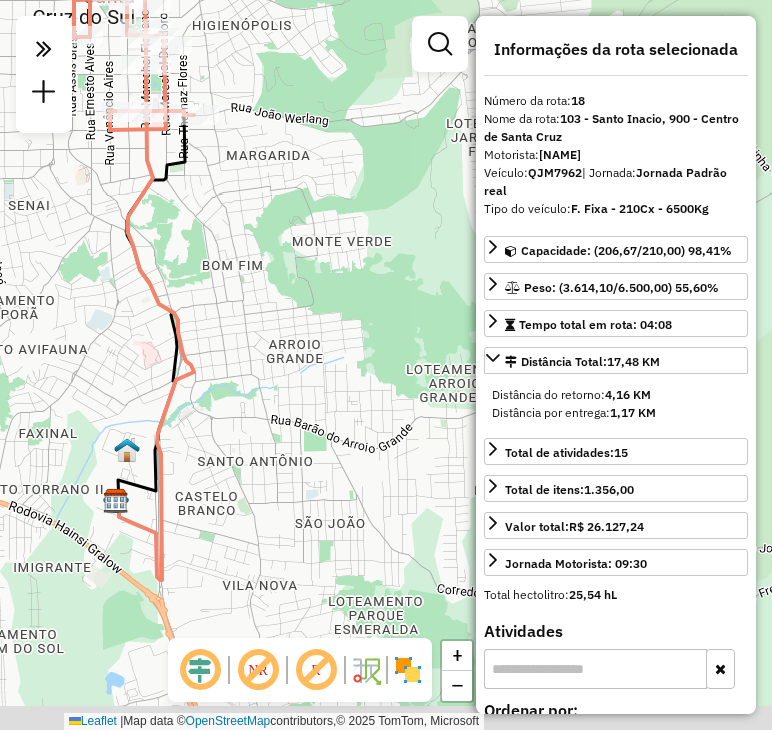 drag, startPoint x: 316, startPoint y: 361, endPoint x: 278, endPoint y: 226, distance: 140.24622 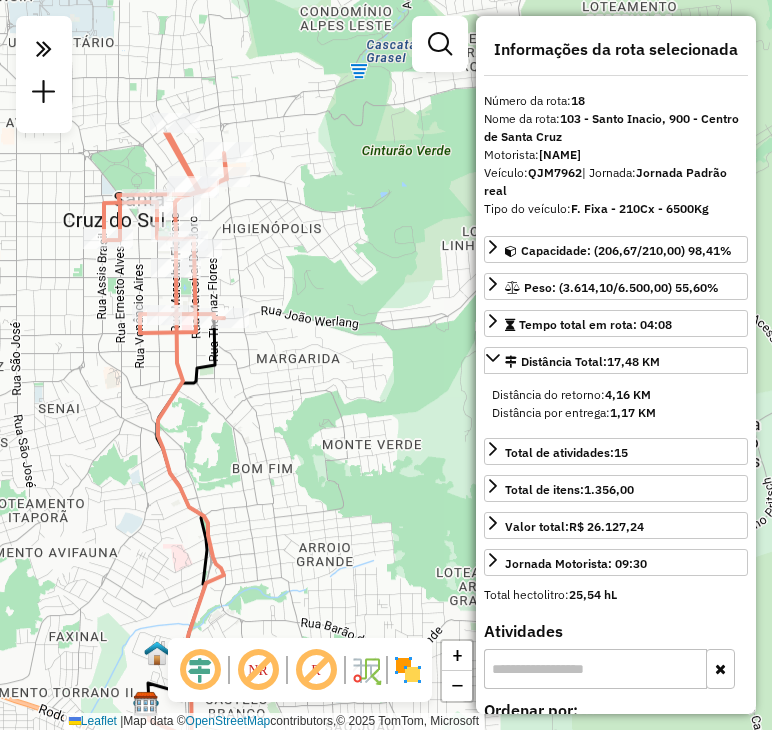drag, startPoint x: 240, startPoint y: 257, endPoint x: 264, endPoint y: 442, distance: 186.55026 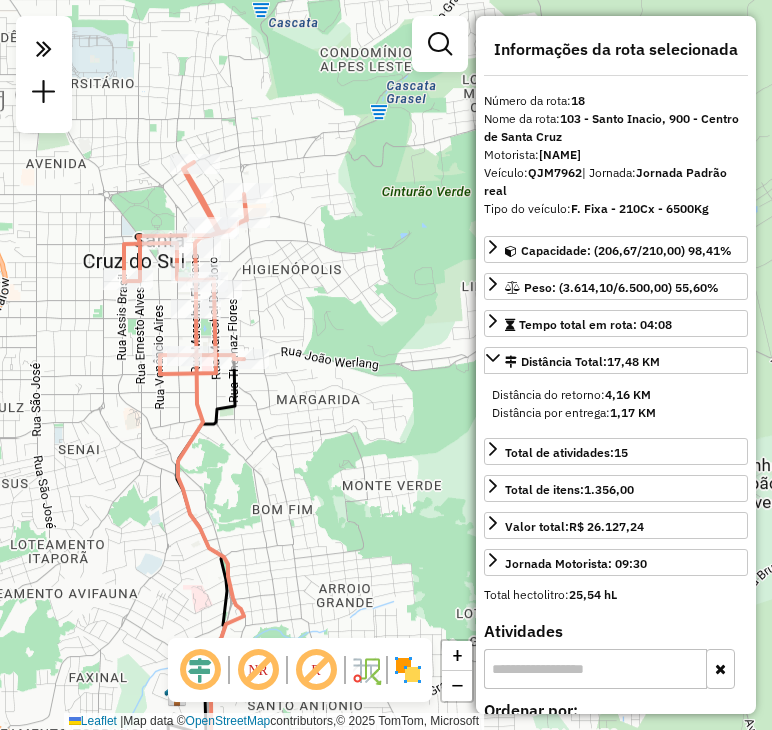 drag, startPoint x: 268, startPoint y: 266, endPoint x: 292, endPoint y: 313, distance: 52.773098 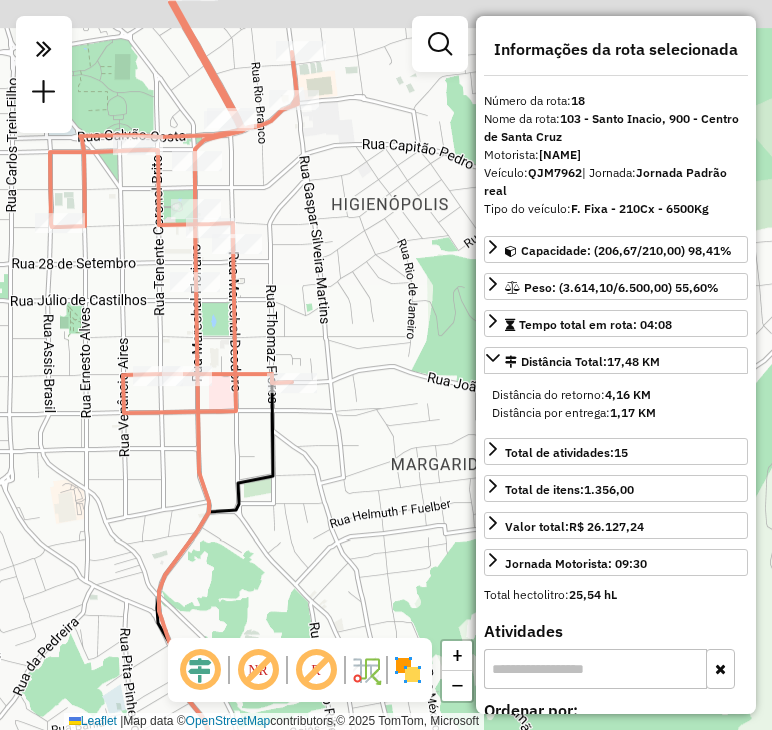 drag, startPoint x: 223, startPoint y: 390, endPoint x: 261, endPoint y: 437, distance: 60.440052 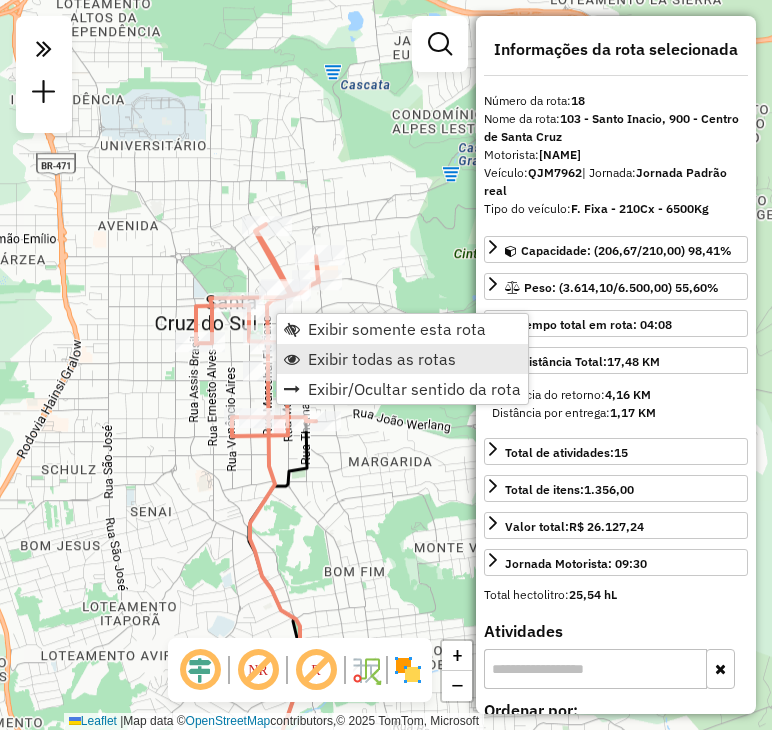click on "Exibir todas as rotas" at bounding box center [382, 359] 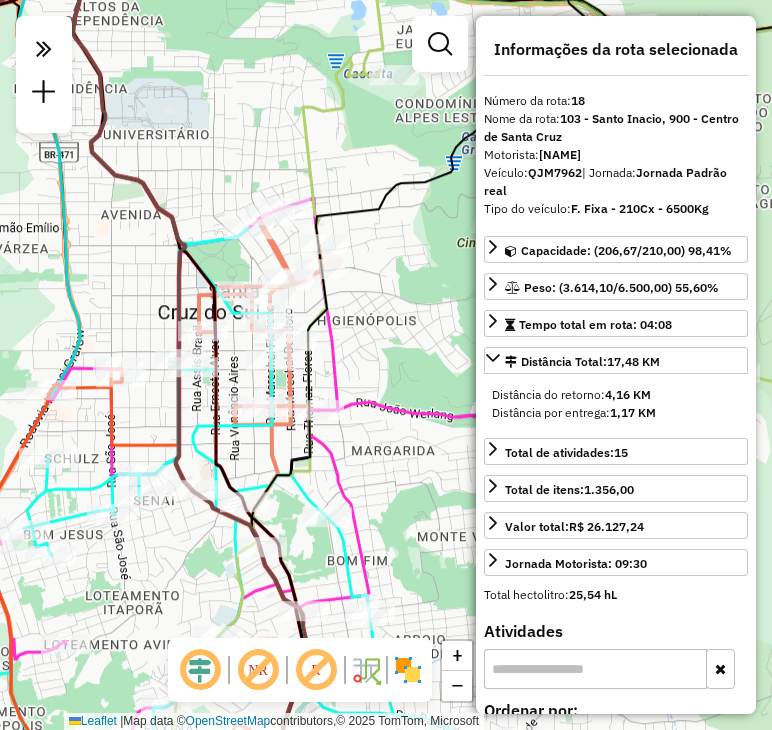 drag, startPoint x: 360, startPoint y: 433, endPoint x: 360, endPoint y: 381, distance: 52 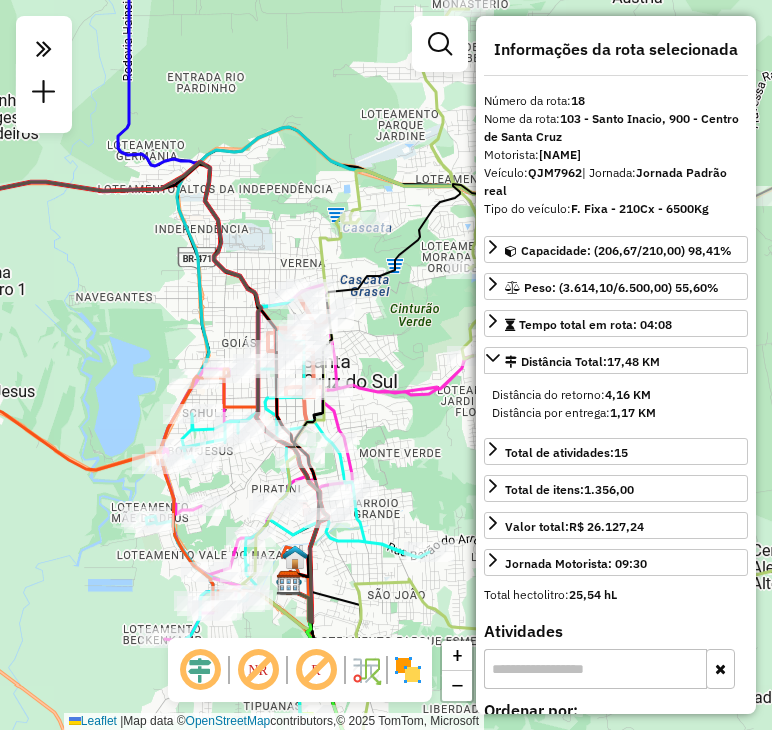drag, startPoint x: 136, startPoint y: 322, endPoint x: 118, endPoint y: 346, distance: 30 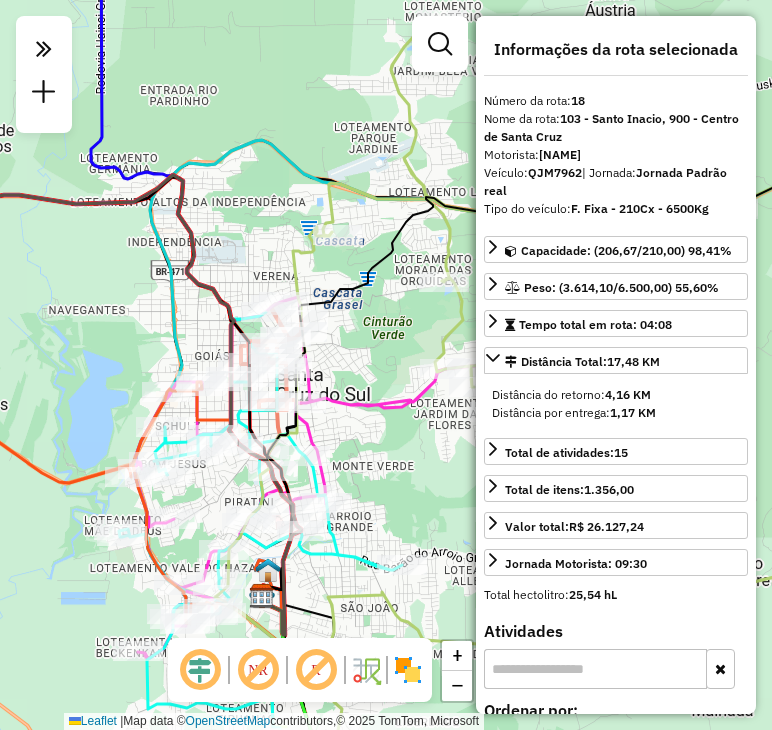 drag, startPoint x: 184, startPoint y: 330, endPoint x: 97, endPoint y: 316, distance: 88.11924 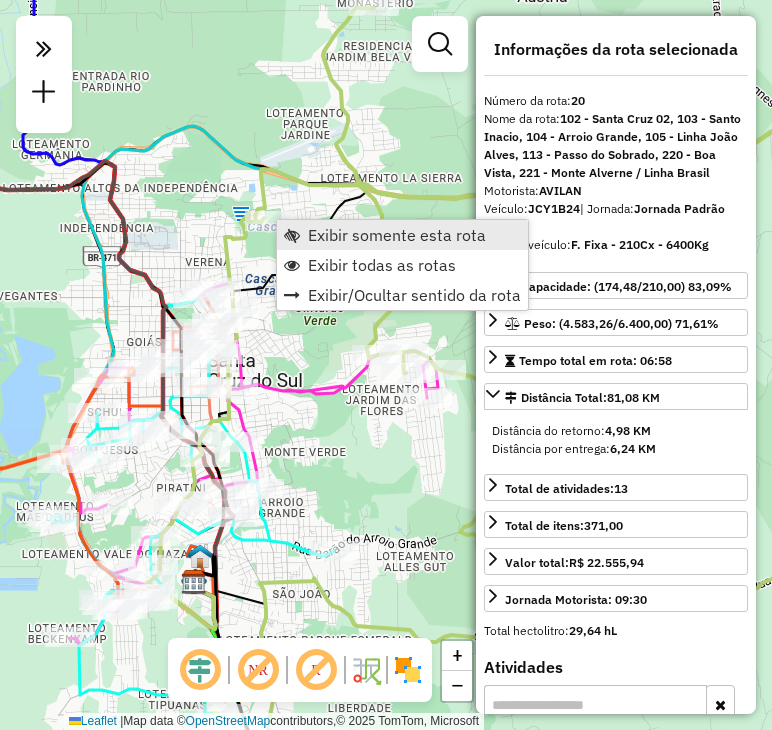 click on "Exibir somente esta rota" at bounding box center (402, 235) 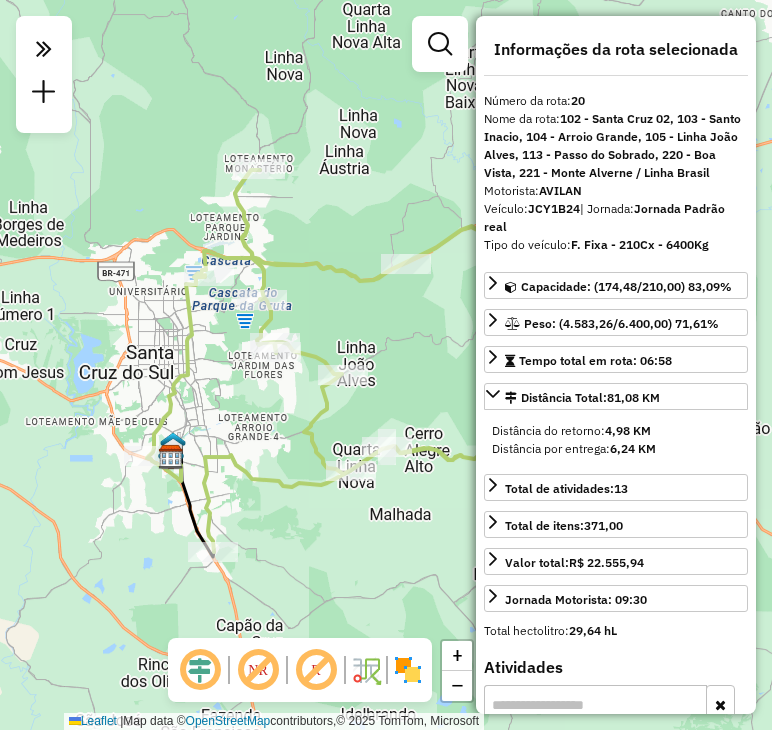 drag, startPoint x: 250, startPoint y: 377, endPoint x: 138, endPoint y: 360, distance: 113.28283 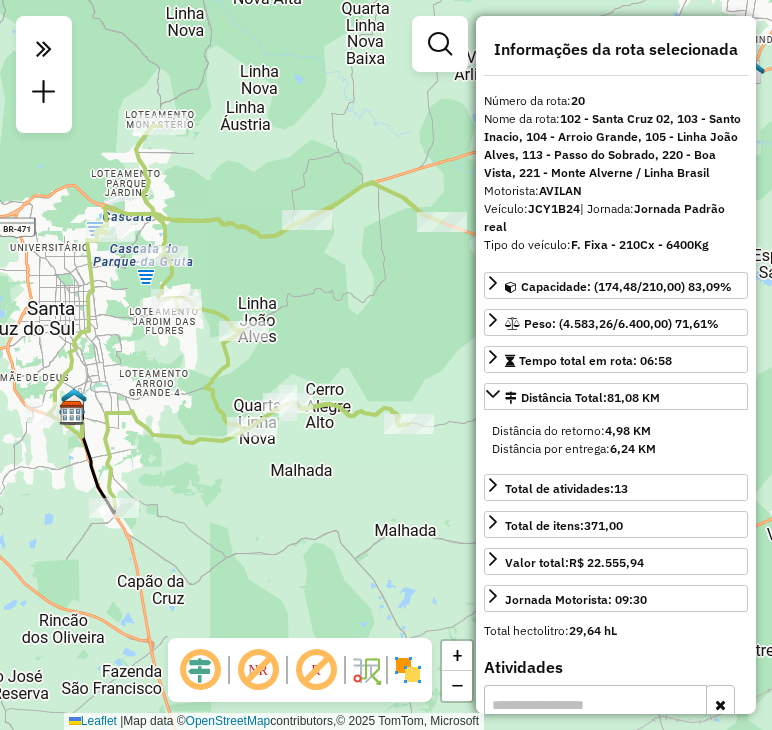 drag, startPoint x: 357, startPoint y: 358, endPoint x: 328, endPoint y: 330, distance: 40.311287 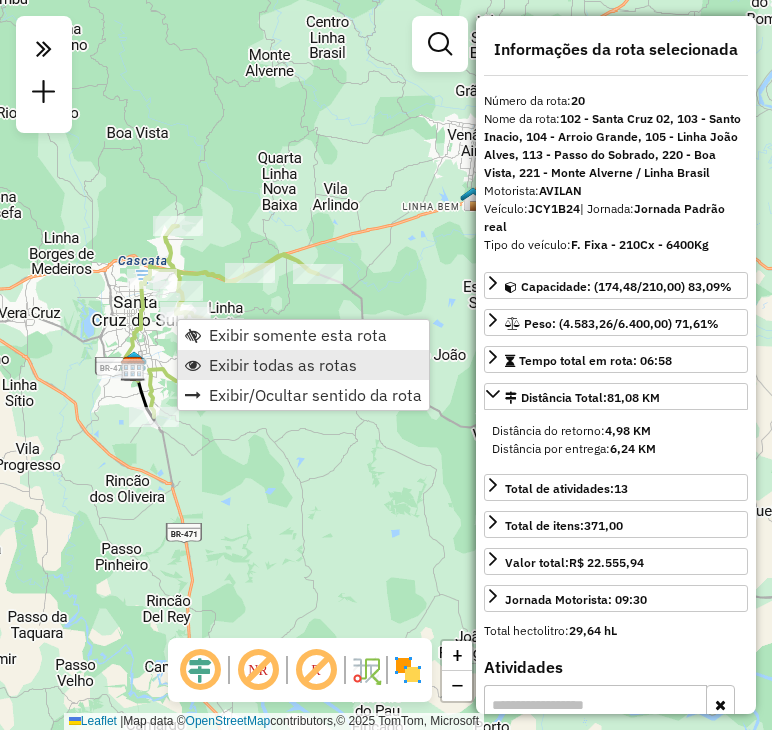click on "Exibir todas as rotas" at bounding box center (283, 365) 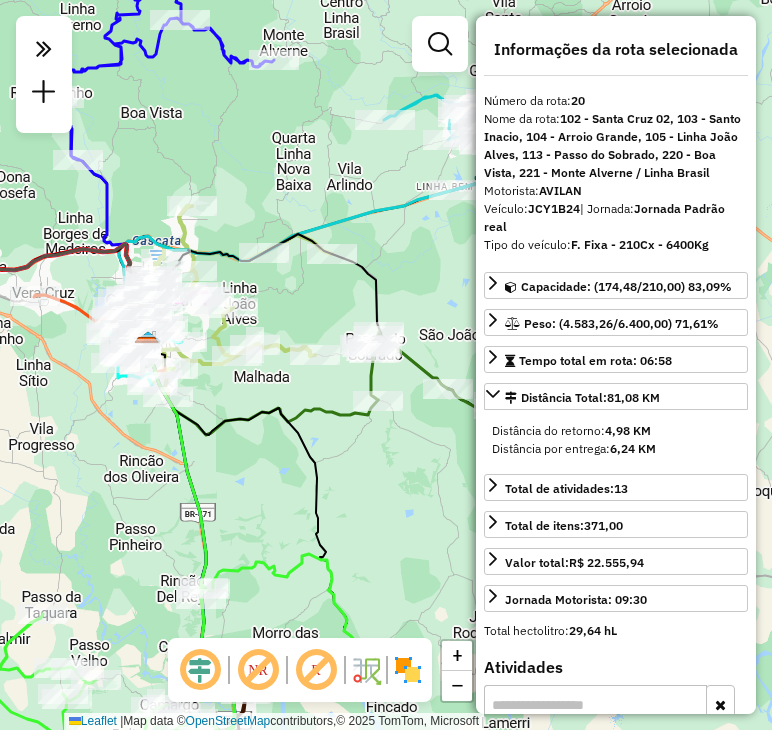 drag, startPoint x: 226, startPoint y: 445, endPoint x: 244, endPoint y: 419, distance: 31.622776 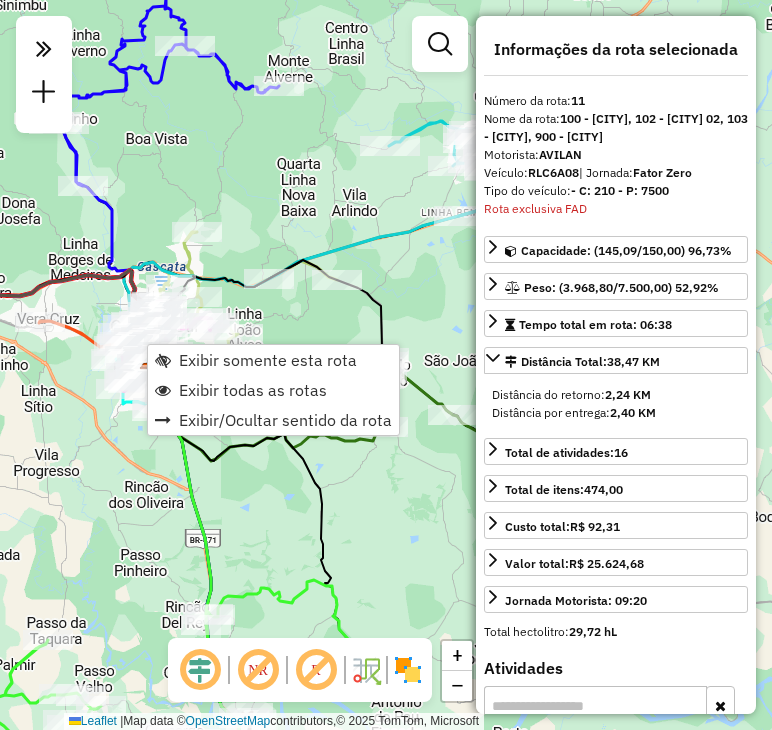 drag, startPoint x: 421, startPoint y: 519, endPoint x: 362, endPoint y: 485, distance: 68.09552 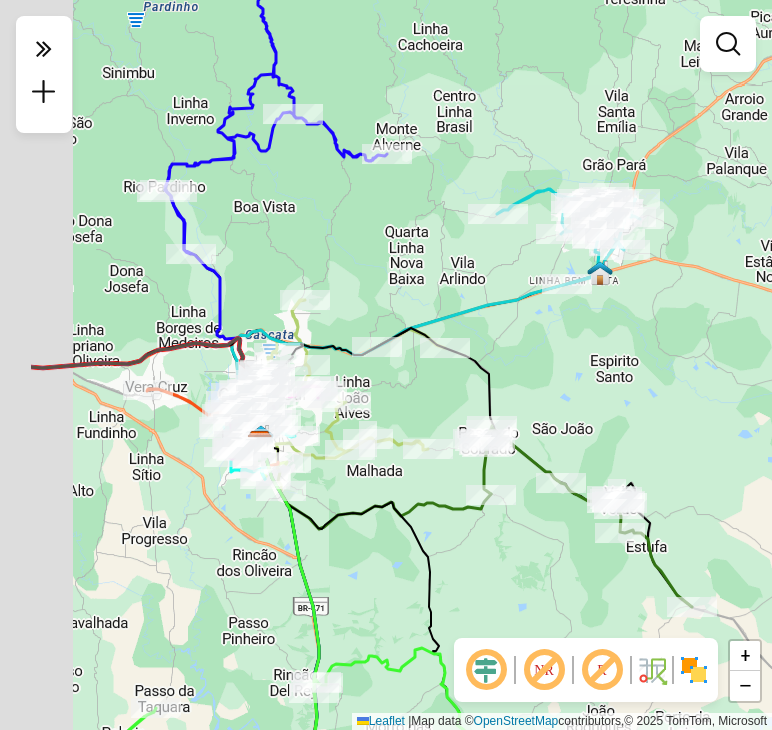 drag, startPoint x: 272, startPoint y: 459, endPoint x: 381, endPoint y: 527, distance: 128.47179 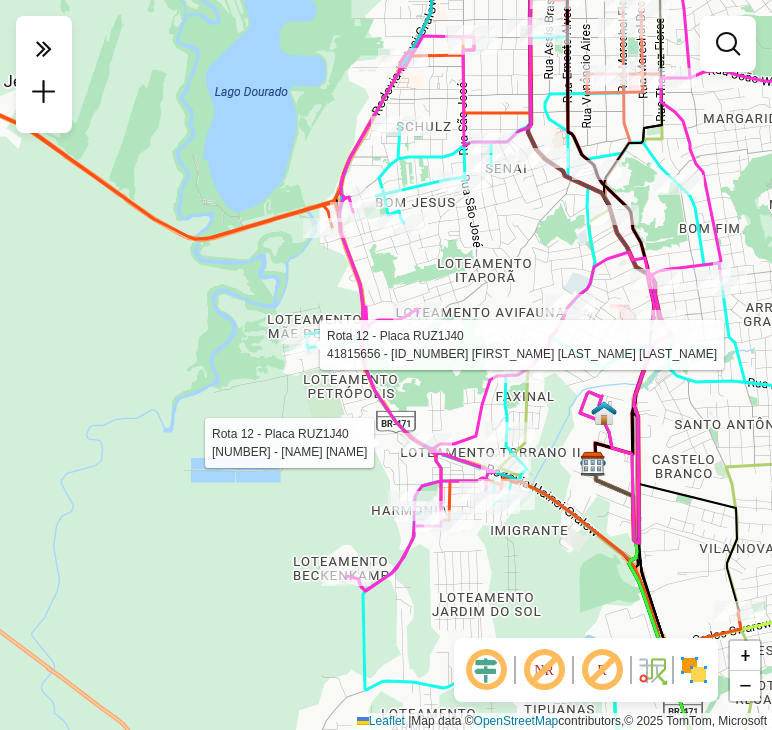 select on "**********" 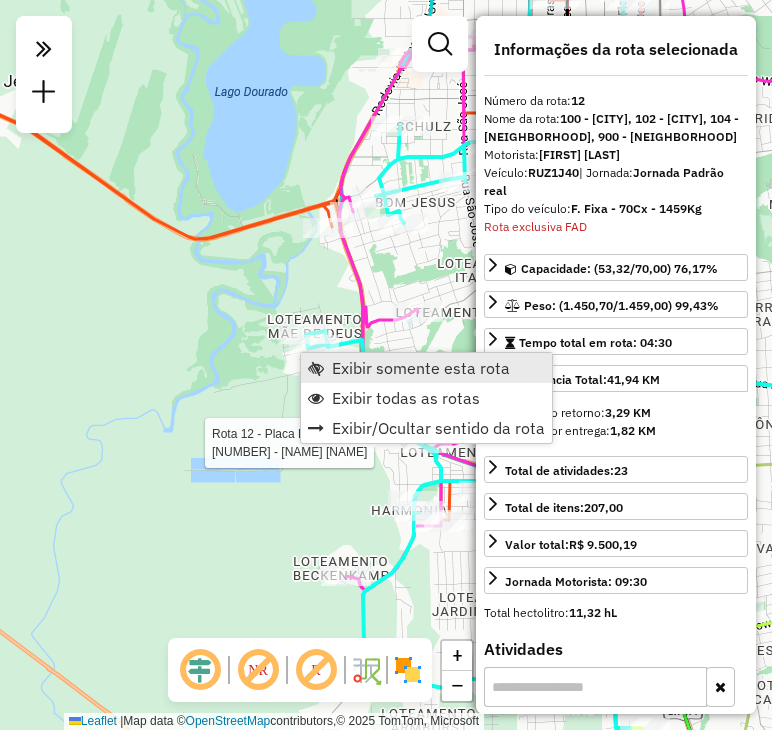 click on "Exibir somente esta rota" at bounding box center (421, 368) 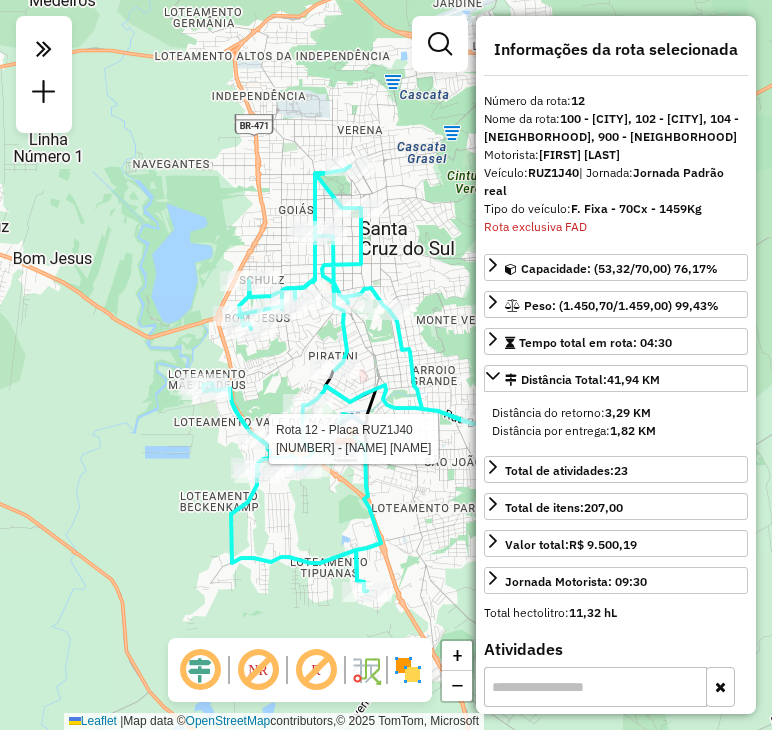 drag, startPoint x: 299, startPoint y: 368, endPoint x: 120, endPoint y: 391, distance: 180.4716 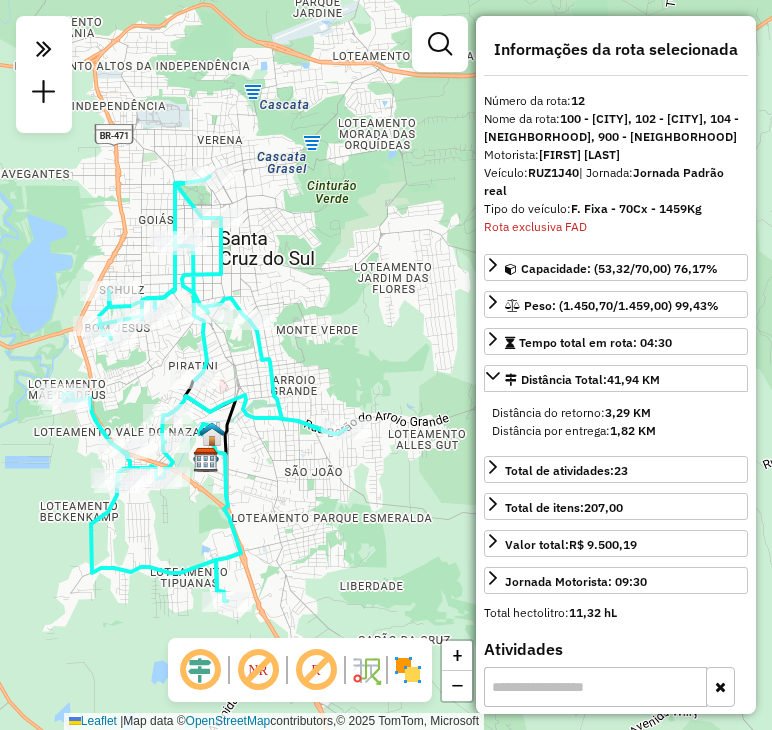 click on "Janela de atendimento Grade de atendimento Capacidade Transportadoras Veículos Cliente Pedidos  Rotas Selecione os dias de semana para filtrar as janelas de atendimento  Seg   Ter   Qua   Qui   Sex   Sáb   Dom  Informe o período da janela de atendimento: De: Até:  Filtrar exatamente a janela do cliente  Considerar janela de atendimento padrão  Selecione os dias de semana para filtrar as grades de atendimento  Seg   Ter   Qua   Qui   Sex   Sáb   Dom   Considerar clientes sem dia de atendimento cadastrado  Clientes fora do dia de atendimento selecionado Filtrar as atividades entre os valores definidos abaixo:  Peso mínimo:   Peso máximo:   Cubagem mínima:   Cubagem máxima:   De:   Até:  Filtrar as atividades entre o tempo de atendimento definido abaixo:  De:   Até:   Considerar capacidade total dos clientes não roteirizados Transportadora: Selecione um ou mais itens Tipo de veículo: Selecione um ou mais itens Veículo: Selecione um ou mais itens Motorista: Selecione um ou mais itens Nome: Rótulo:" 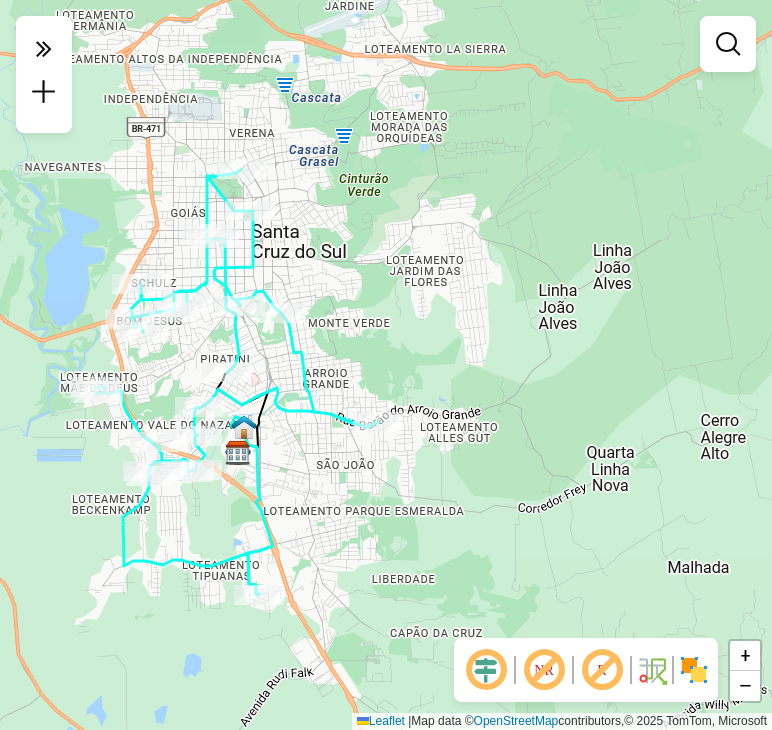 drag, startPoint x: 271, startPoint y: 521, endPoint x: 291, endPoint y: 516, distance: 20.615528 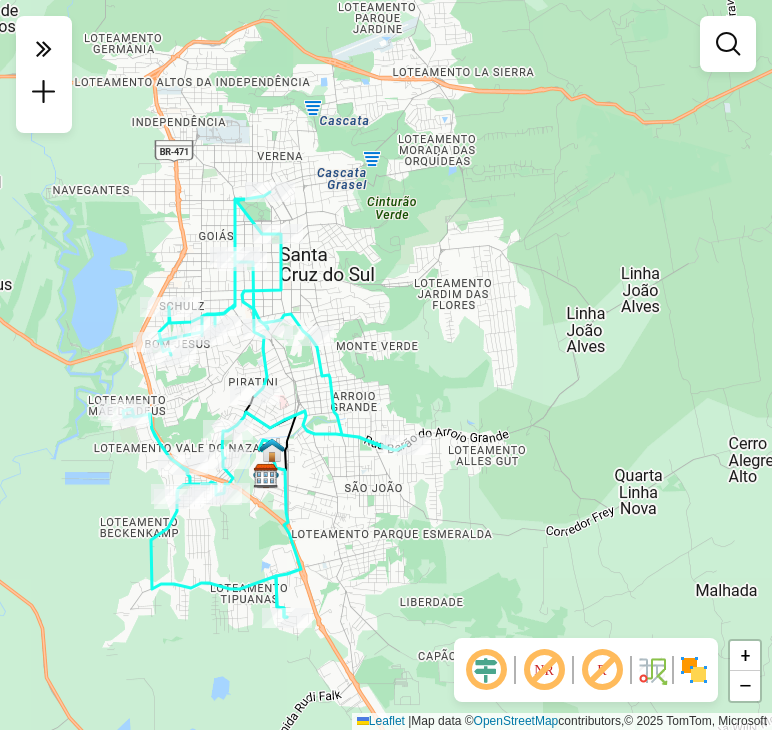 drag, startPoint x: 271, startPoint y: 373, endPoint x: 300, endPoint y: 397, distance: 37.64306 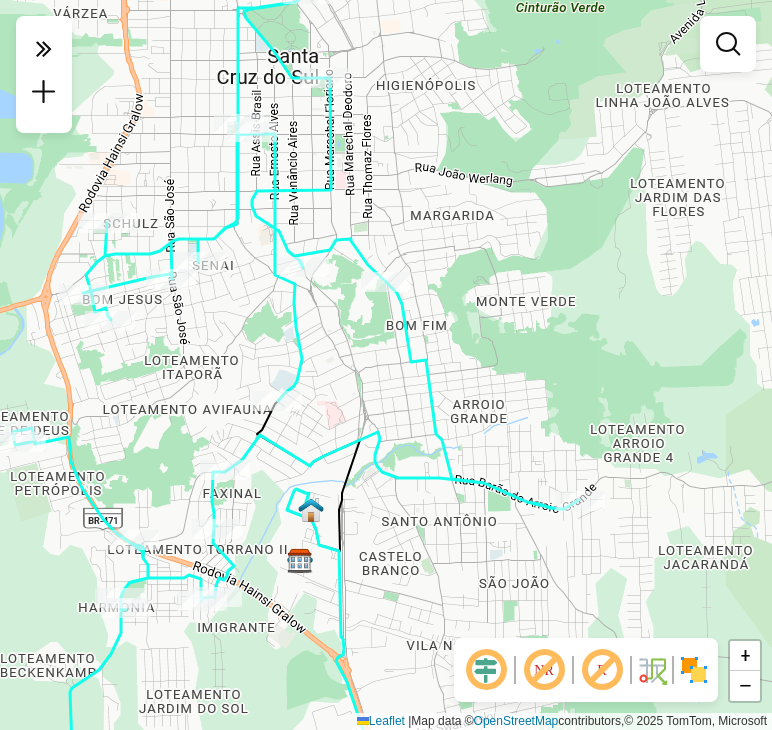 drag, startPoint x: 213, startPoint y: 590, endPoint x: 283, endPoint y: 565, distance: 74.330345 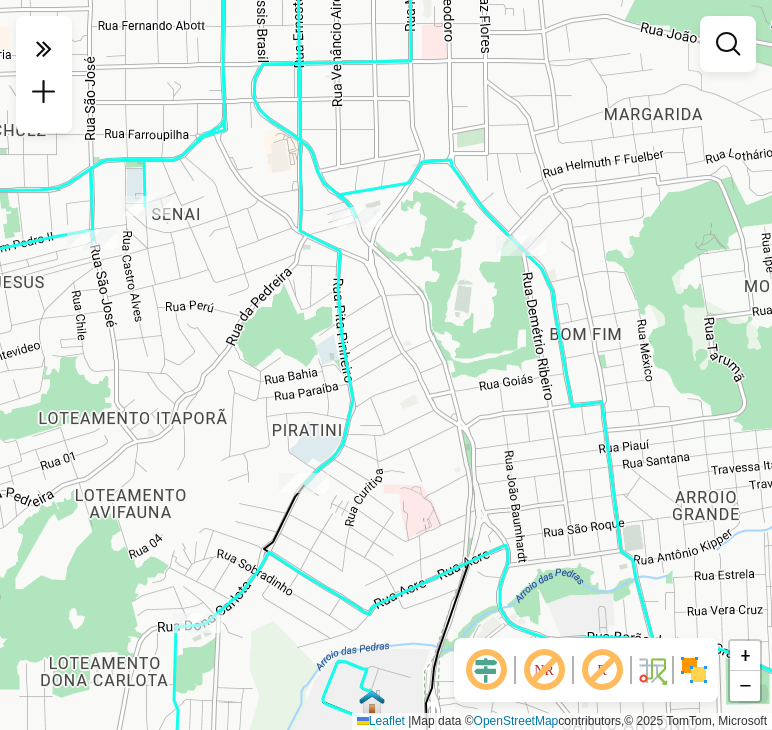 drag, startPoint x: 173, startPoint y: 333, endPoint x: 199, endPoint y: 360, distance: 37.48333 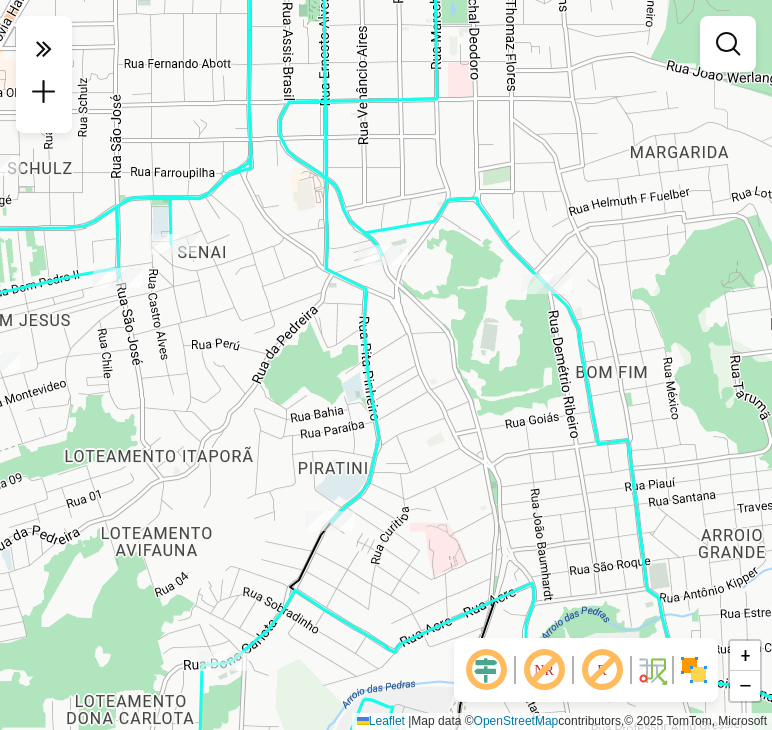 drag, startPoint x: 136, startPoint y: 373, endPoint x: 162, endPoint y: 410, distance: 45.221676 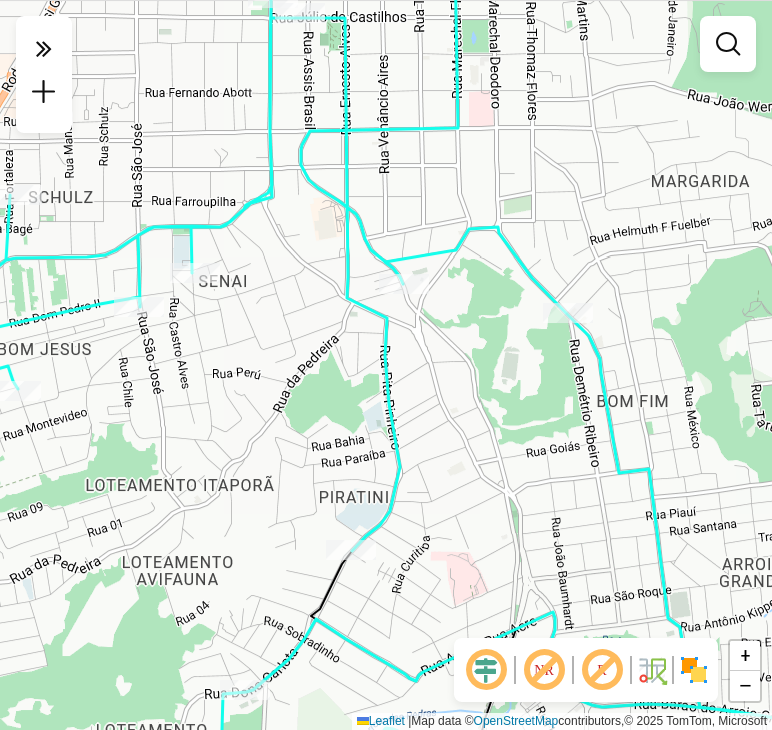 drag, startPoint x: 226, startPoint y: 278, endPoint x: 255, endPoint y: 314, distance: 46.227695 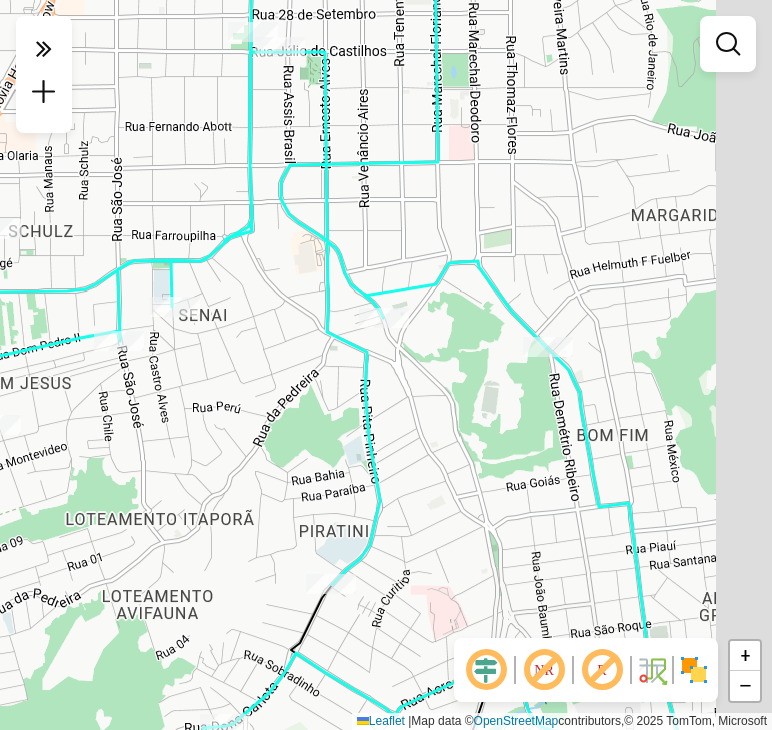 drag, startPoint x: 363, startPoint y: 329, endPoint x: 249, endPoint y: 353, distance: 116.498924 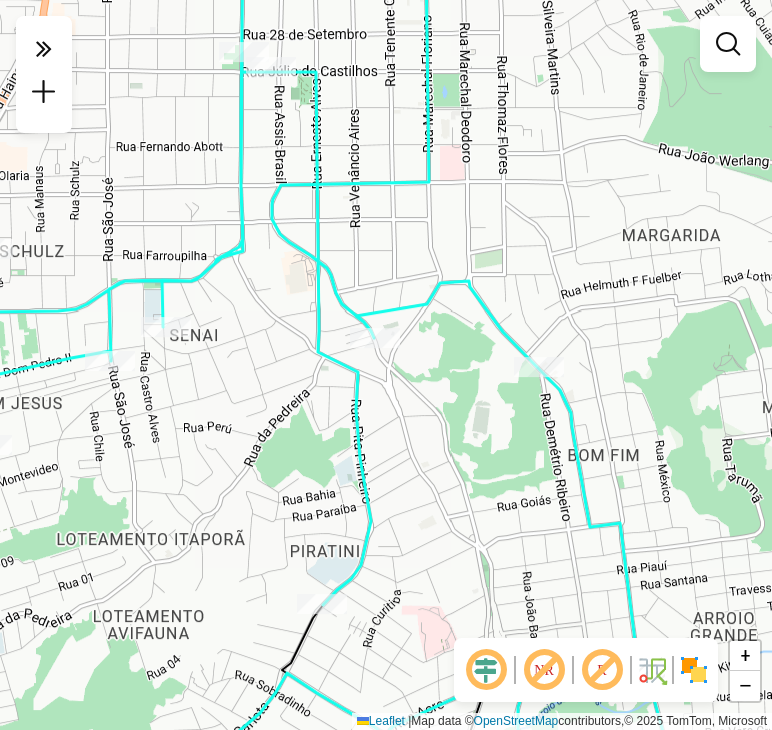 drag, startPoint x: 247, startPoint y: 351, endPoint x: 270, endPoint y: 369, distance: 29.206163 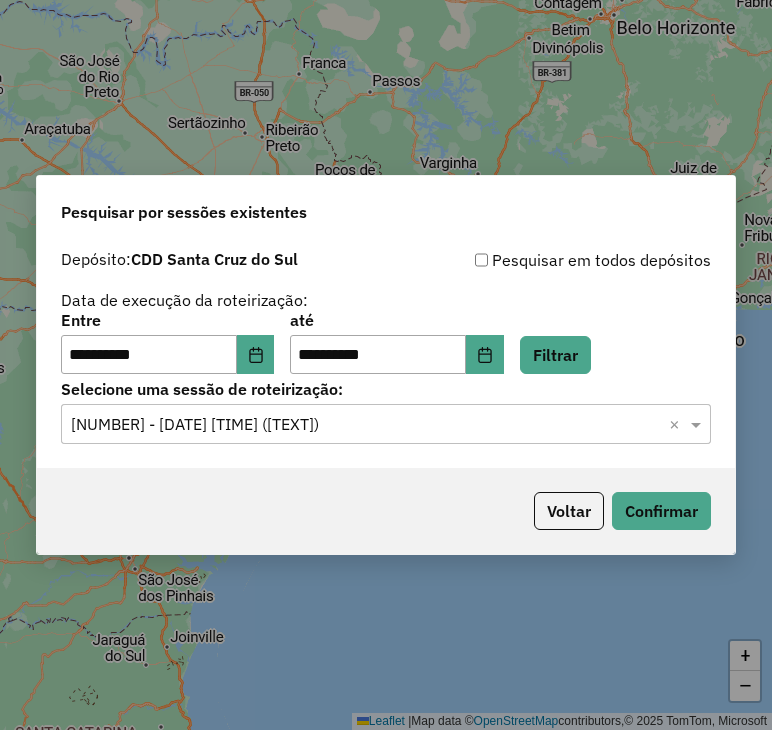 scroll, scrollTop: 0, scrollLeft: 0, axis: both 